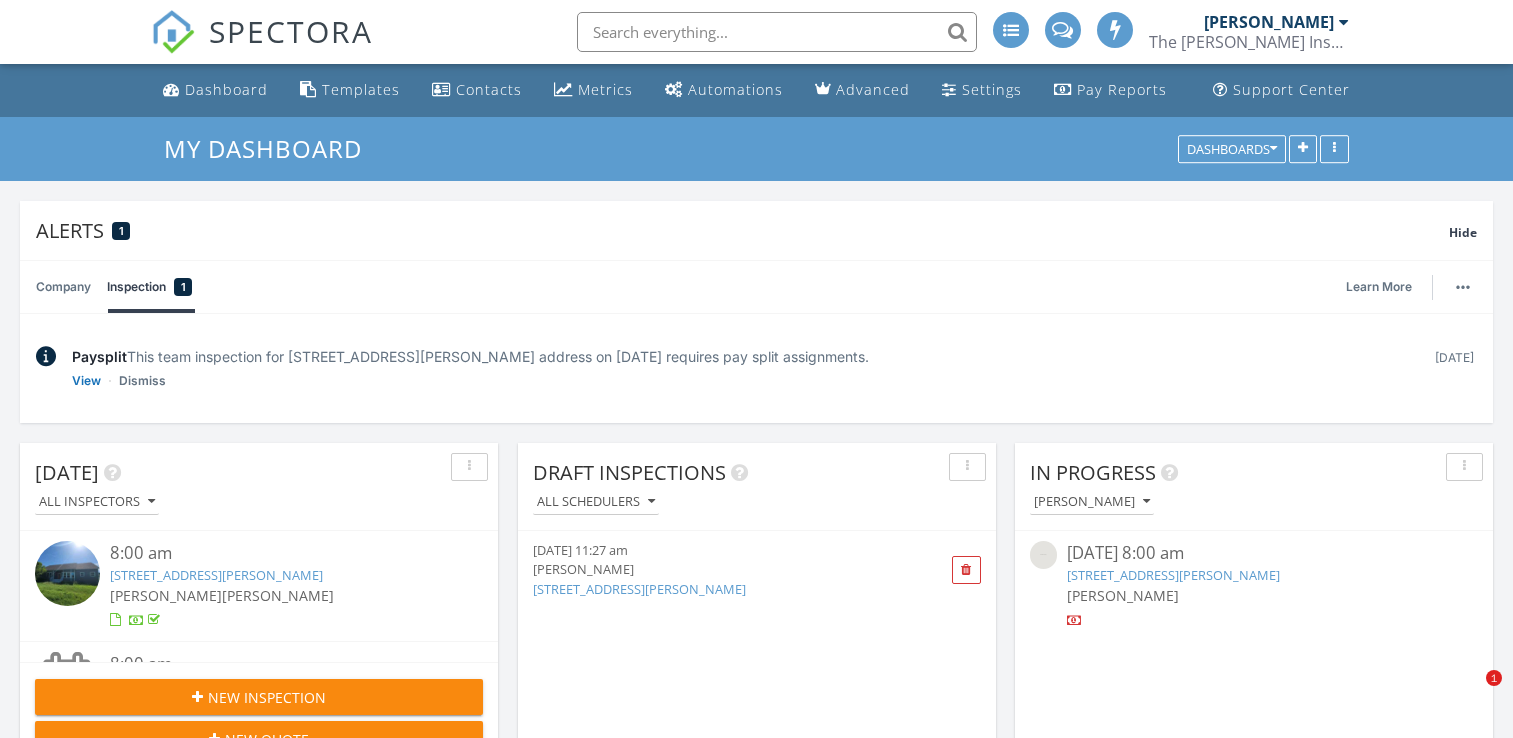 scroll, scrollTop: 200, scrollLeft: 0, axis: vertical 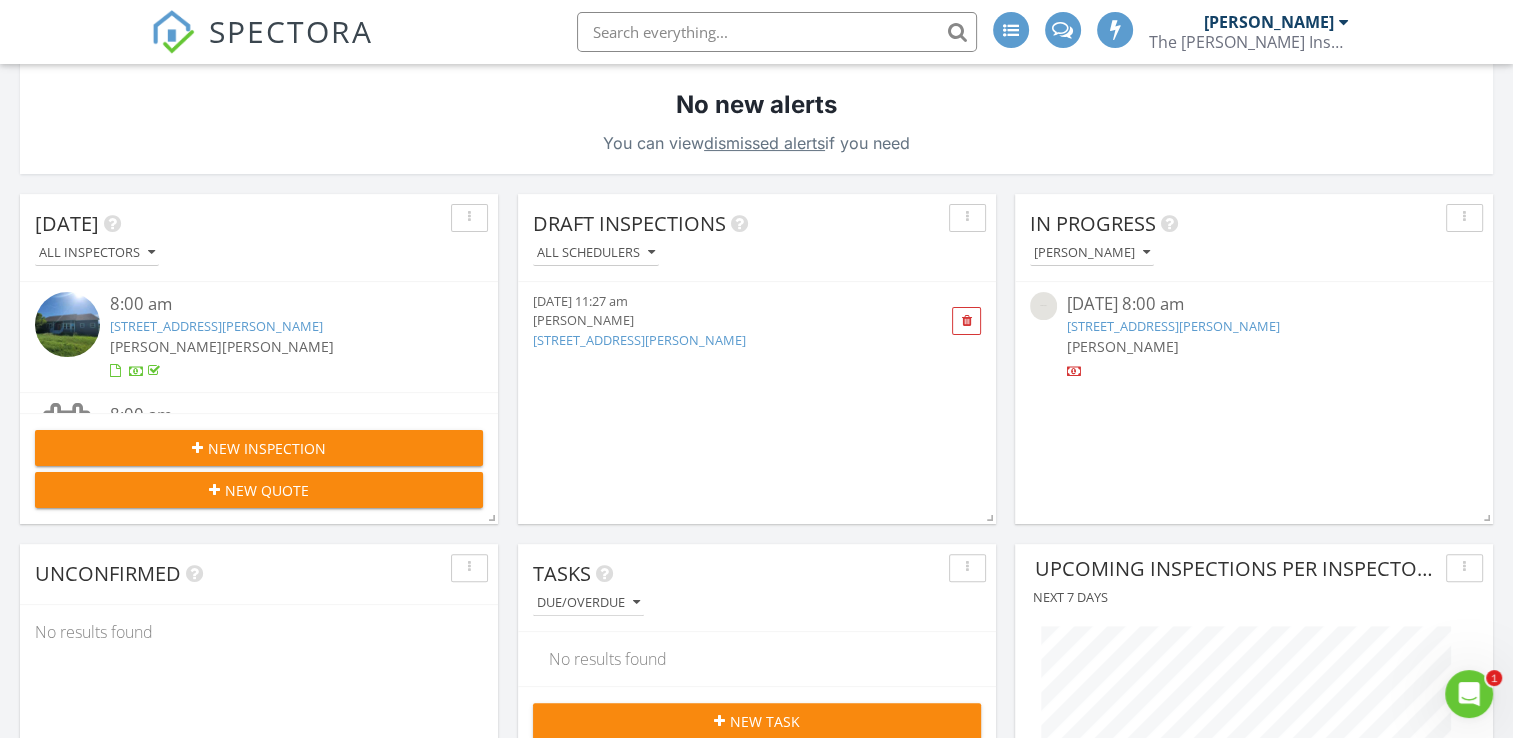 click at bounding box center (1062, 28) 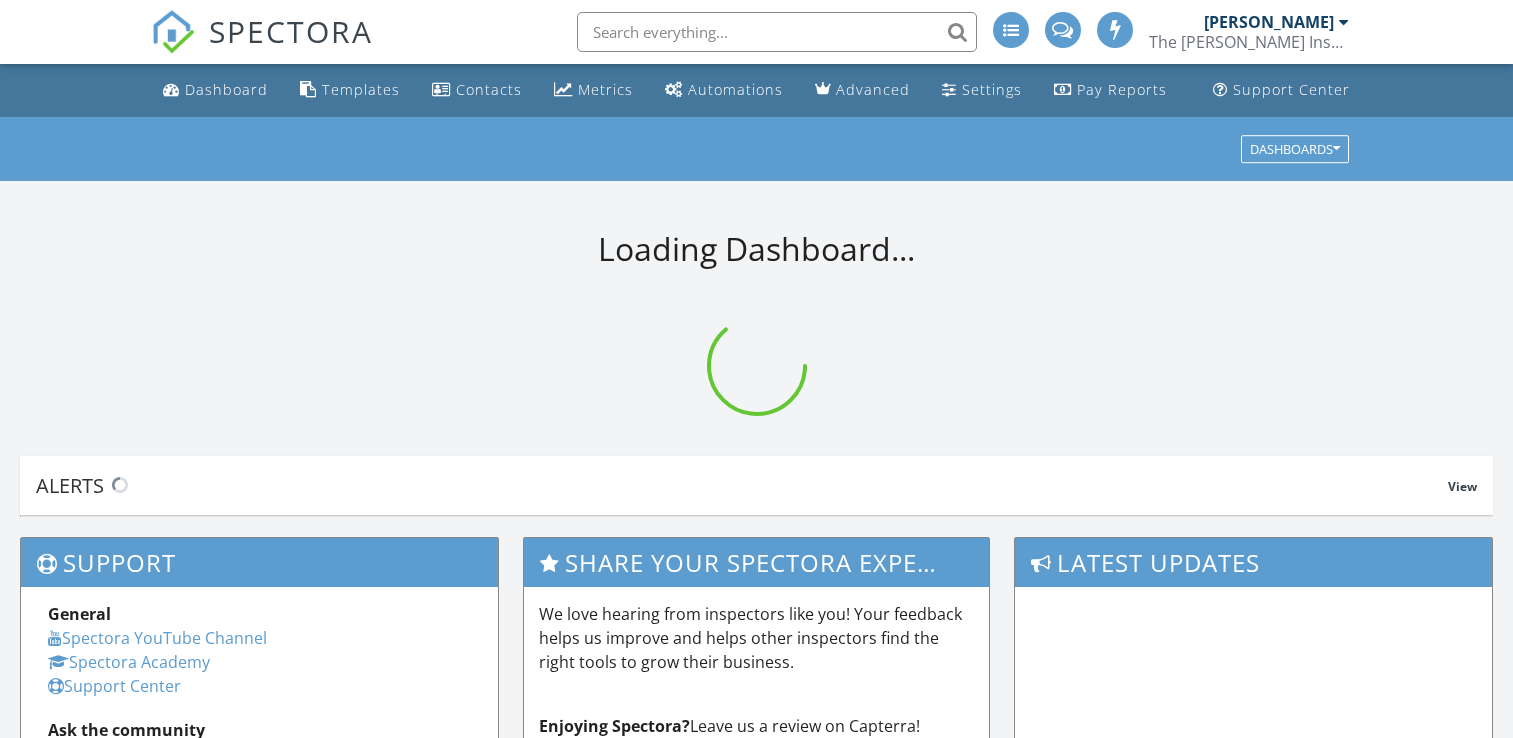 scroll, scrollTop: 194, scrollLeft: 0, axis: vertical 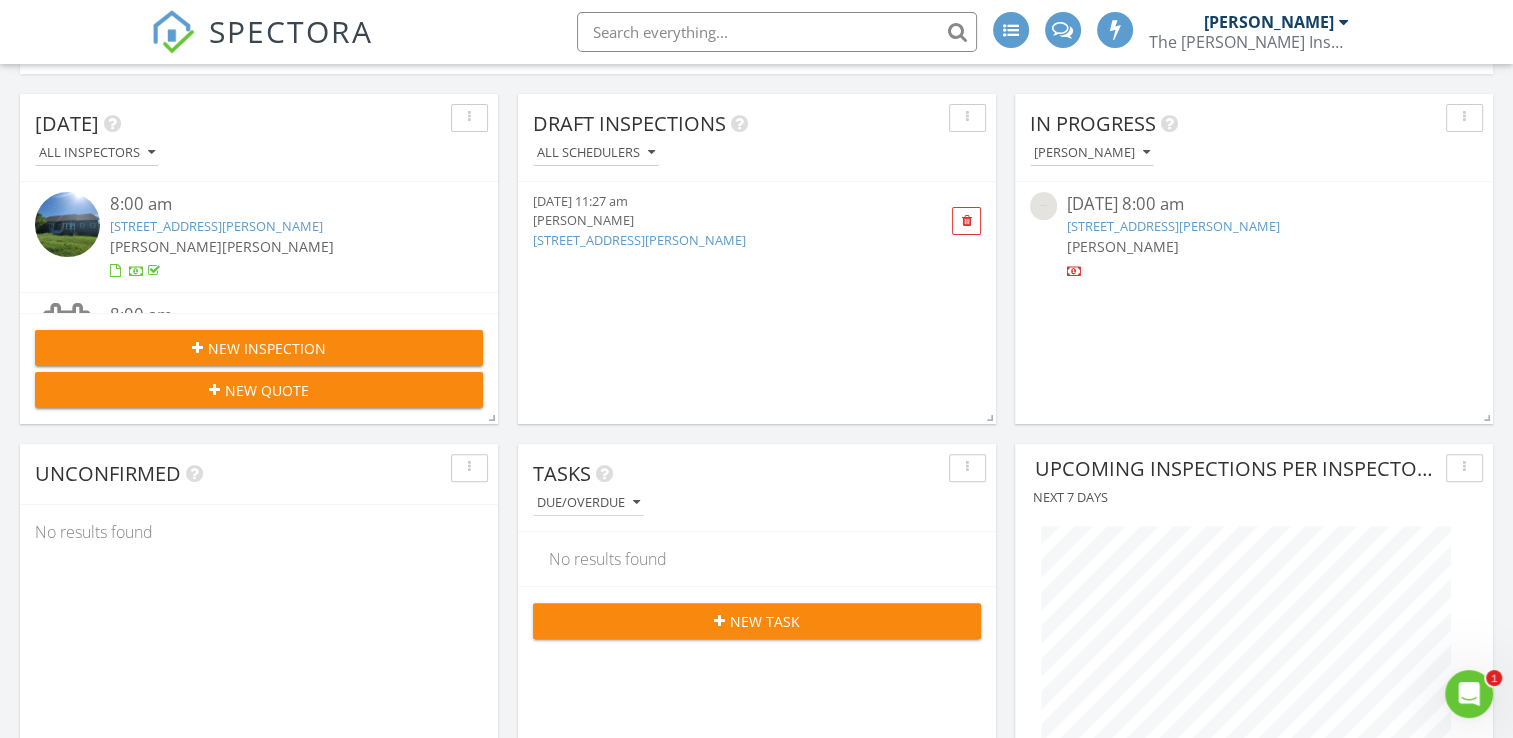 click on "New Inspection" at bounding box center (259, 348) 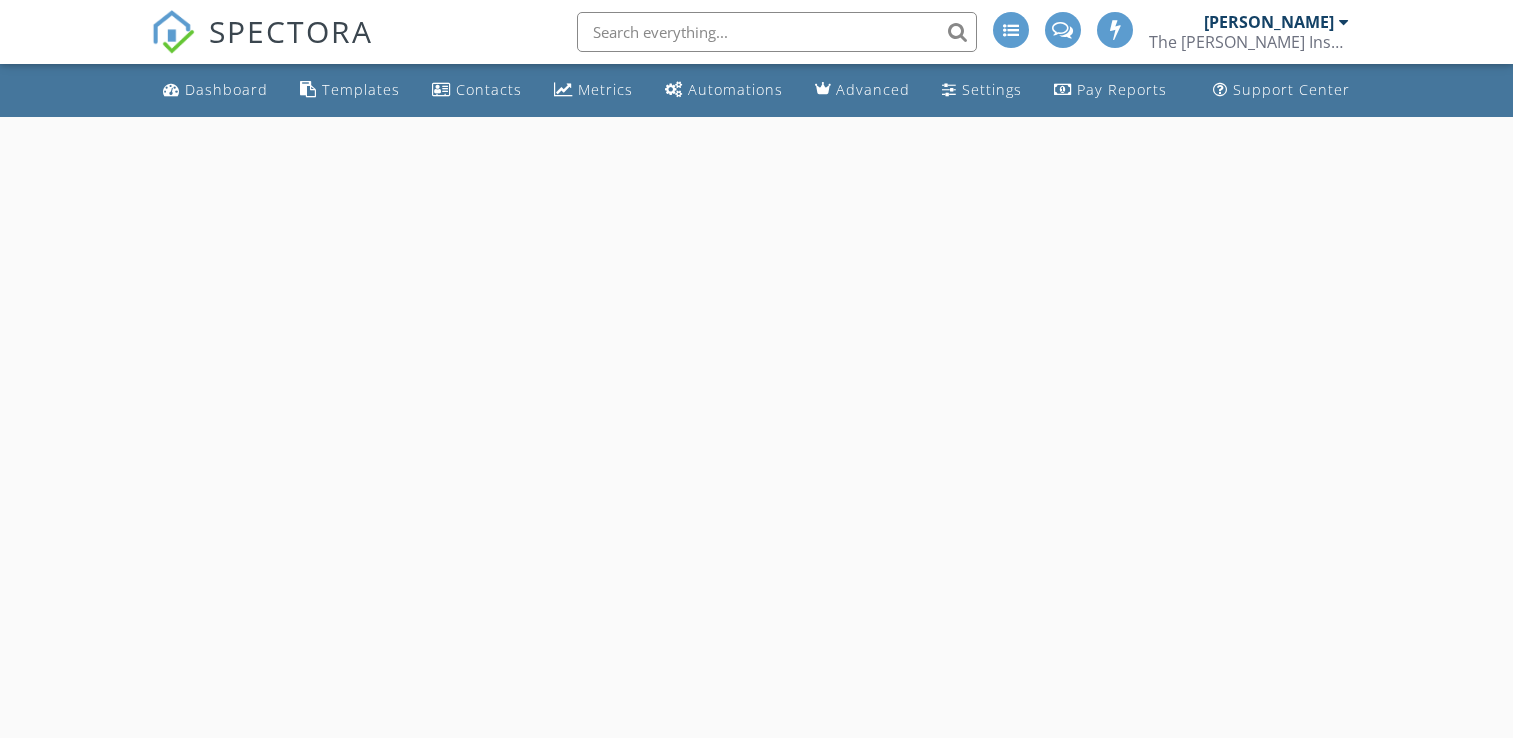 scroll, scrollTop: 0, scrollLeft: 0, axis: both 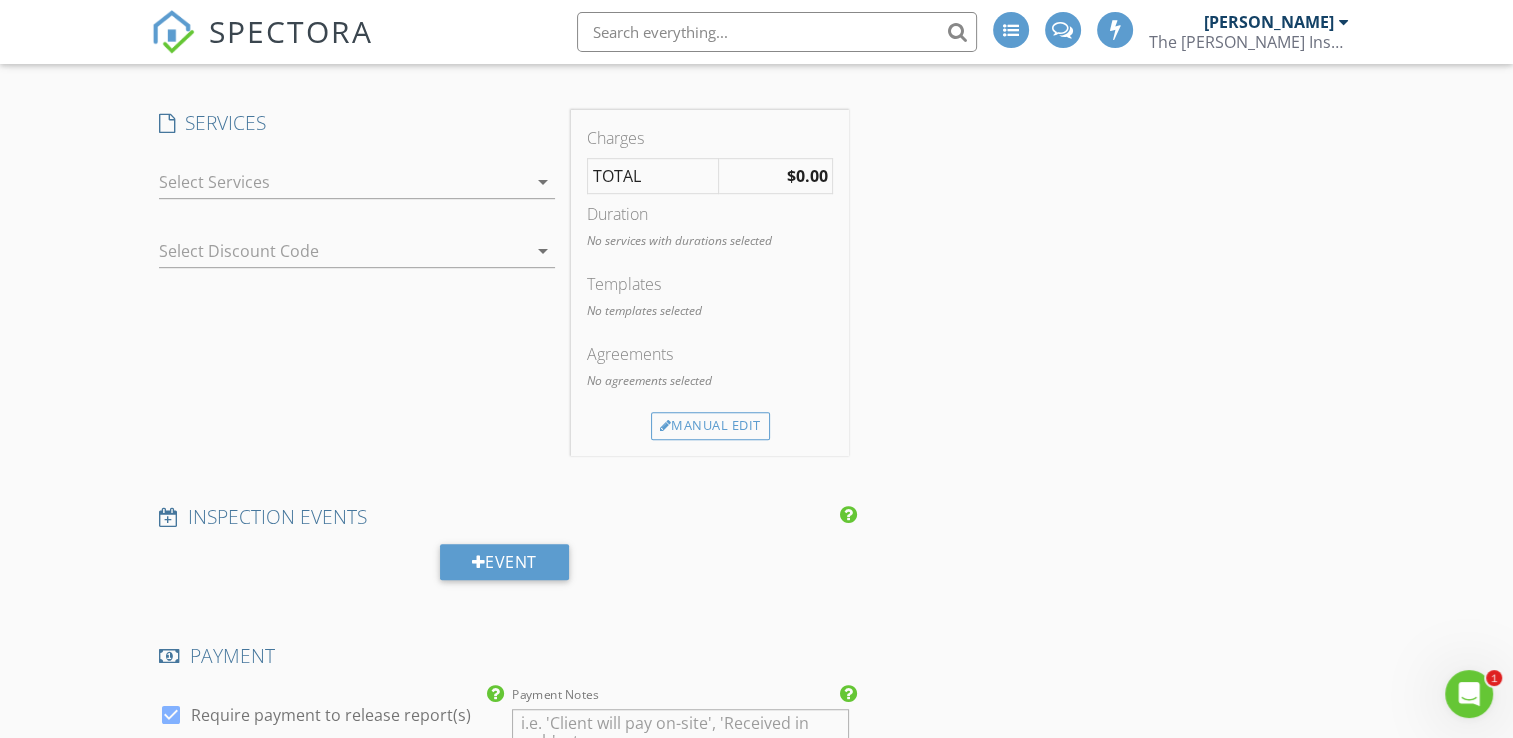 click at bounding box center [343, 182] 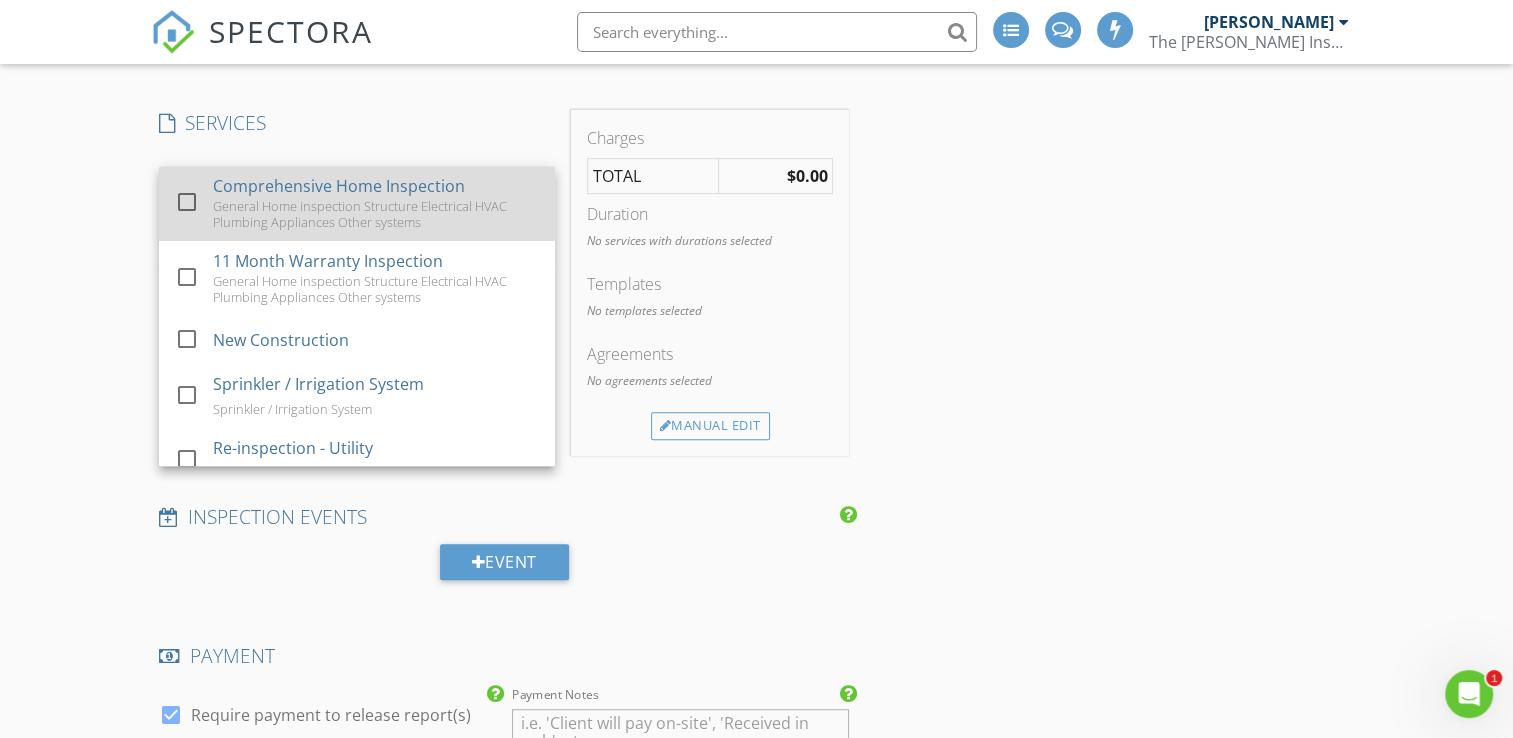 click on "General Home inspection Structure Electrical HVAC Plumbing Appliances Other systems" at bounding box center [377, 214] 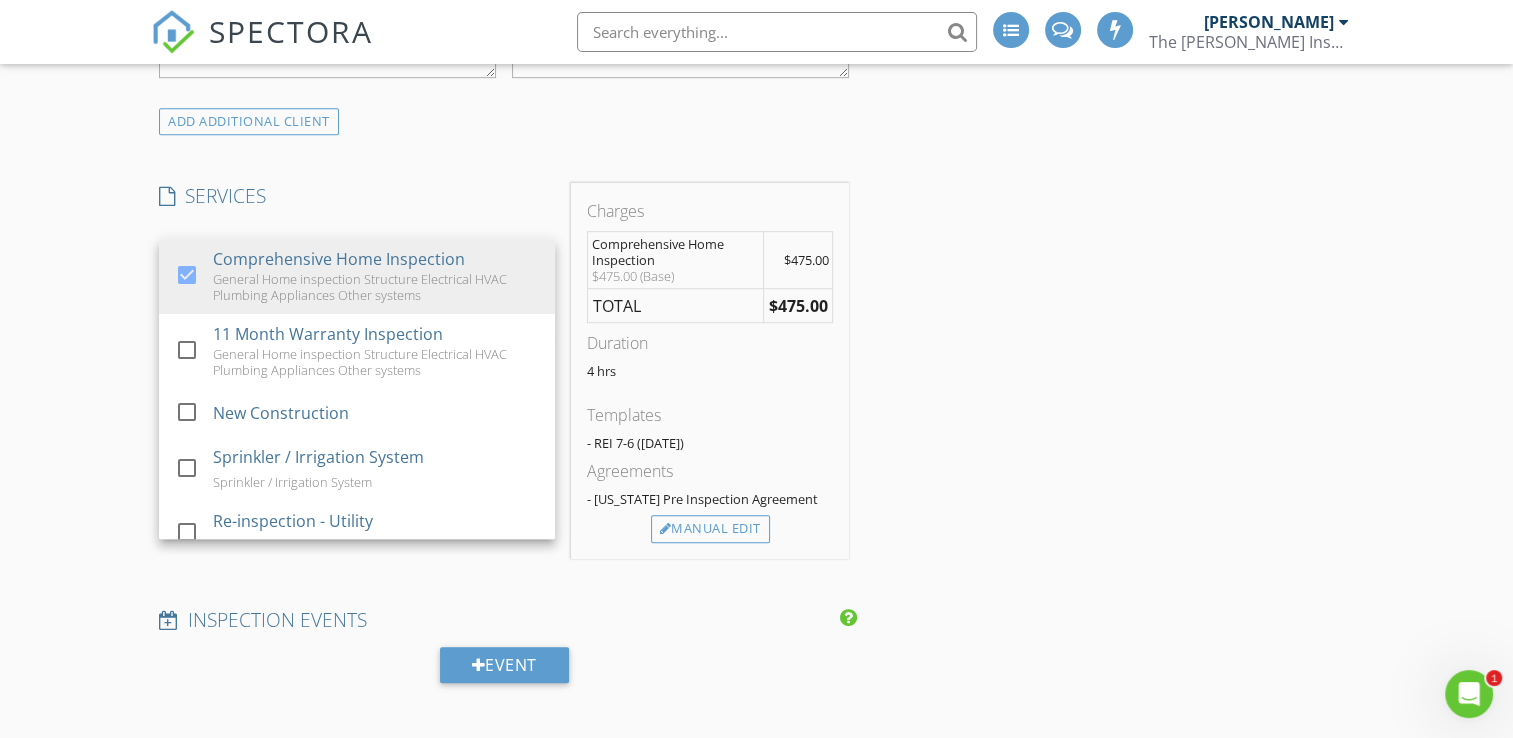 scroll, scrollTop: 700, scrollLeft: 0, axis: vertical 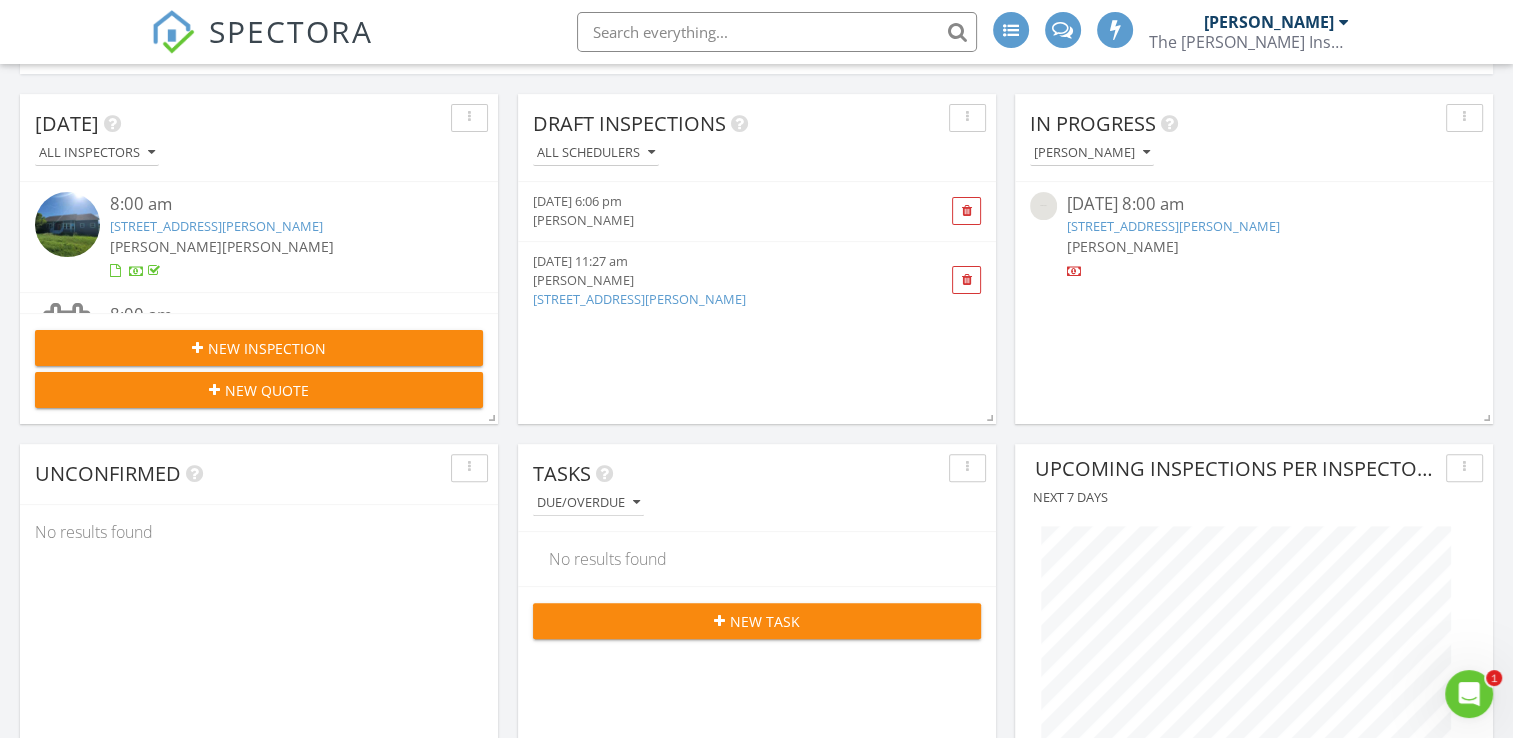 click on "New Quote" at bounding box center [259, 390] 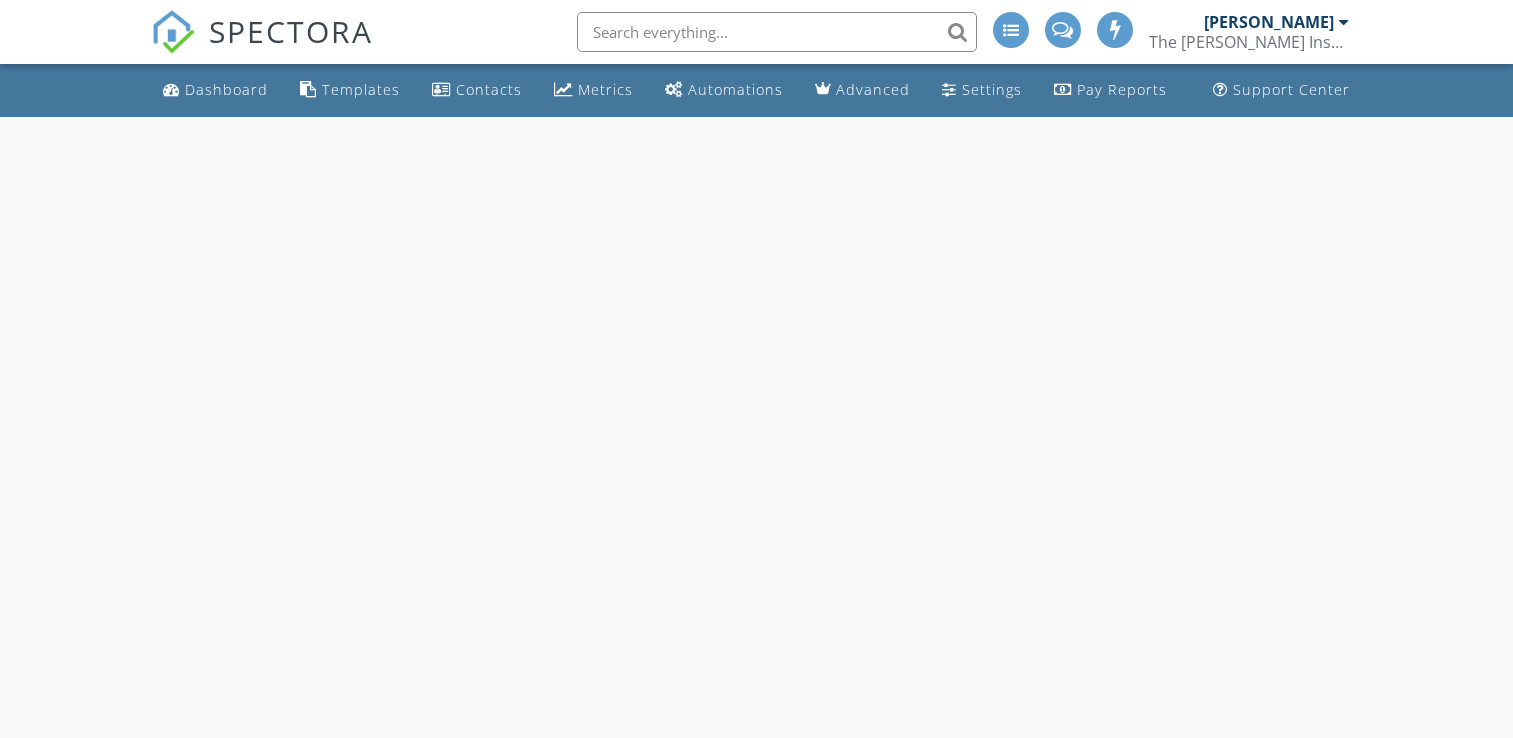 scroll, scrollTop: 0, scrollLeft: 0, axis: both 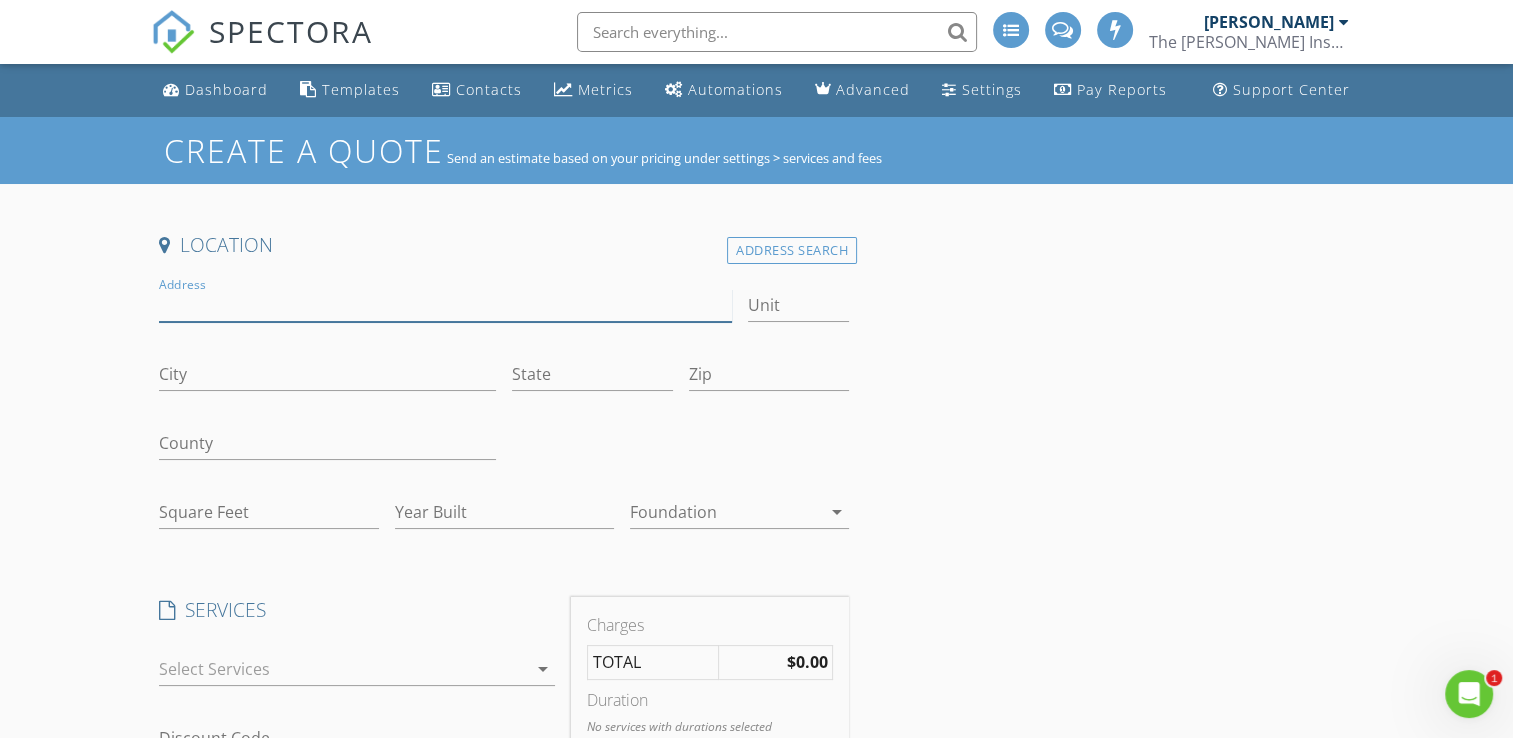 click on "Address" at bounding box center [445, 305] 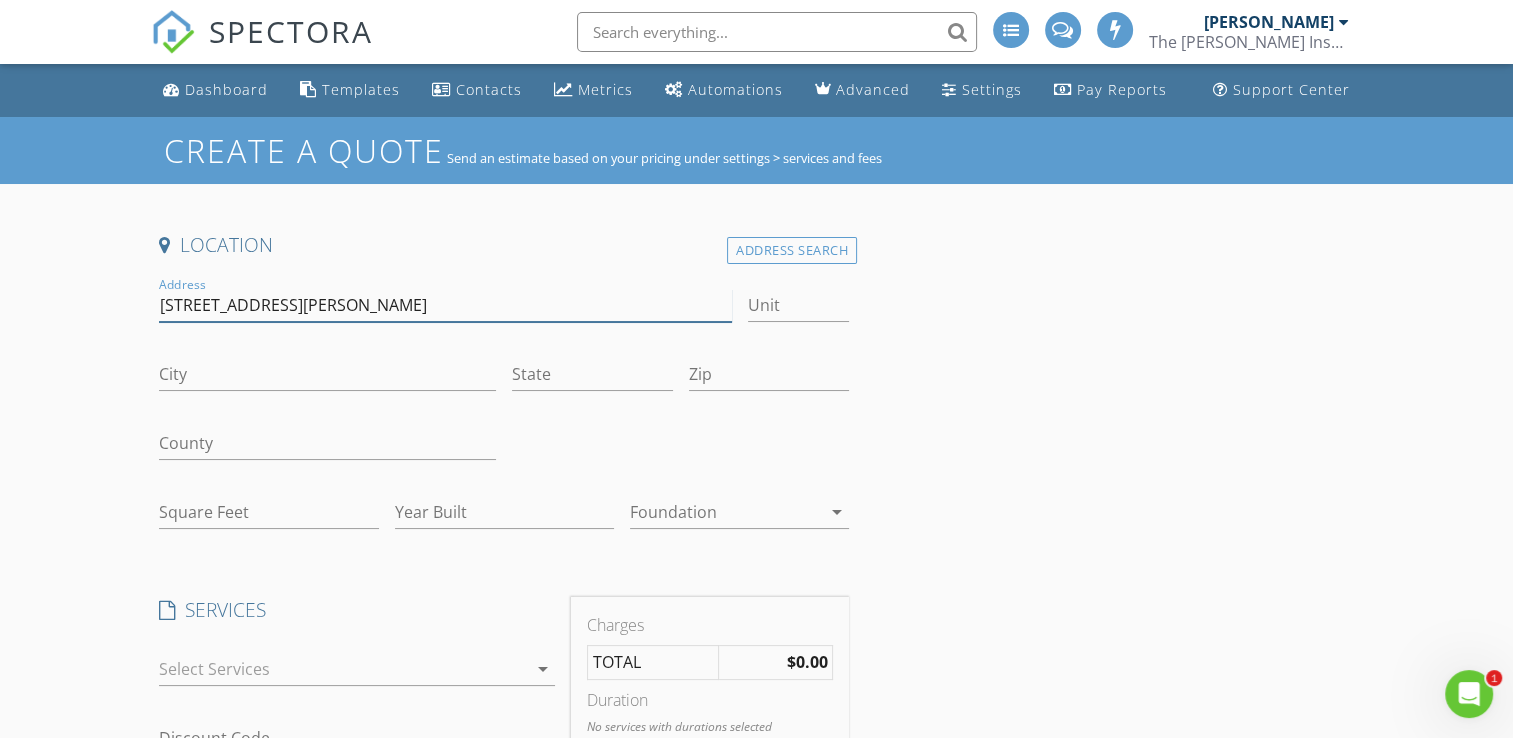 type on "[STREET_ADDRESS][PERSON_NAME]" 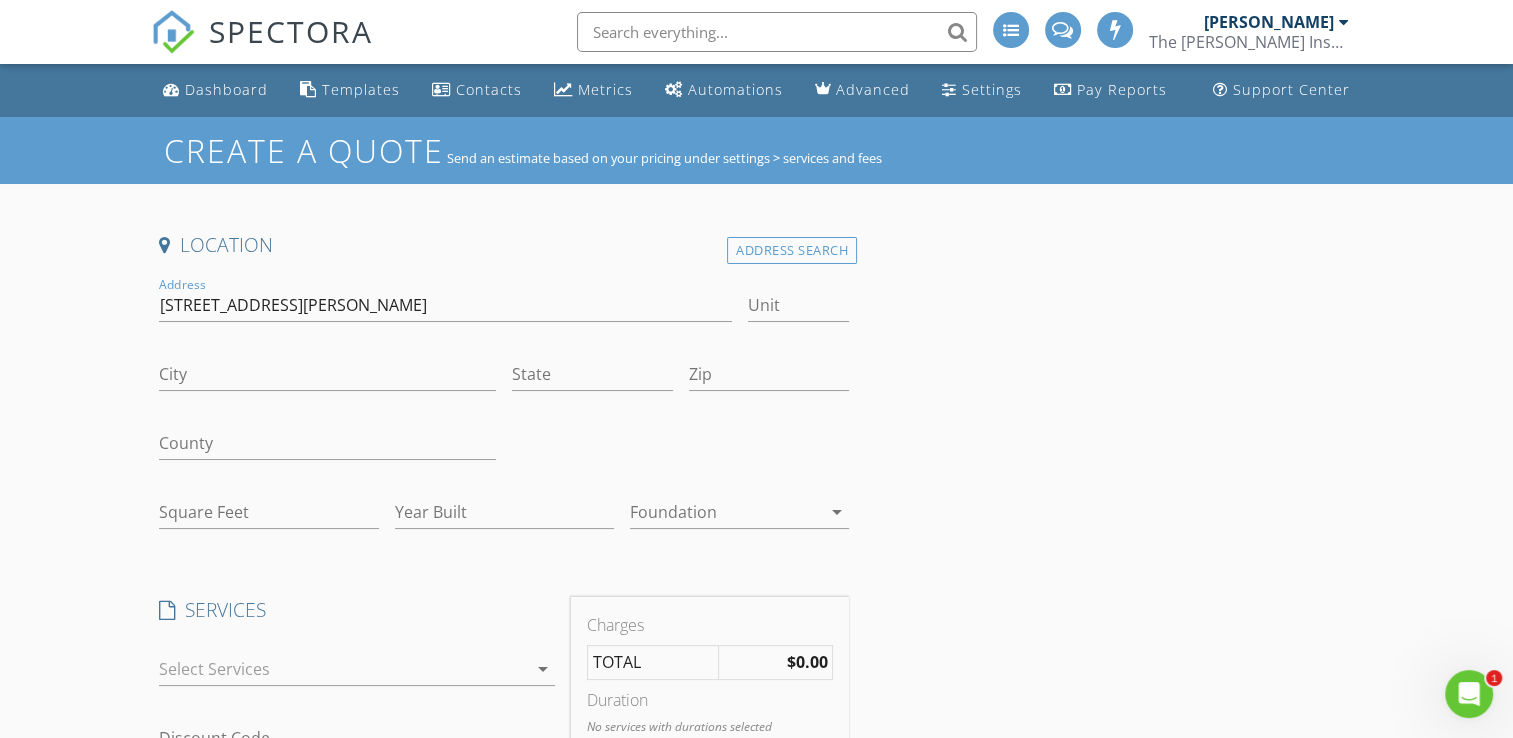 click on "Location
Address Search       Address 7720 Corina Drive   Unit   City   State   Zip   County     Square Feet   Year Built   Foundation arrow_drop_down
SERVICES
check_box_outline_blank   Comprehensive Home Inspection   General Home inspection Structure Electrical HVAC Plumbing Appliances Other systems check_box_outline_blank   11 Month Warranty Inspection   General Home inspection Structure Electrical HVAC Plumbing Appliances Other systems check_box_outline_blank   New Construction   check_box_outline_blank   Sprinkler / Irrigation System   Sprinkler / Irrigation System check_box_outline_blank   Re-inspection - Utility   Re-inspection due to a utility off at original inspection check_box_outline_blank   Phase 1 - Pre Pour   Inspections of conditions of new contruction before concrete is poured check_box_outline_blank   Phase 2 - Pre Drywall   Inspection of conditions after roof, HVAC, plumbing and electrical has been roughed in check_box_outline_blank" at bounding box center (756, 802) 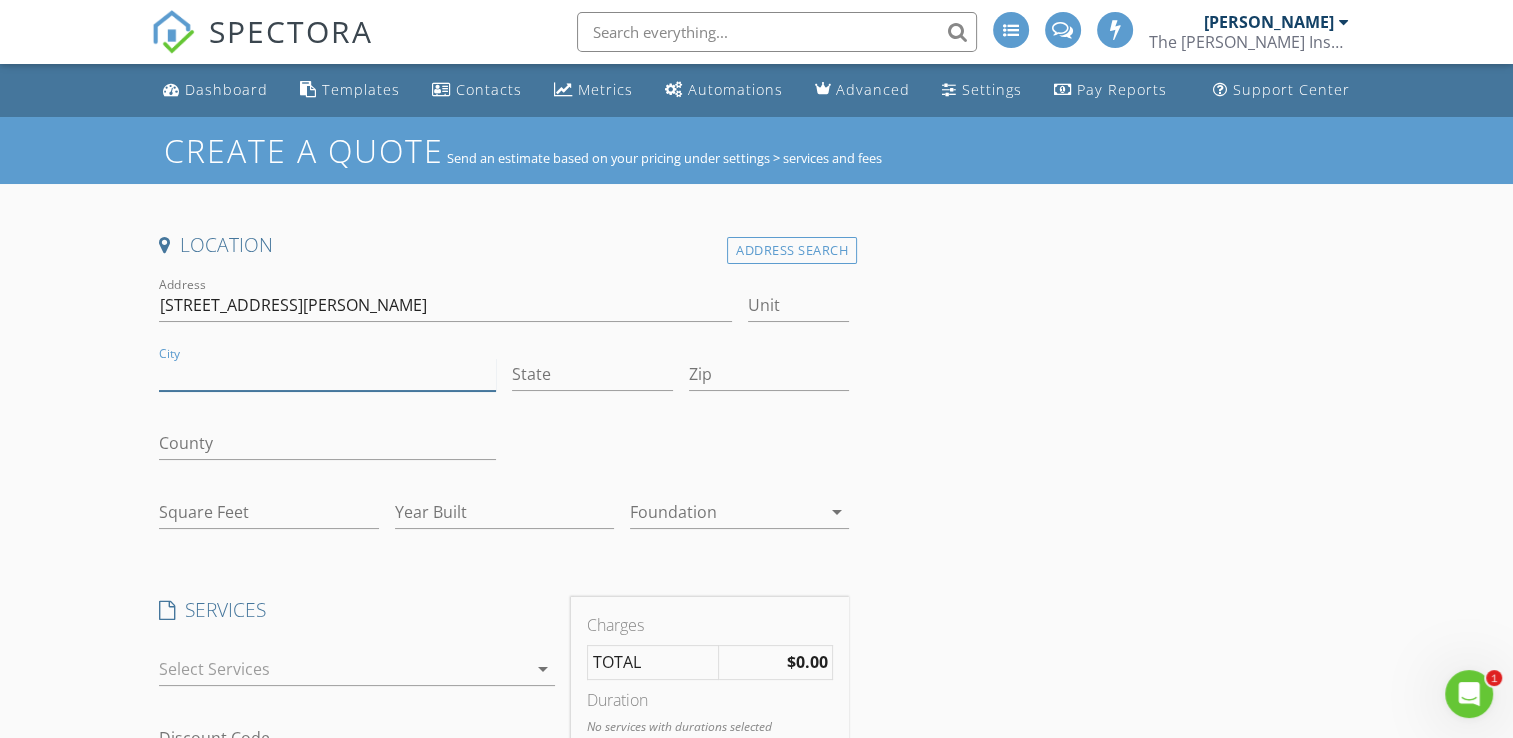 click on "City" at bounding box center [327, 374] 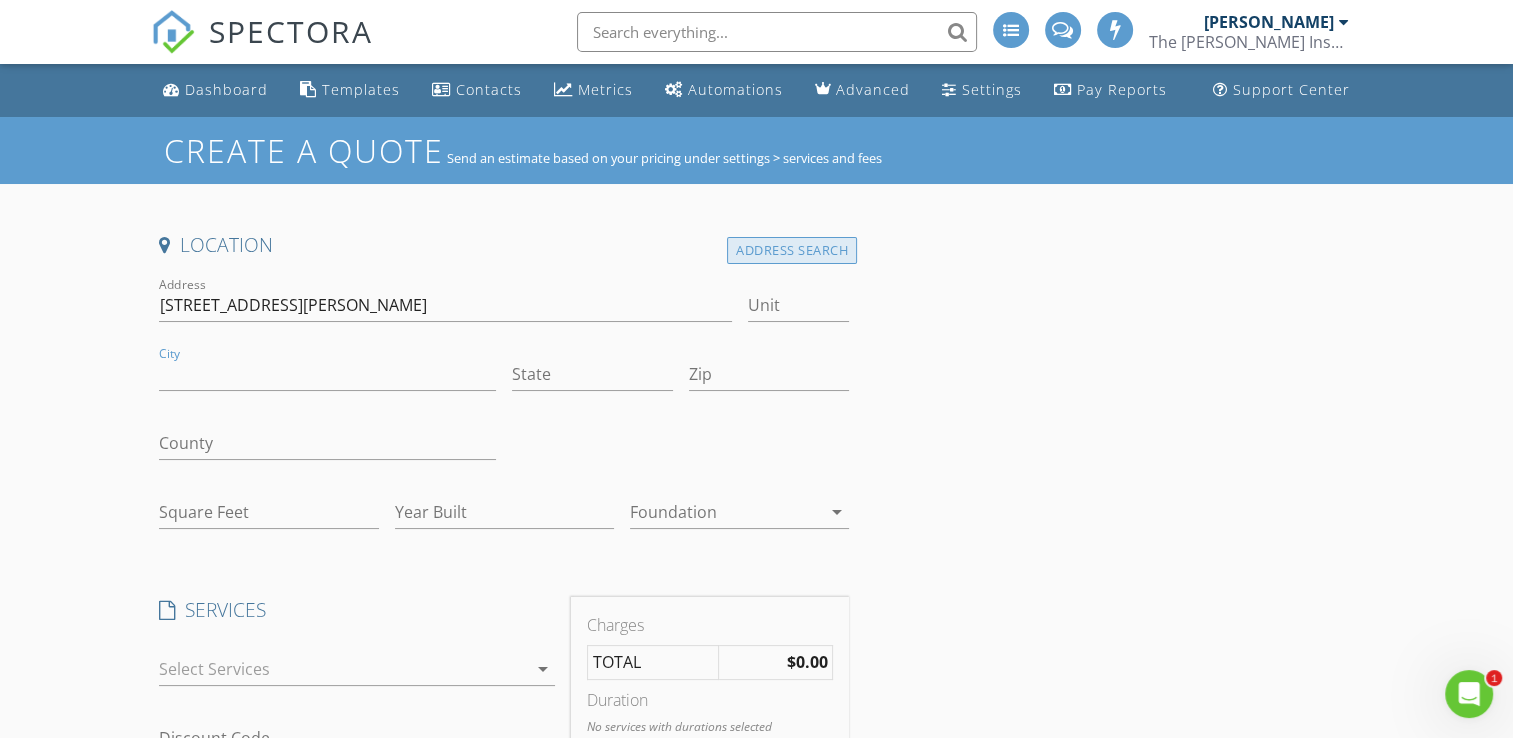 click on "Address Search" at bounding box center (792, 250) 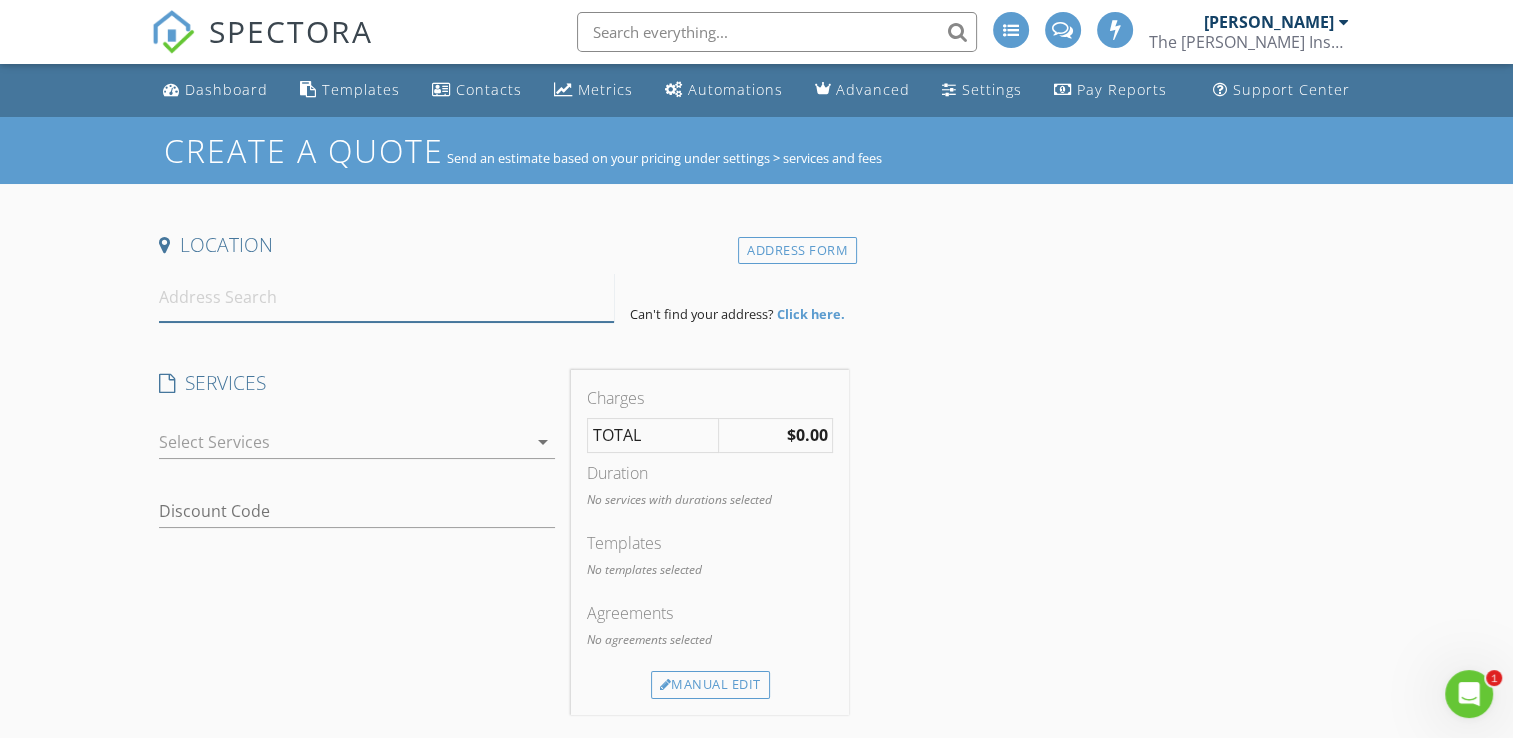 click at bounding box center (386, 297) 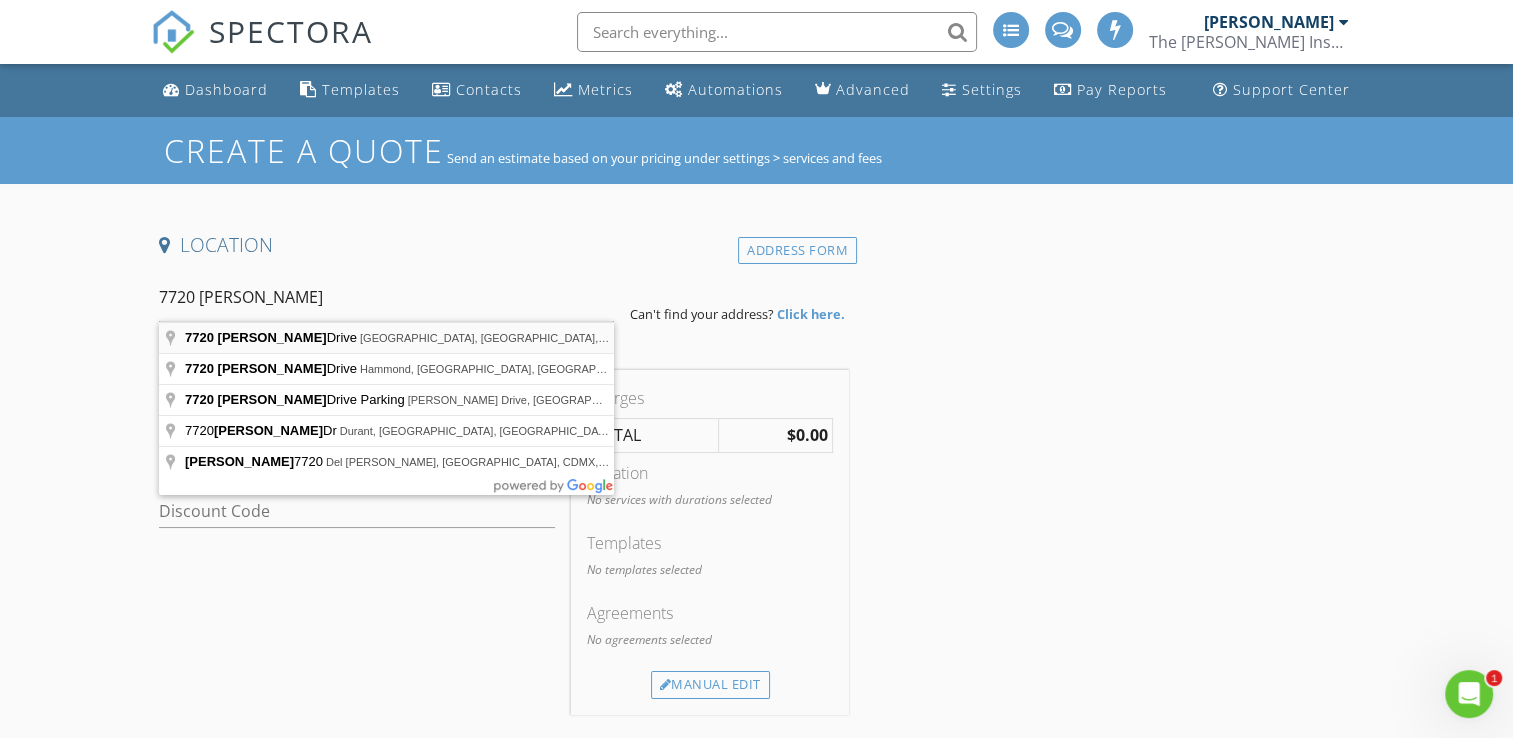 type on "7720 Corina Drive, Fort Worth, TX, USA" 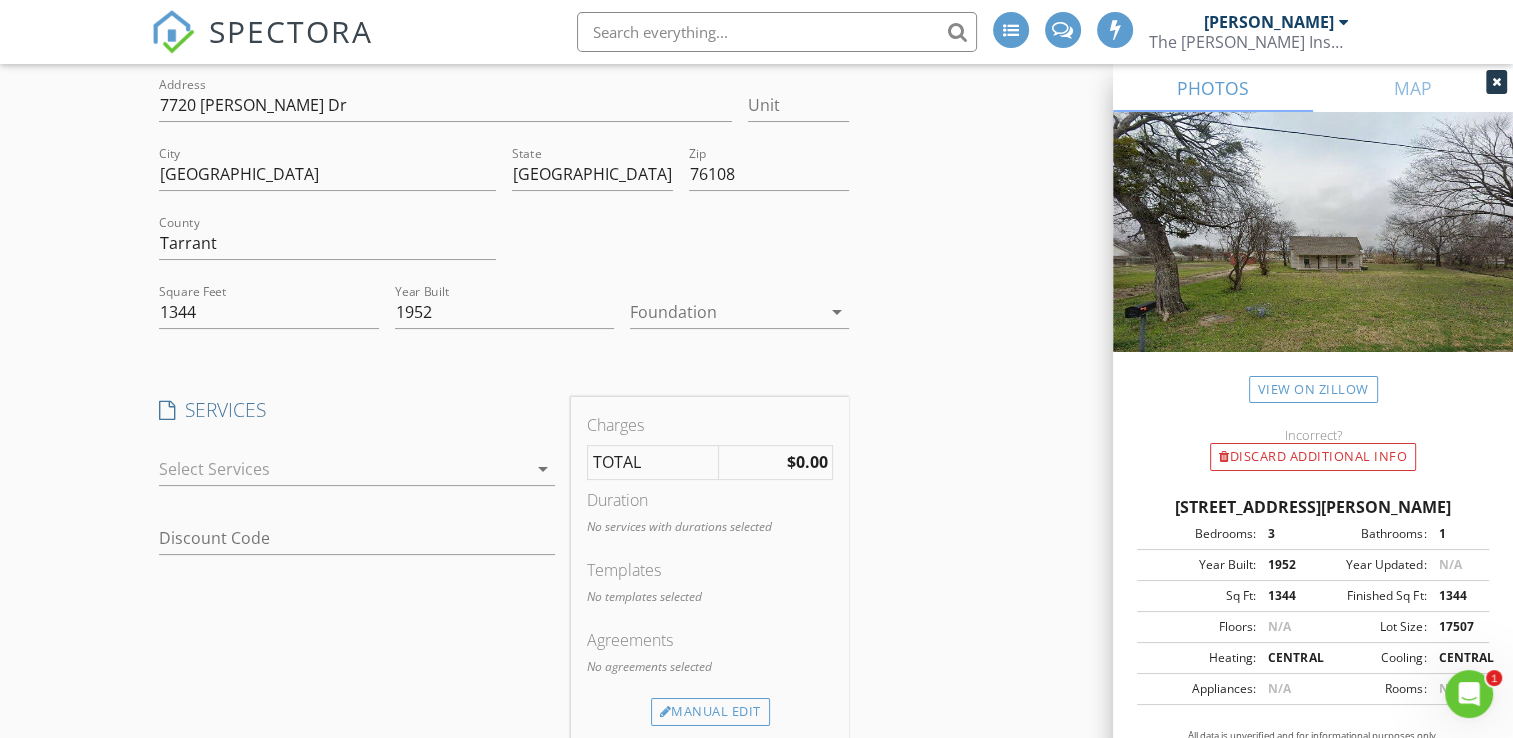 scroll, scrollTop: 300, scrollLeft: 0, axis: vertical 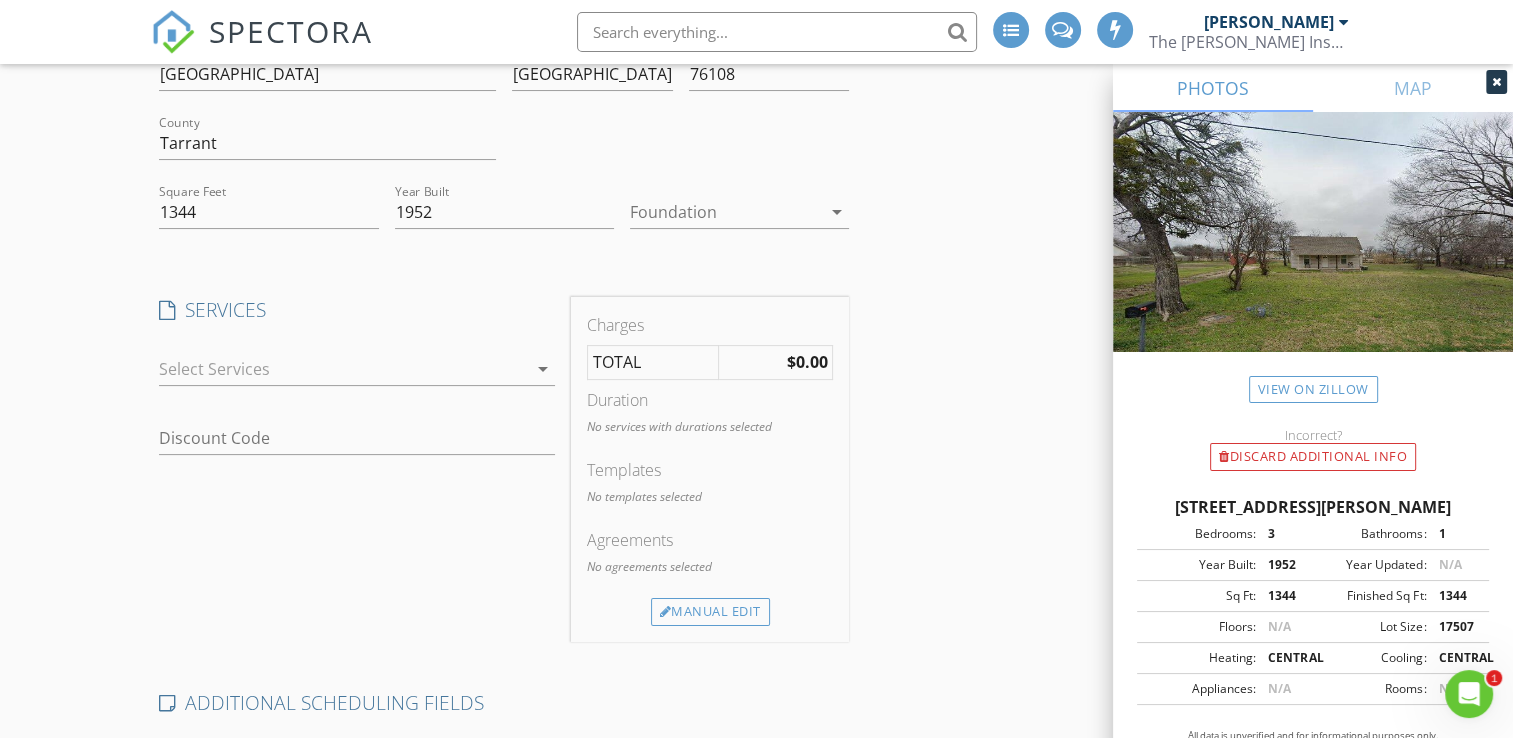 click at bounding box center (343, 369) 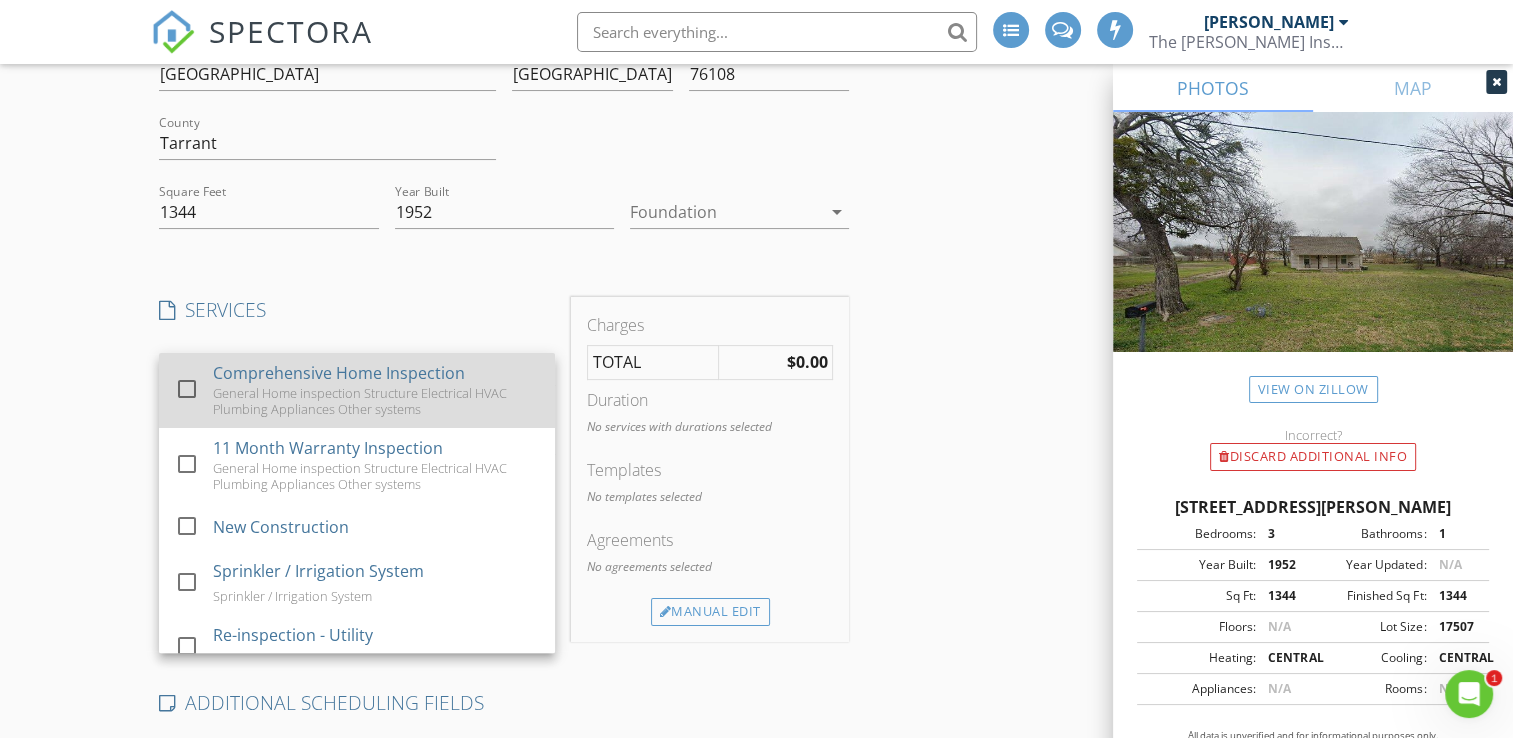click on "Comprehensive Home Inspection" at bounding box center (340, 373) 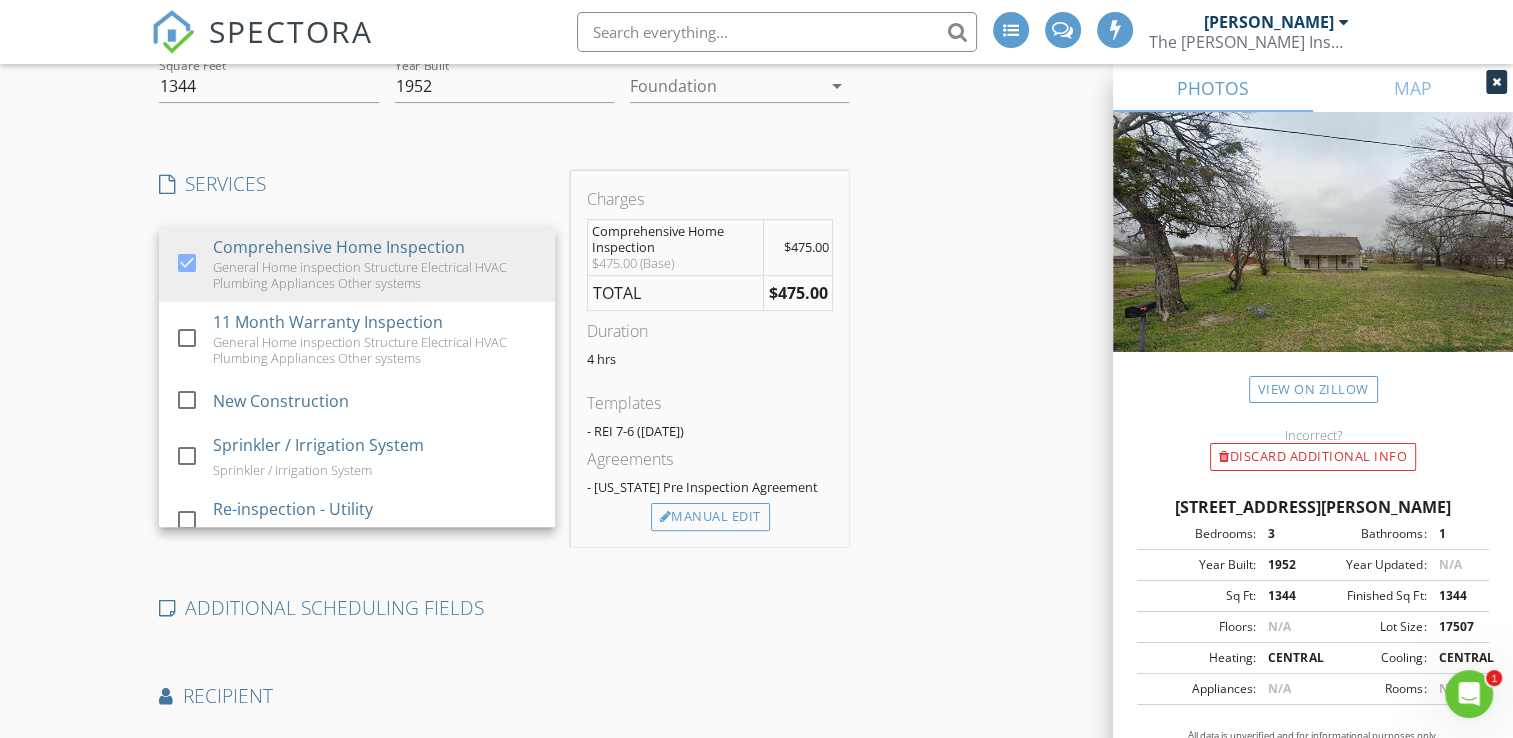 scroll, scrollTop: 600, scrollLeft: 0, axis: vertical 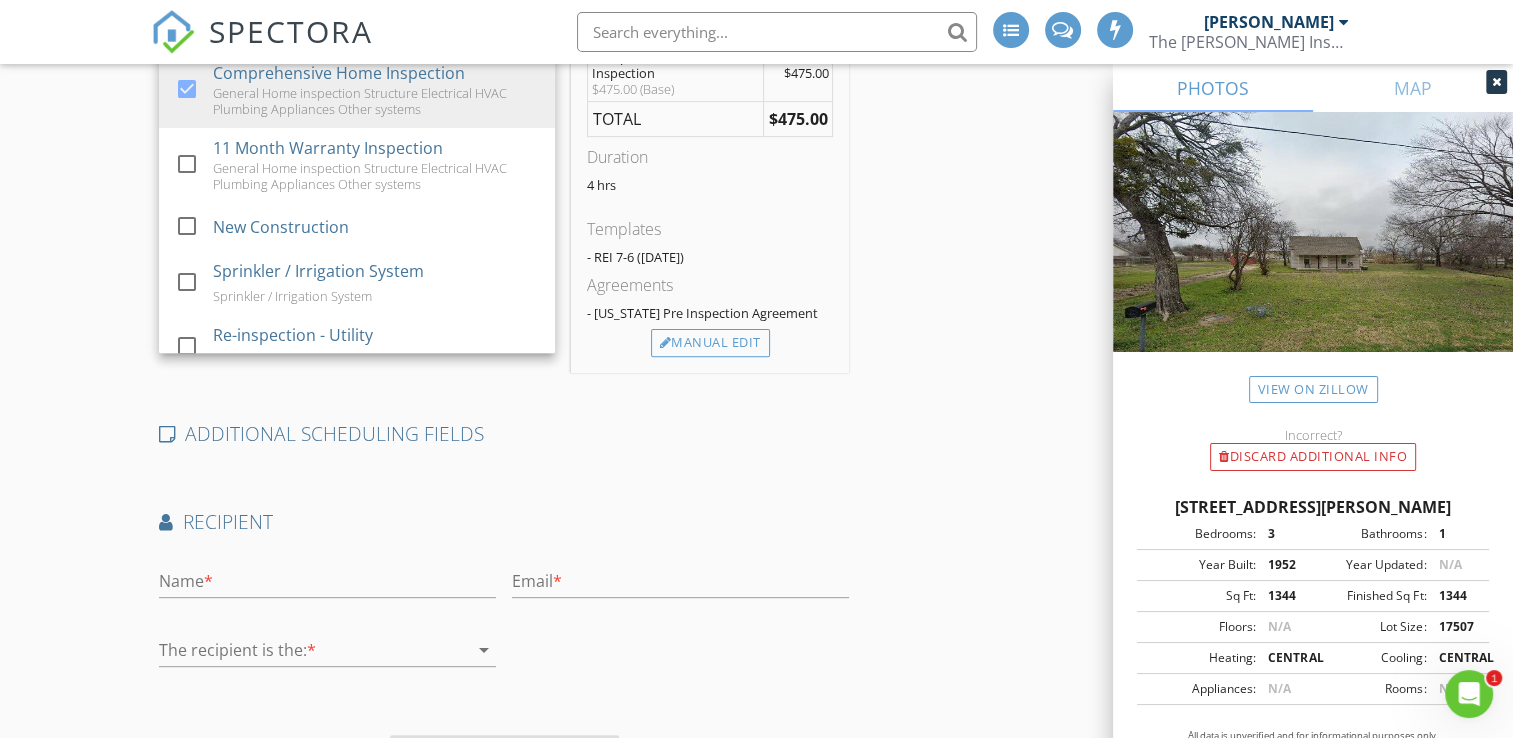 click on "Location
Address Search       Address 7720 Corina Dr   Unit   City Fort Worth   State TX   Zip 76108   County Tarrant     Square Feet 1344   Year Built 1952   Foundation arrow_drop_down
SERVICES
check_box   Comprehensive Home Inspection   General Home inspection Structure Electrical HVAC Plumbing Appliances Other systems check_box_outline_blank   11 Month Warranty Inspection   General Home inspection Structure Electrical HVAC Plumbing Appliances Other systems check_box_outline_blank   New Construction   check_box_outline_blank   Sprinkler / Irrigation System   Sprinkler / Irrigation System check_box_outline_blank   Re-inspection - Utility   Re-inspection due to a utility off at original inspection check_box_outline_blank   Phase 1 - Pre Pour   Inspections of conditions of new contruction before concrete is poured check_box_outline_blank   Phase 2 - Pre Drywall   Inspection of conditions after roof, HVAC, plumbing and electrical has been roughed in" at bounding box center (756, 218) 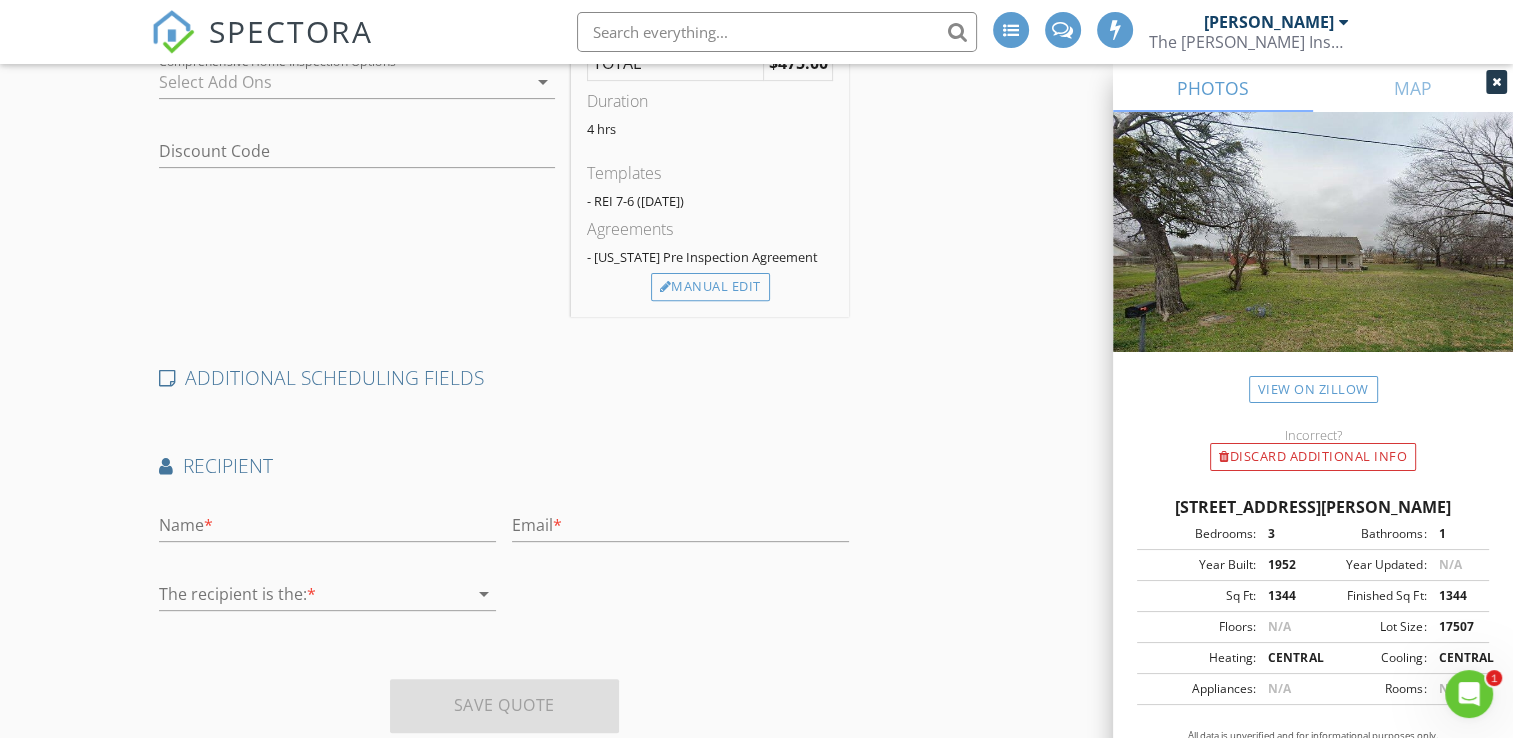 scroll, scrollTop: 710, scrollLeft: 0, axis: vertical 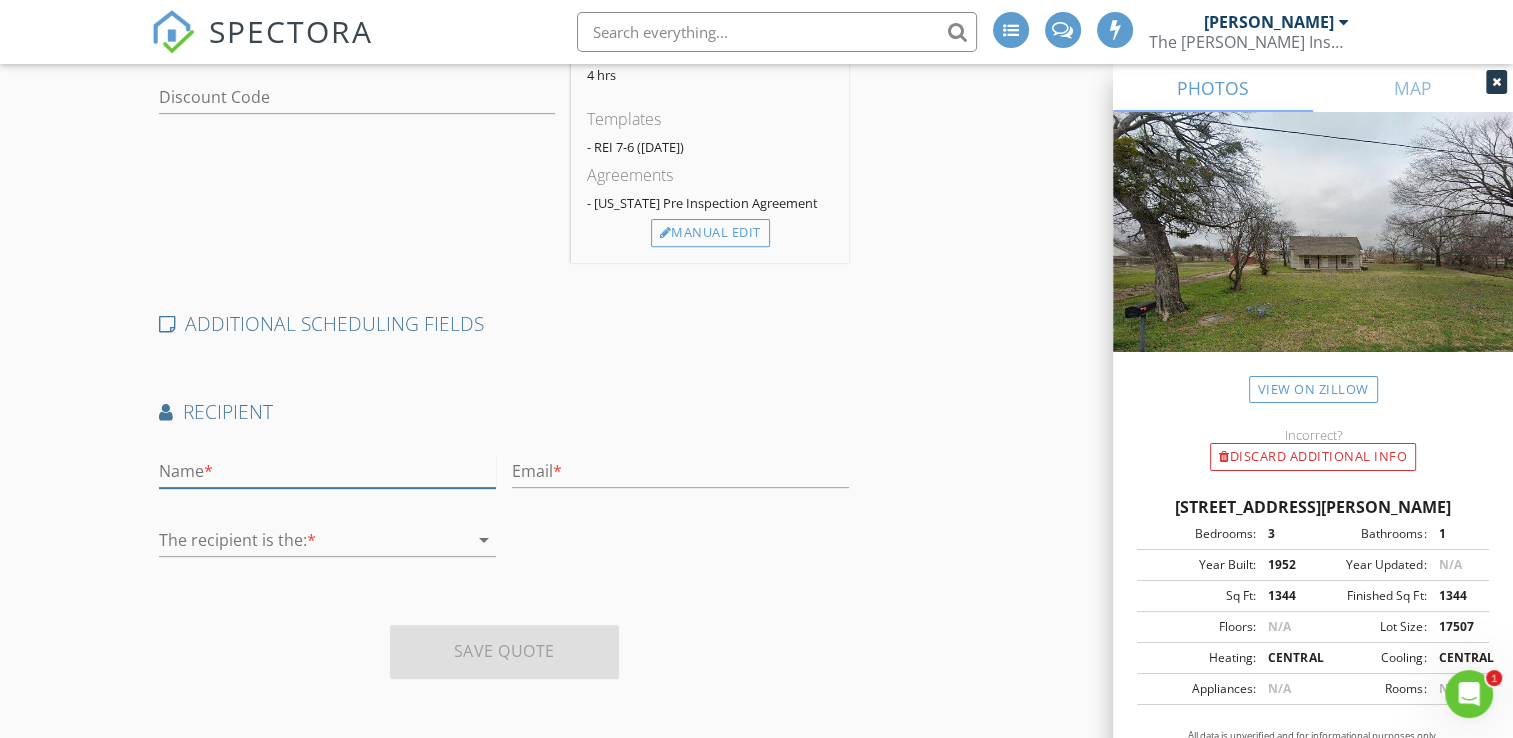 click at bounding box center [327, 471] 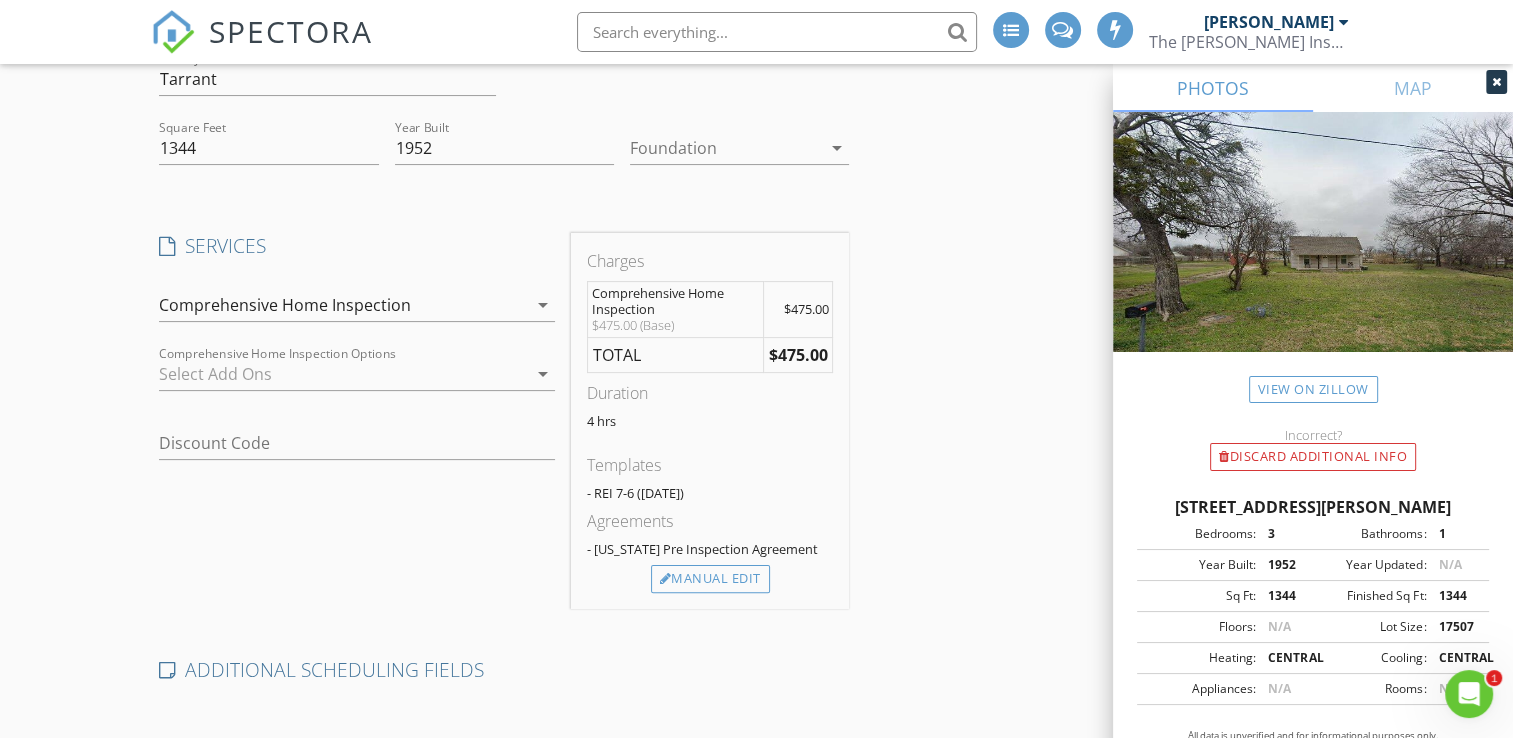 scroll, scrollTop: 410, scrollLeft: 0, axis: vertical 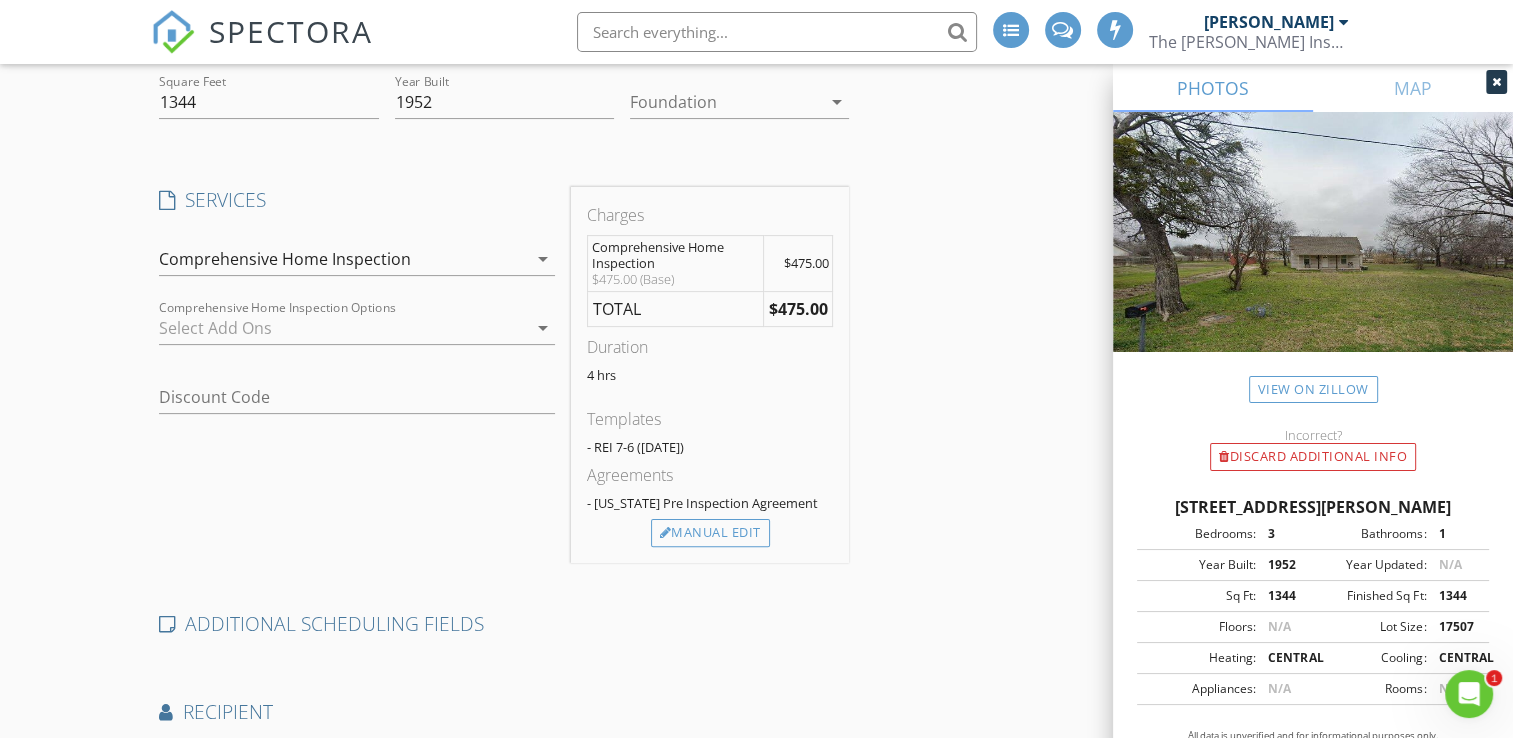 type on "Andrew" 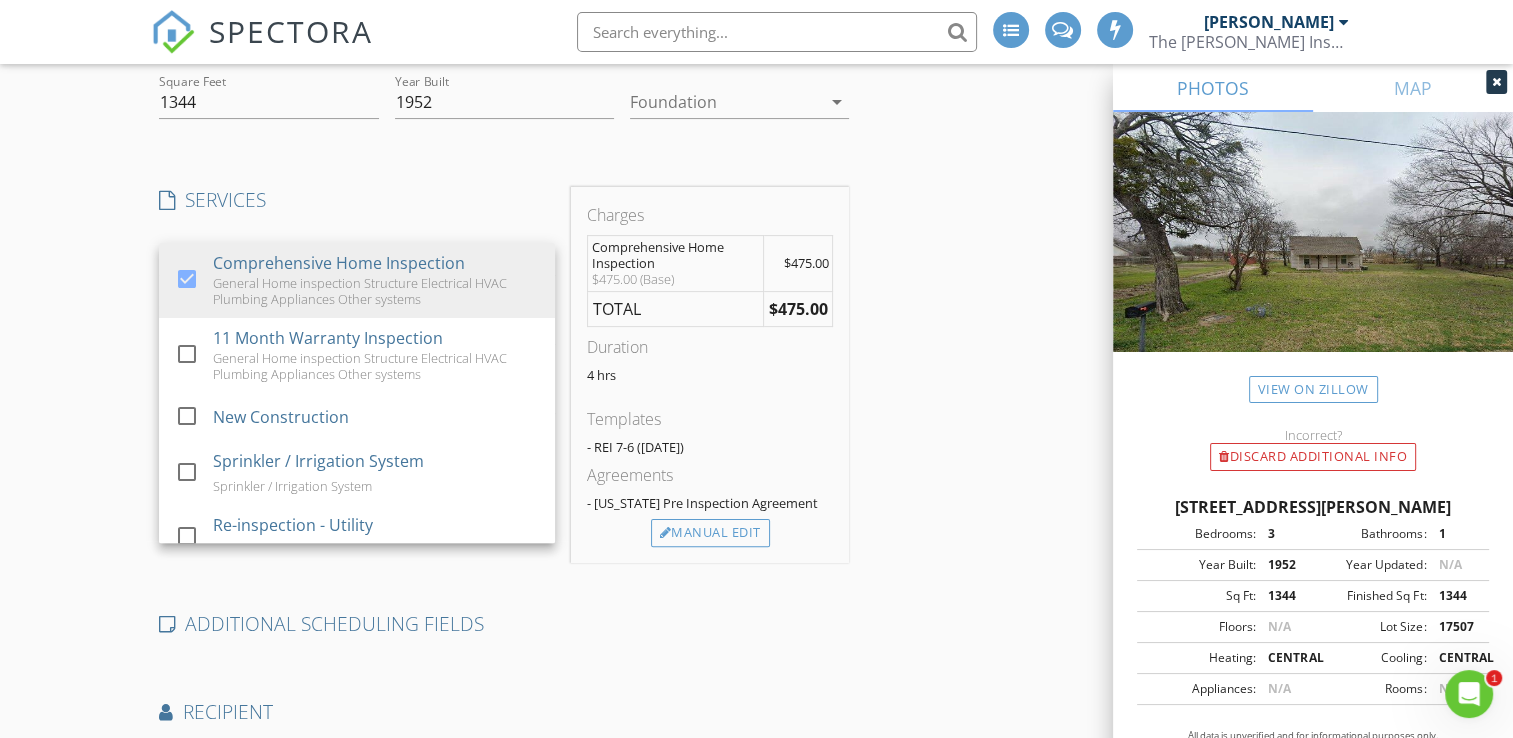 drag, startPoint x: 935, startPoint y: 241, endPoint x: 948, endPoint y: 238, distance: 13.341664 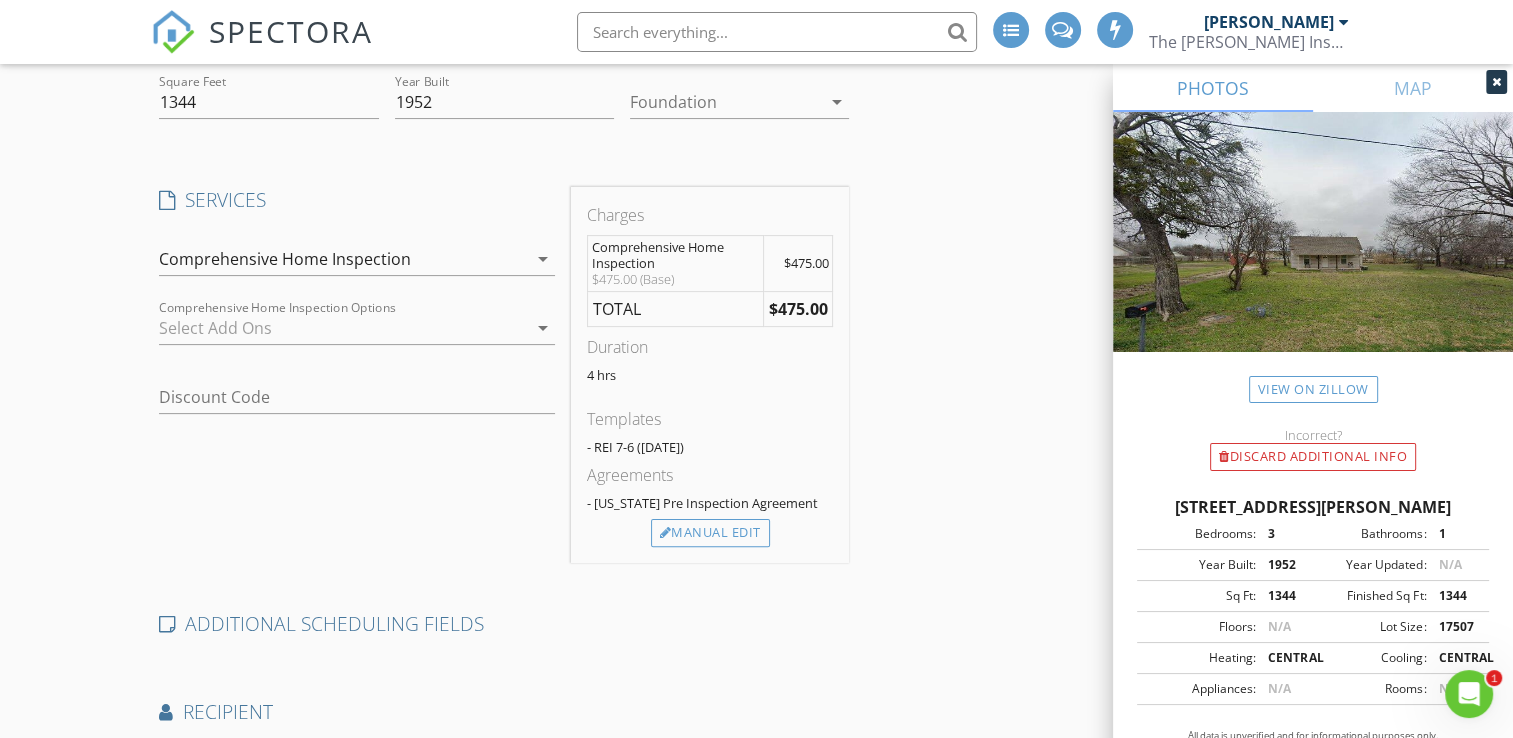 click on "Comprehensive Home Inspection" at bounding box center [343, 259] 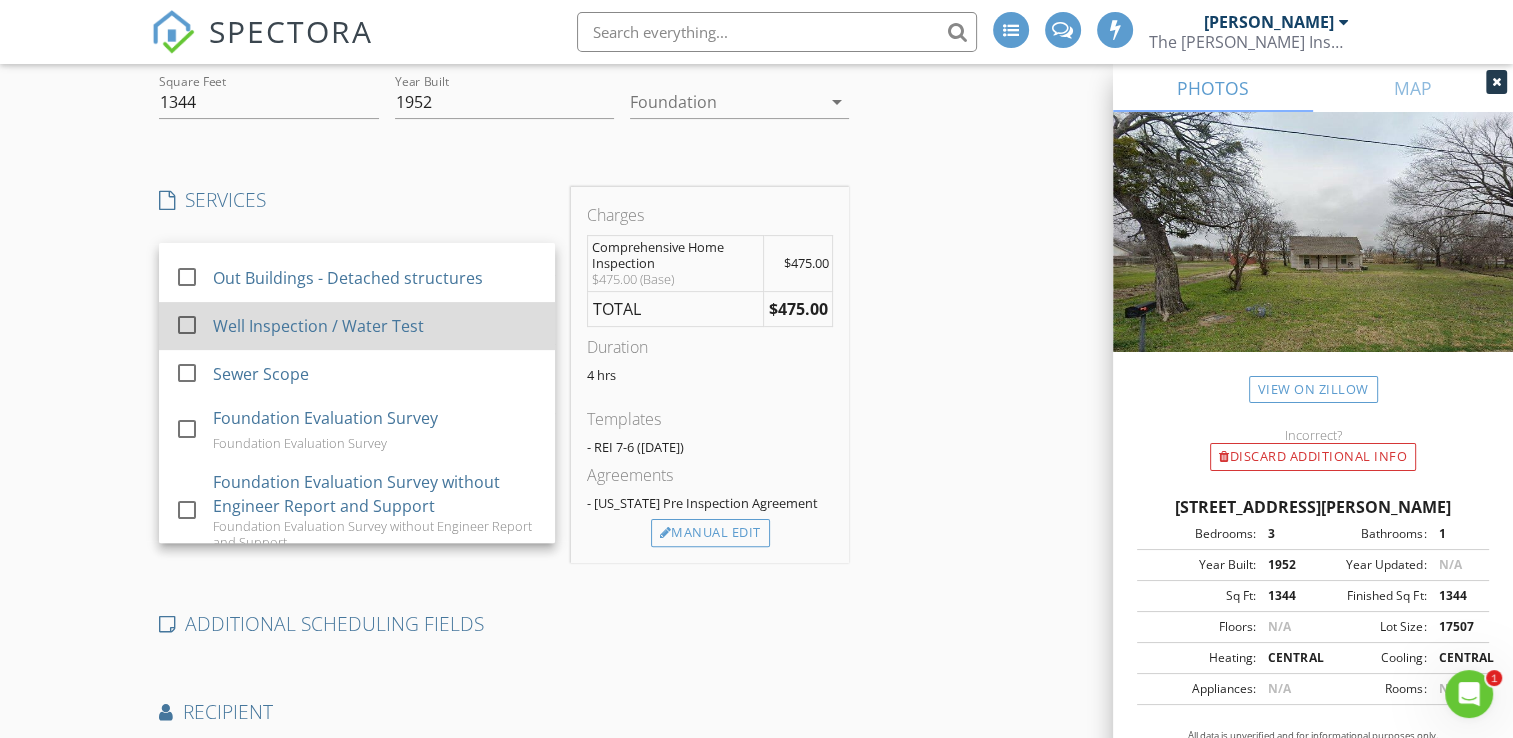 scroll, scrollTop: 800, scrollLeft: 0, axis: vertical 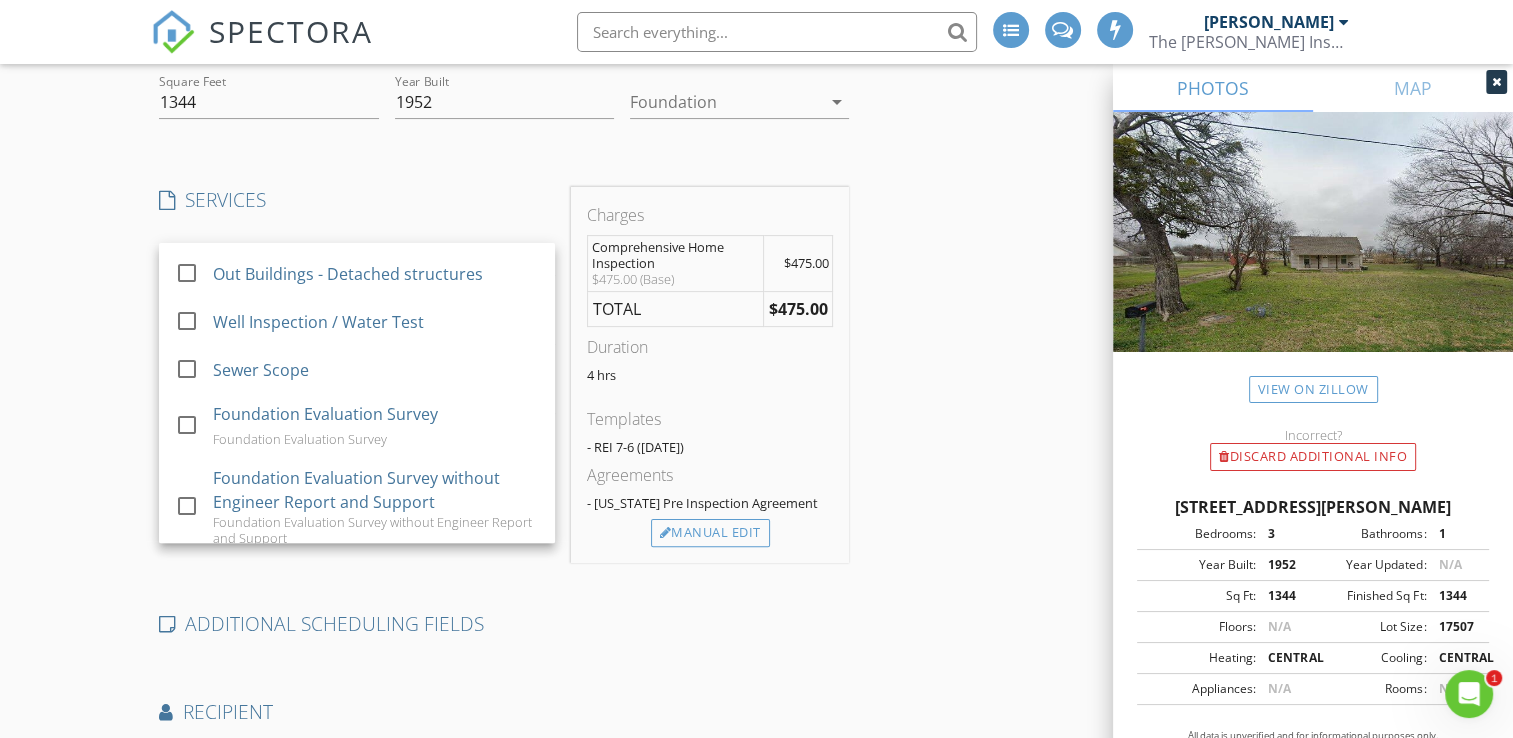 click on "SERVICES" at bounding box center (357, 200) 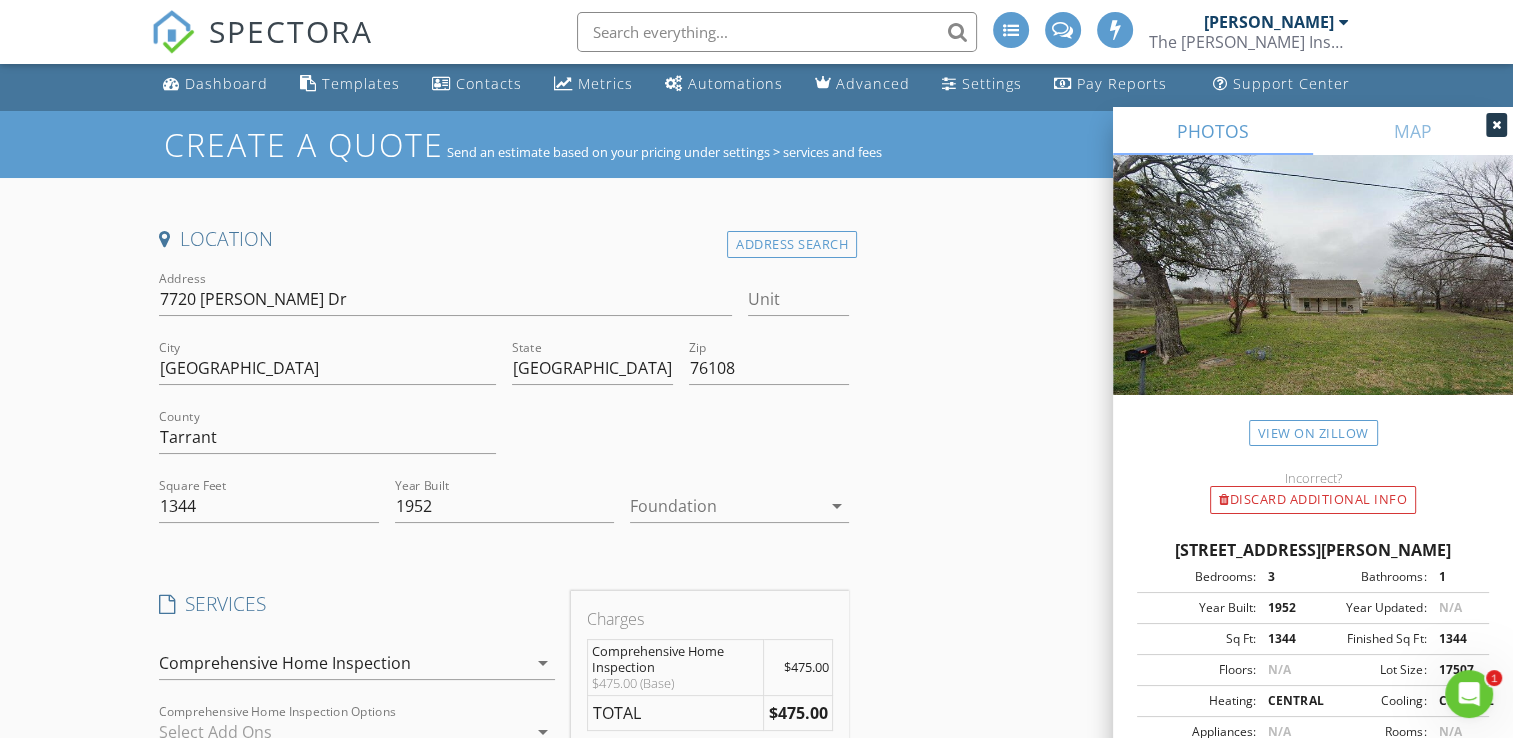 scroll, scrollTop: 0, scrollLeft: 0, axis: both 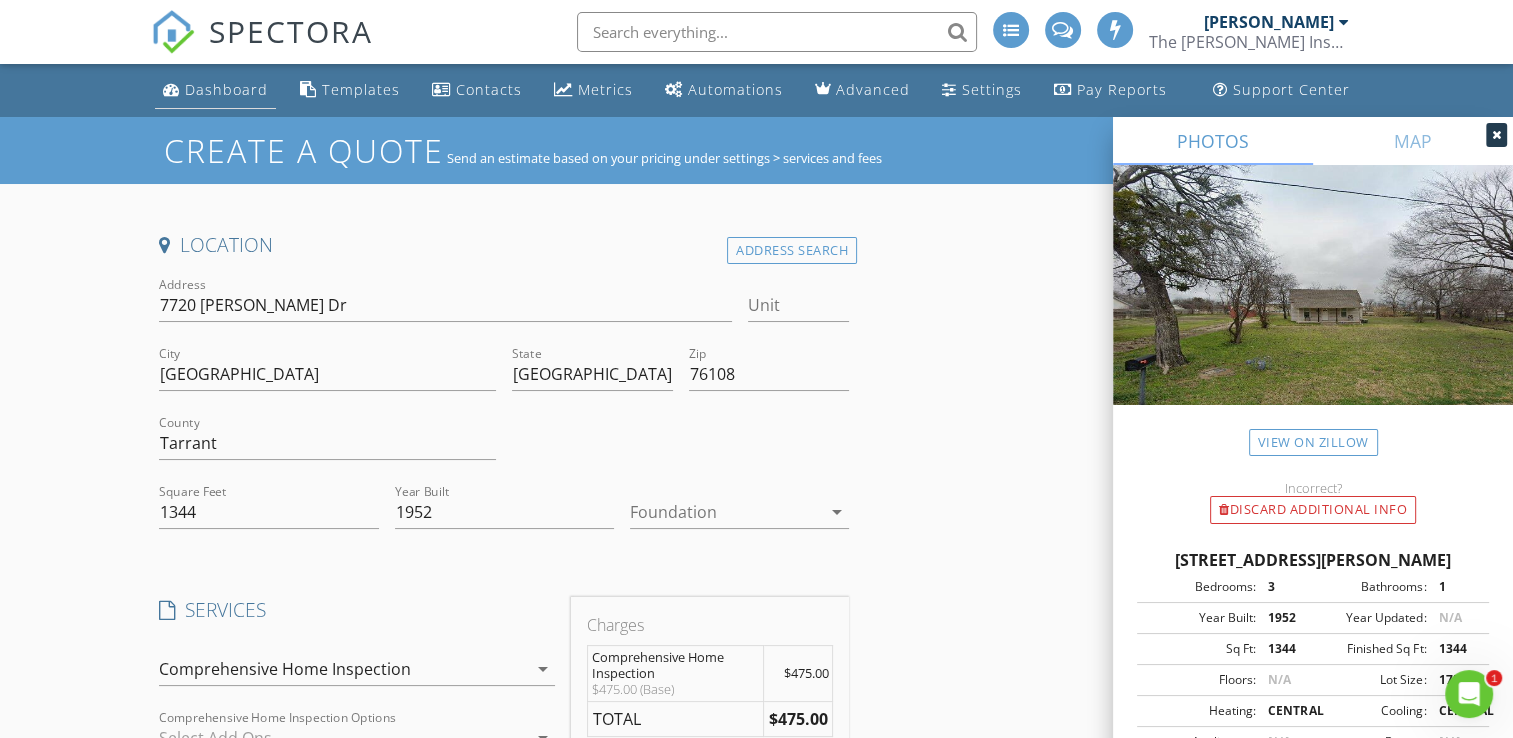 click on "Dashboard" at bounding box center (215, 90) 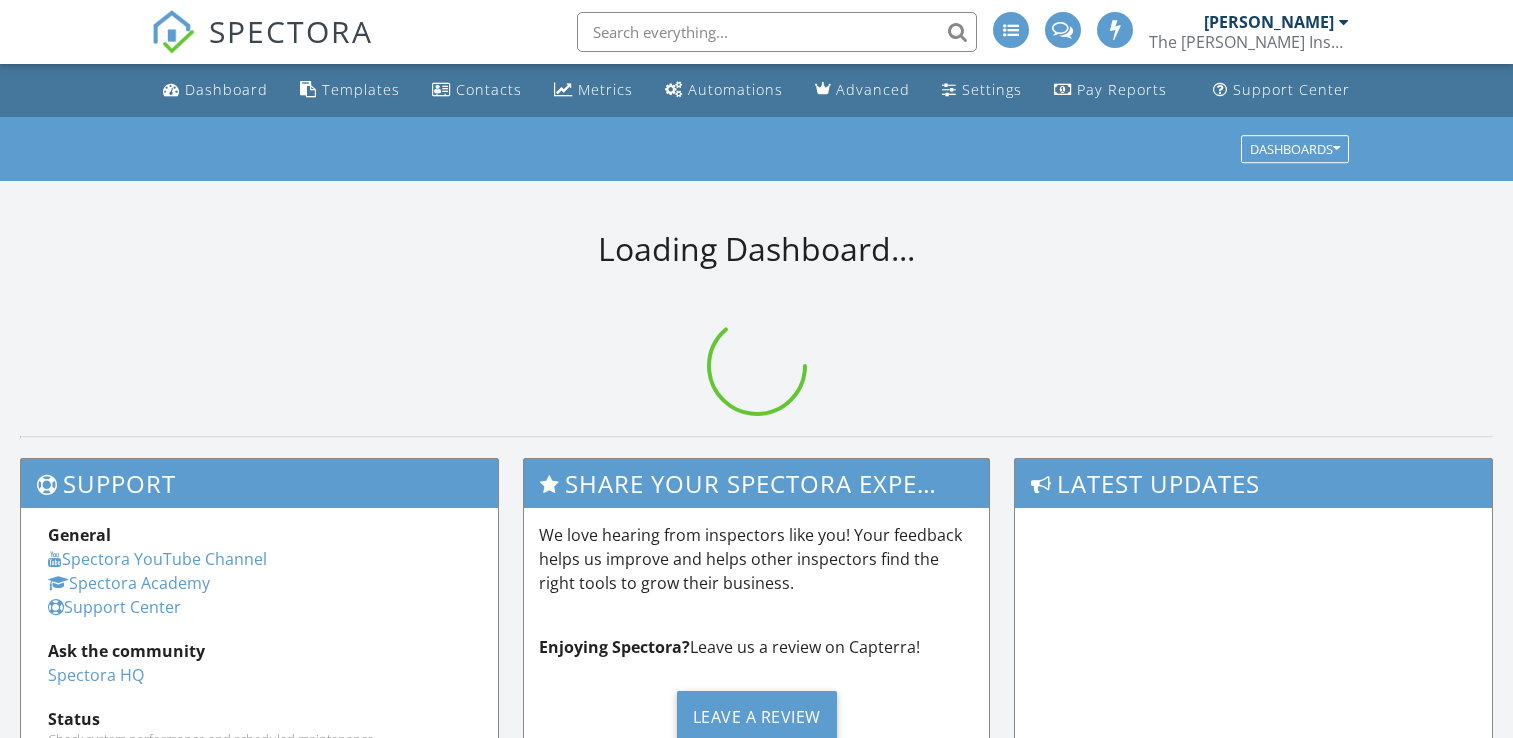 scroll, scrollTop: 0, scrollLeft: 0, axis: both 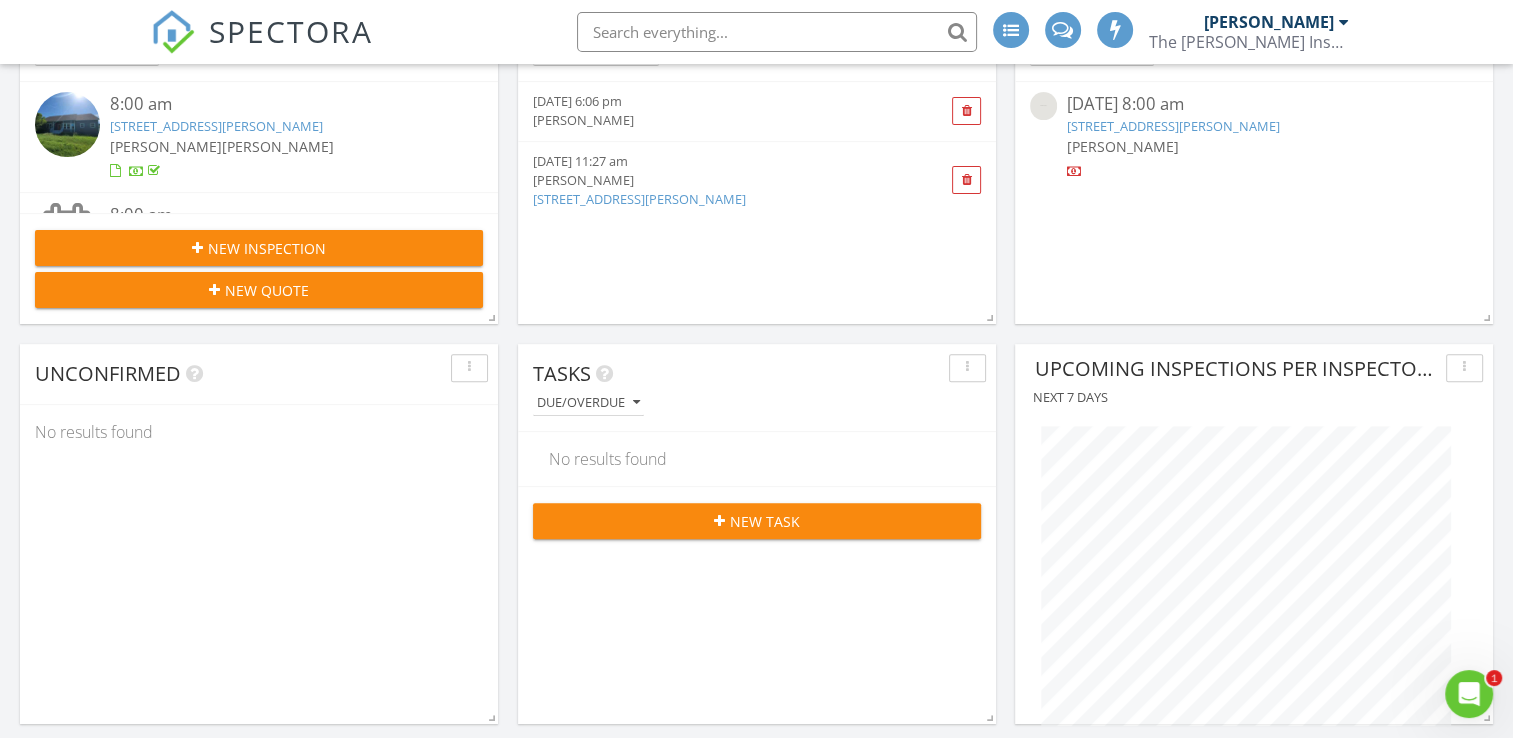 click on "New Inspection" at bounding box center (267, 248) 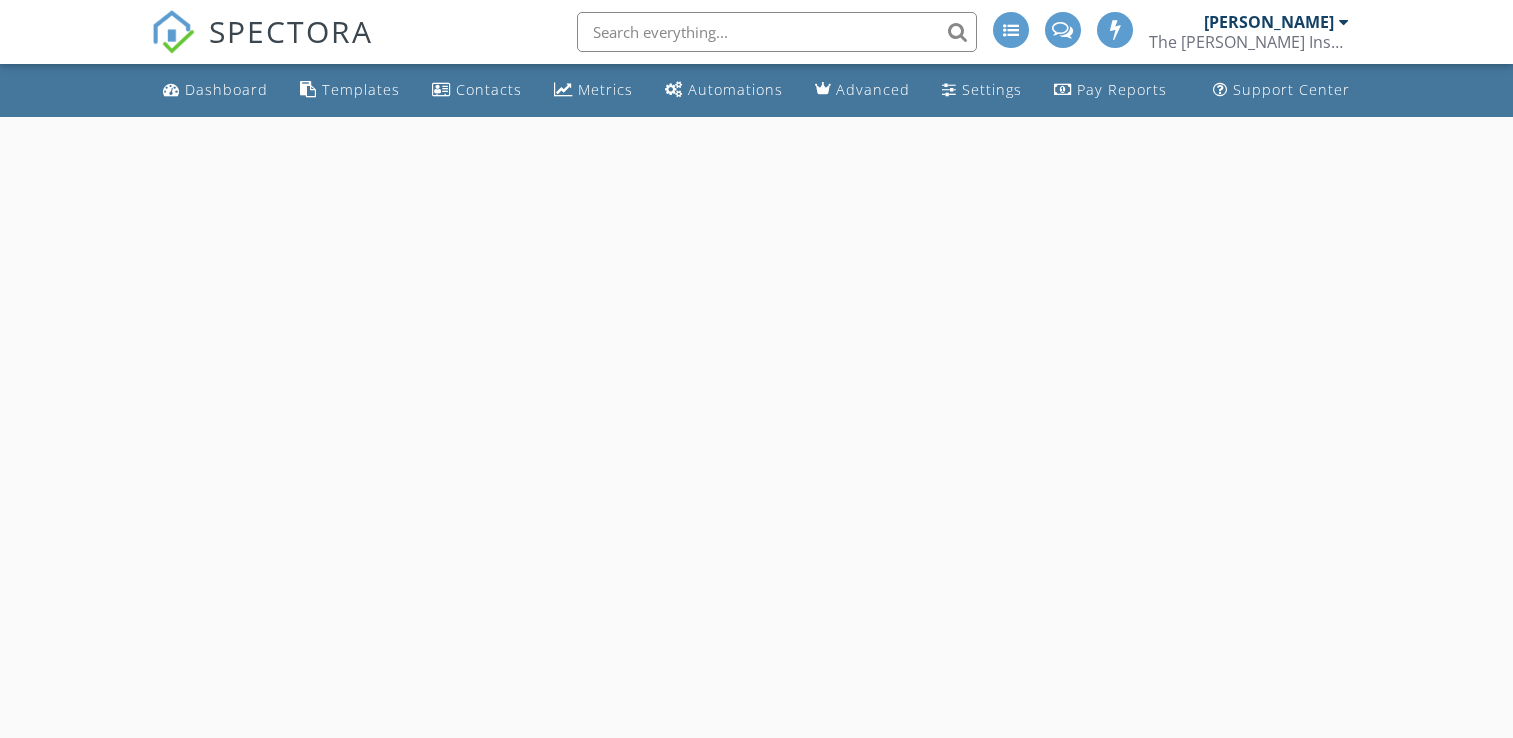 scroll, scrollTop: 0, scrollLeft: 0, axis: both 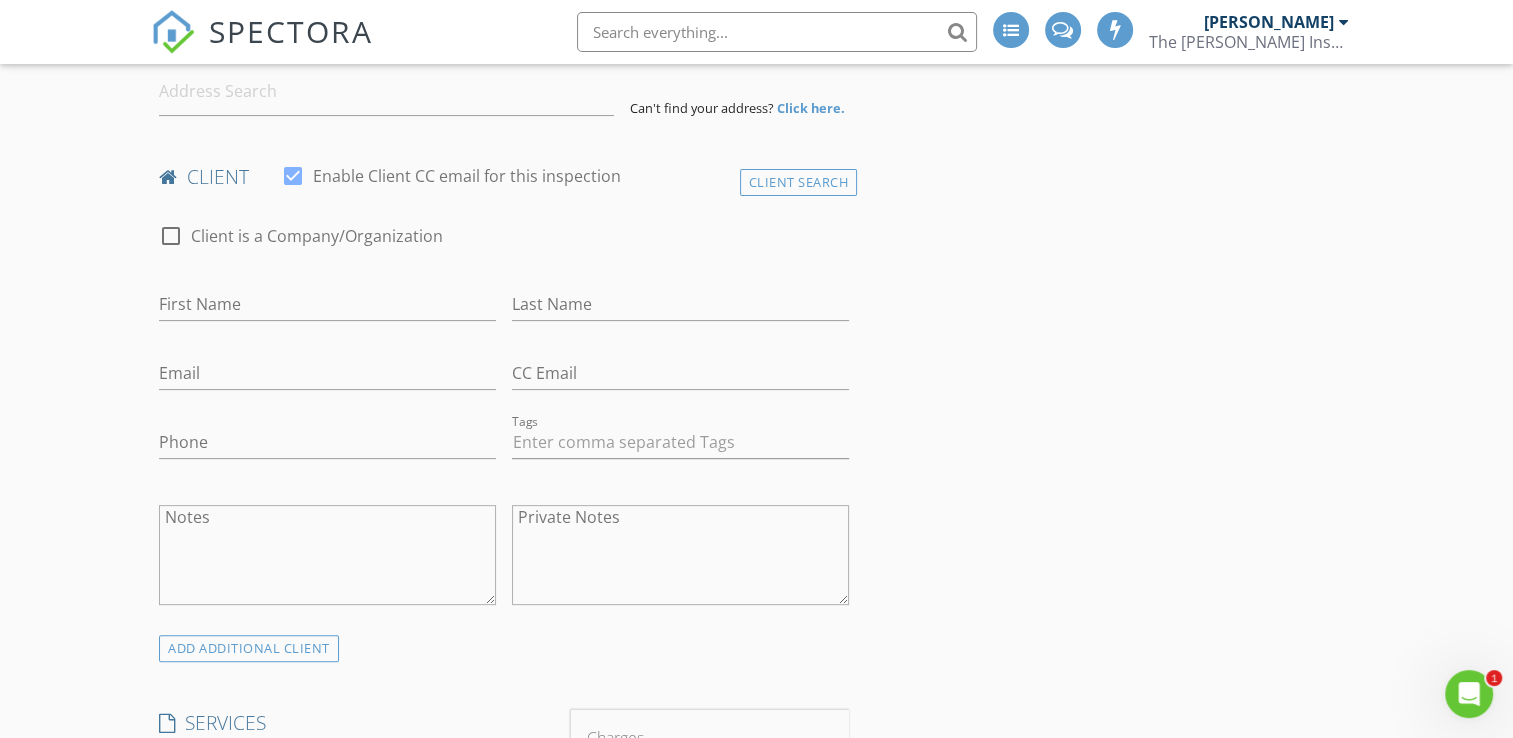 click on "First Name" at bounding box center [327, 308] 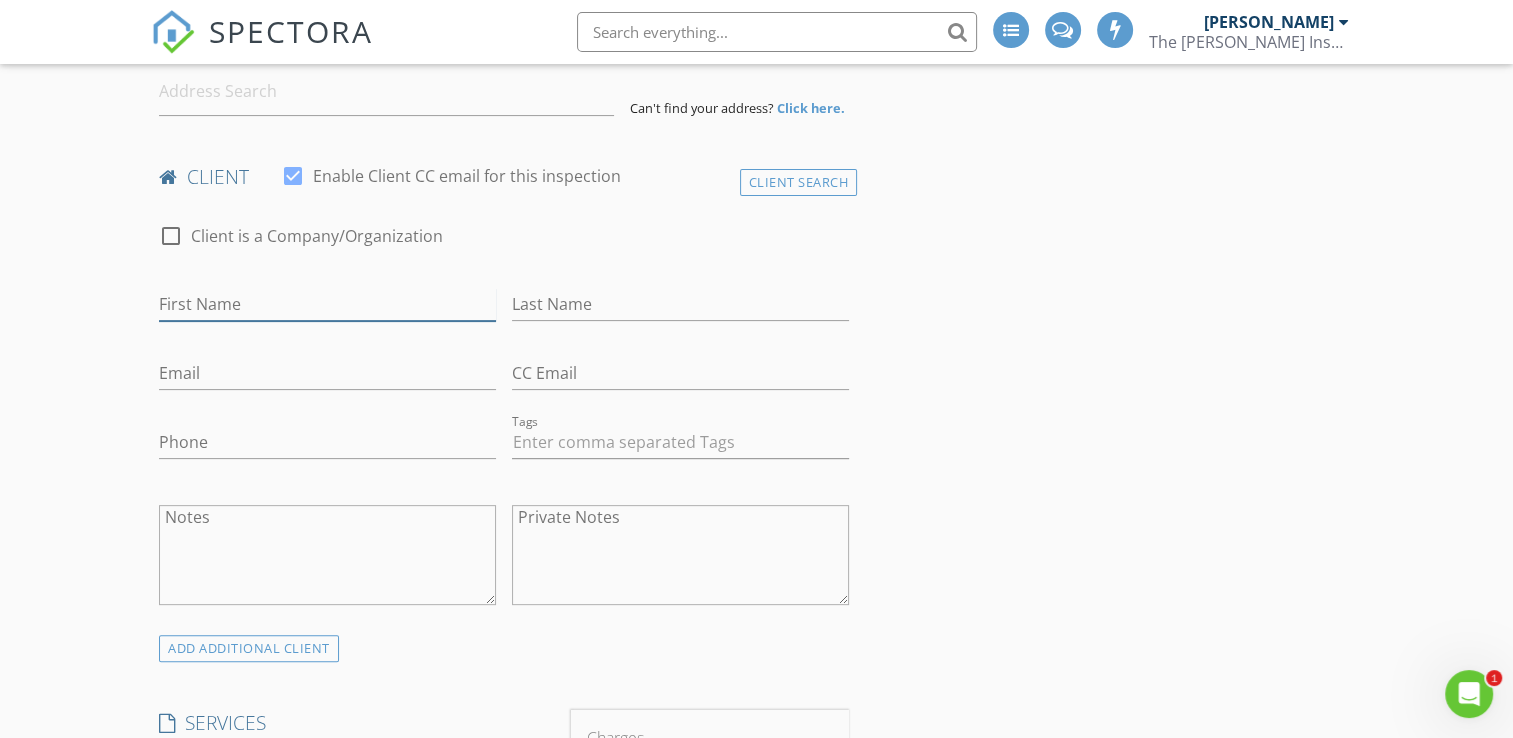 click on "First Name" at bounding box center [327, 304] 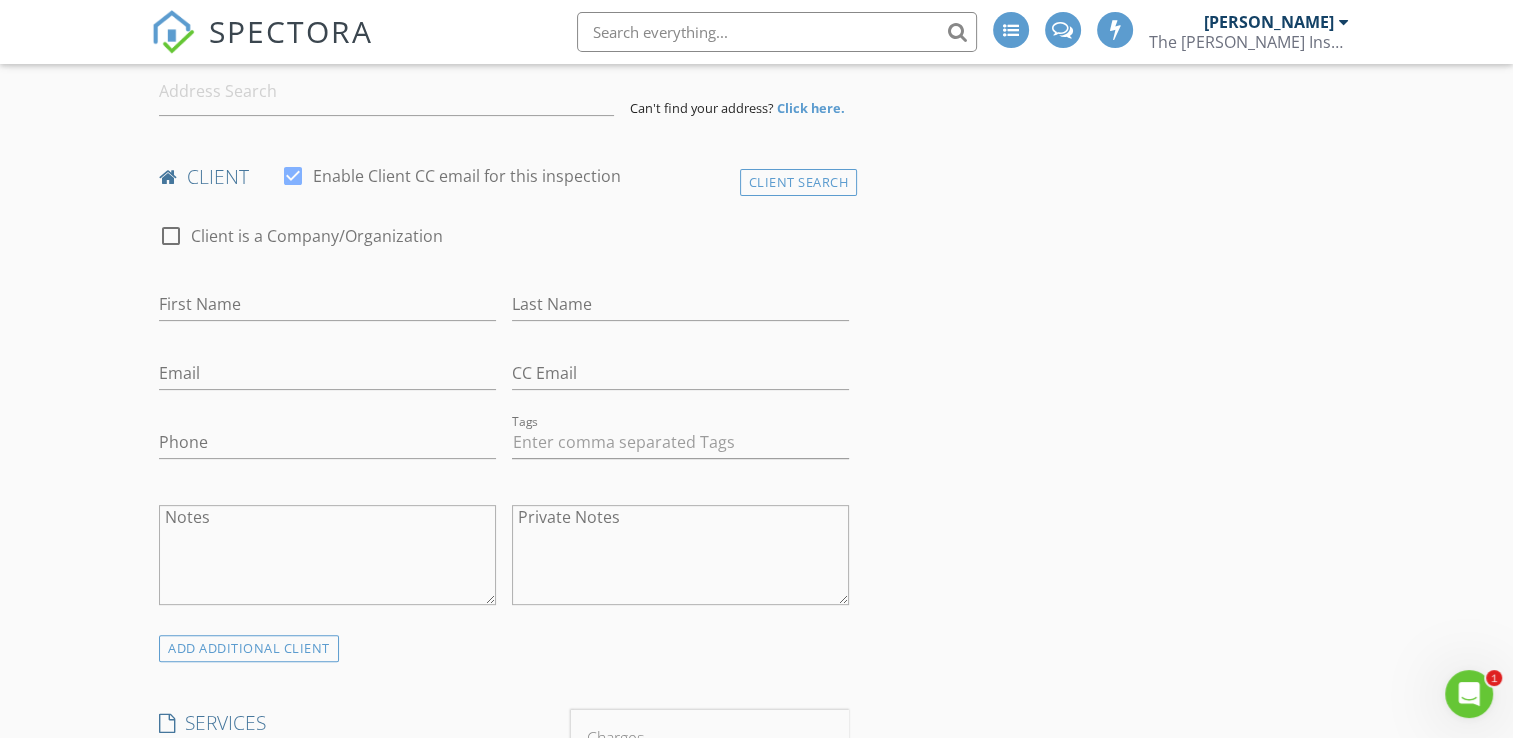 click on "INSPECTOR(S)
check_box   Jonnie Wells   PRIMARY   check_box_outline_blank   Mark Welch     check_box_outline_blank   Christopher Strickland     check_box_outline_blank   Brian Prater     Jonnie Wells arrow_drop_down   check_box_outline_blank Jonnie Wells specifically requested
Date/Time
07/12/2025 8:00 AM
Location
Address Form       Can't find your address?   Click here.
client
check_box Enable Client CC email for this inspection   Client Search     check_box_outline_blank Client is a Company/Organization     First Name   Last Name   Email   CC Email   Phone         Tags         Notes   Private Notes
ADD ADDITIONAL client
SERVICES
check_box_outline_blank   Comprehensive Home Inspection   General Home inspection Structure Electrical HVAC Plumbing Appliances Other systems" at bounding box center [756, 1270] 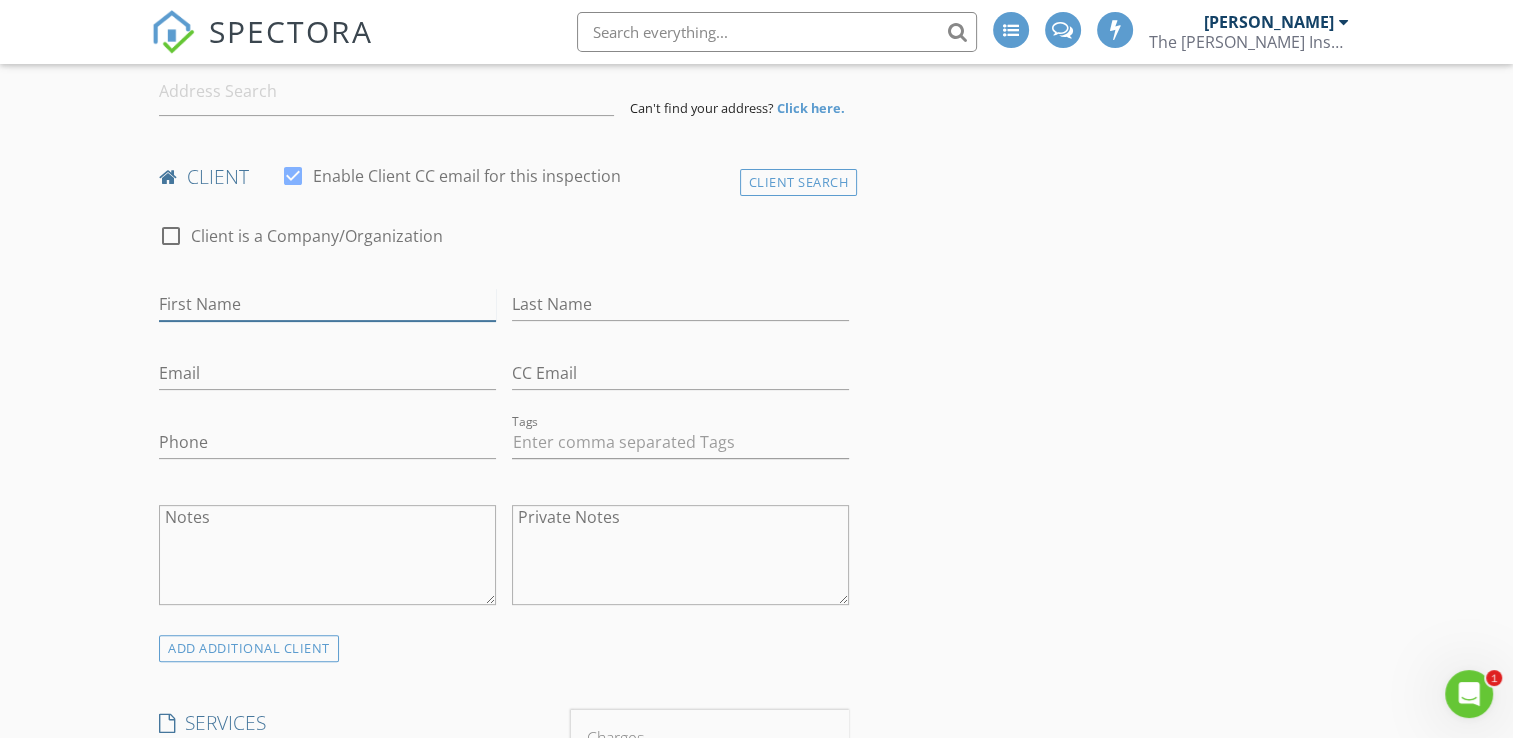 click on "First Name" at bounding box center (327, 304) 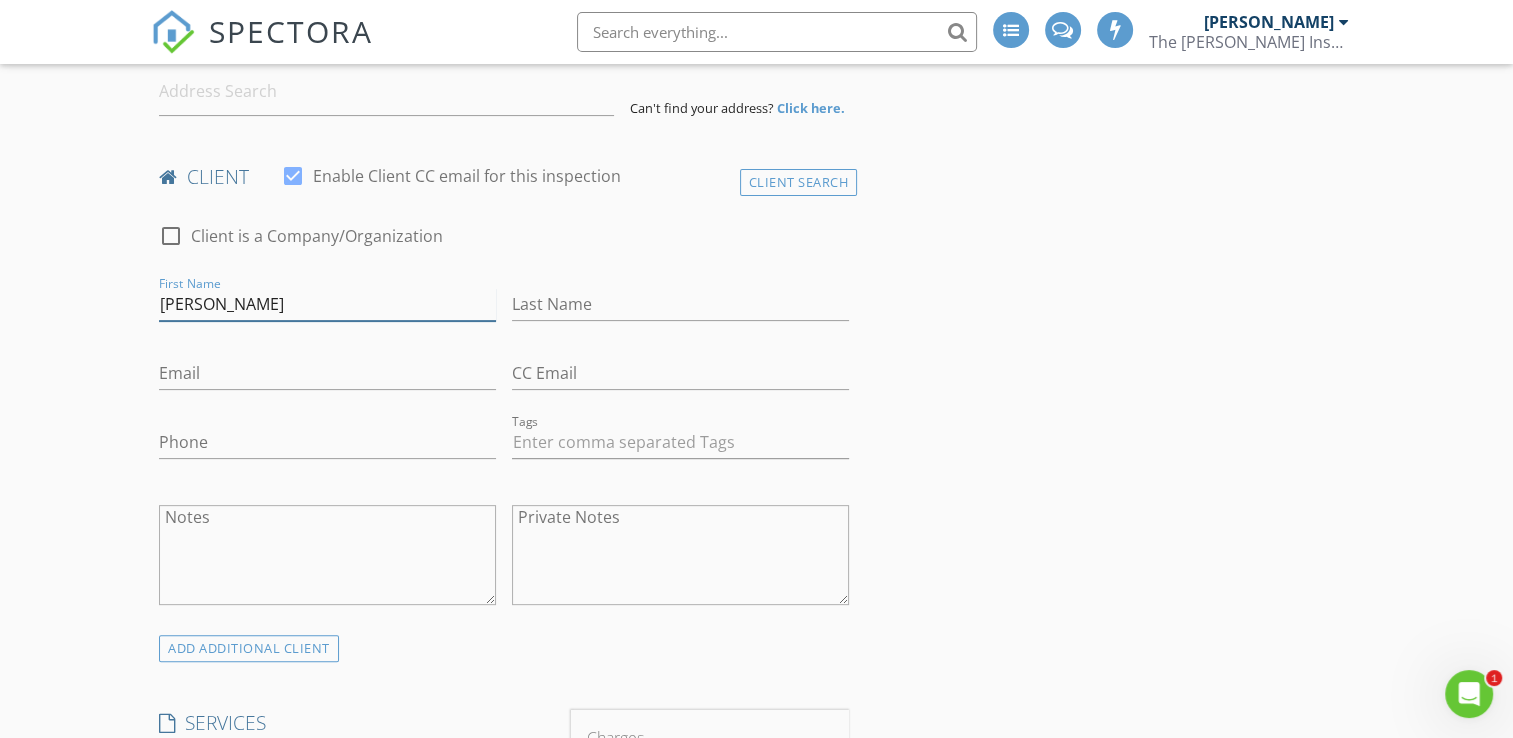 type on "Andrew" 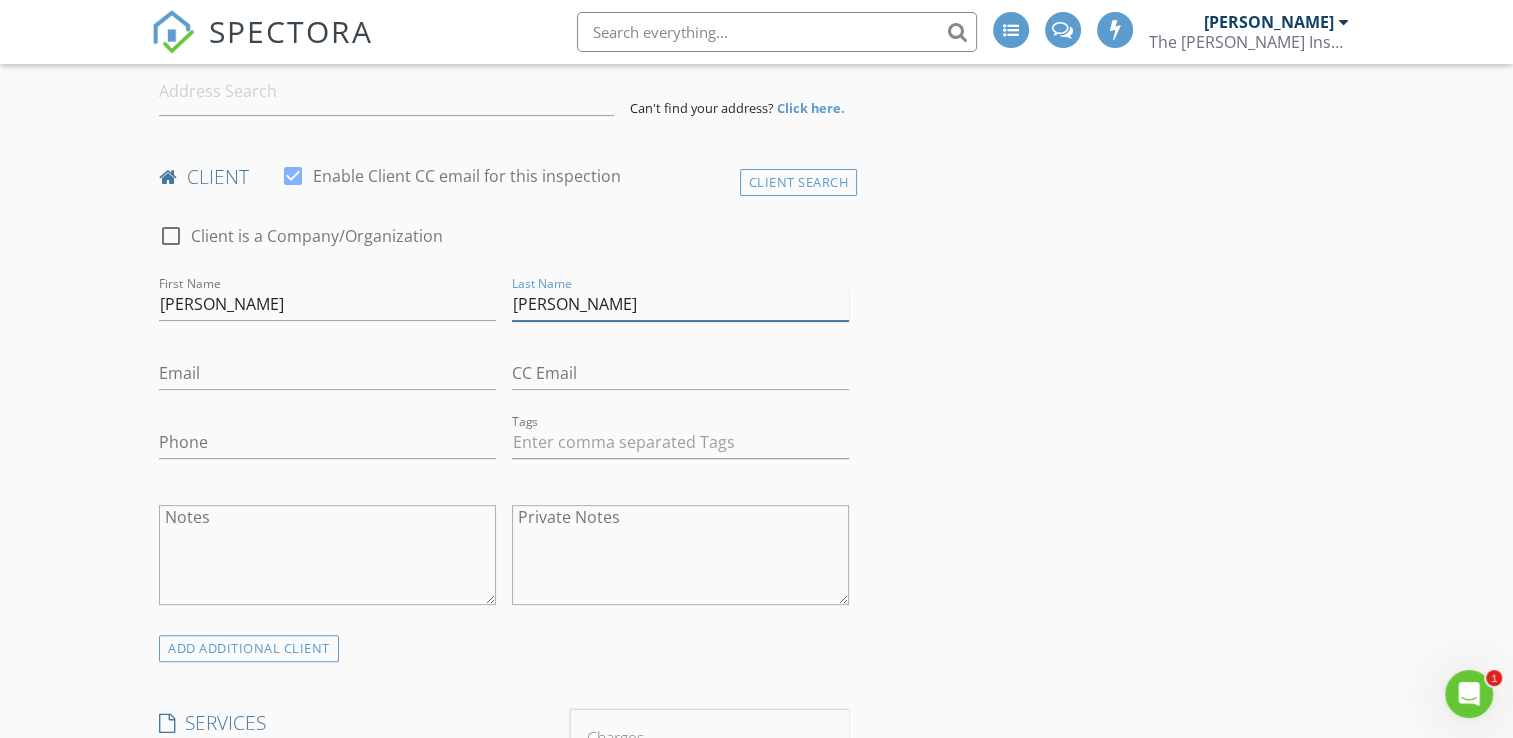 type on "Quintero" 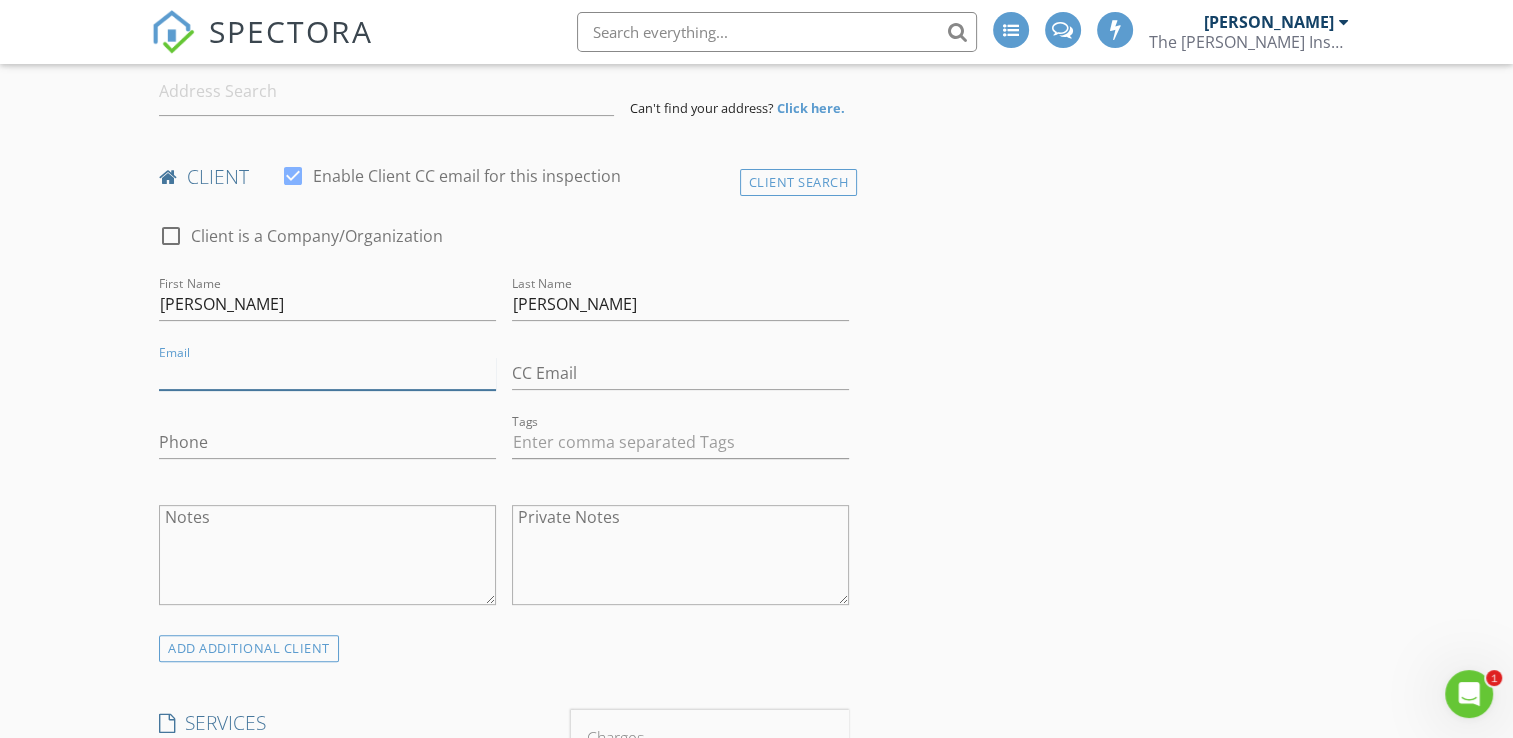 click on "Email" at bounding box center [327, 373] 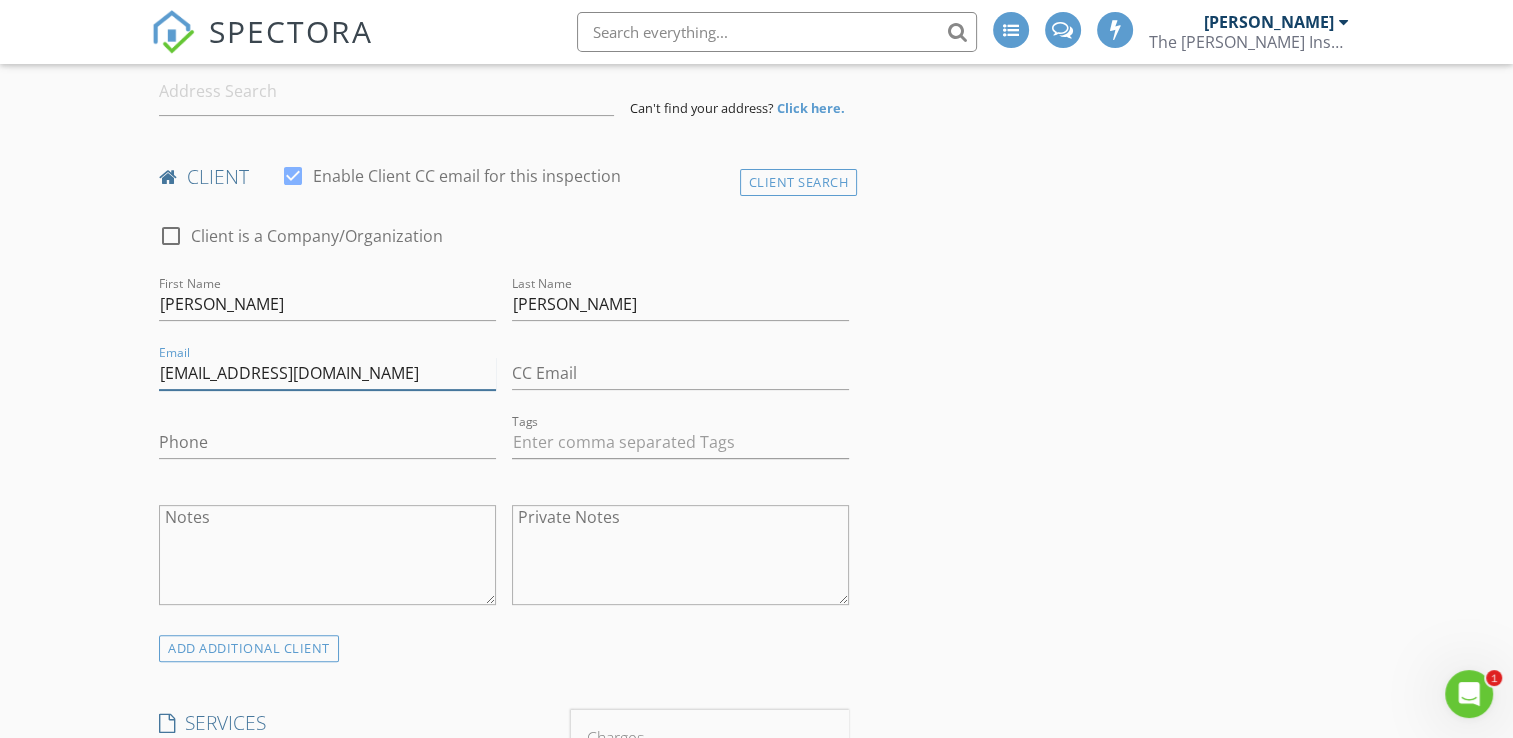 type on "andrewquintero68@gmail.com" 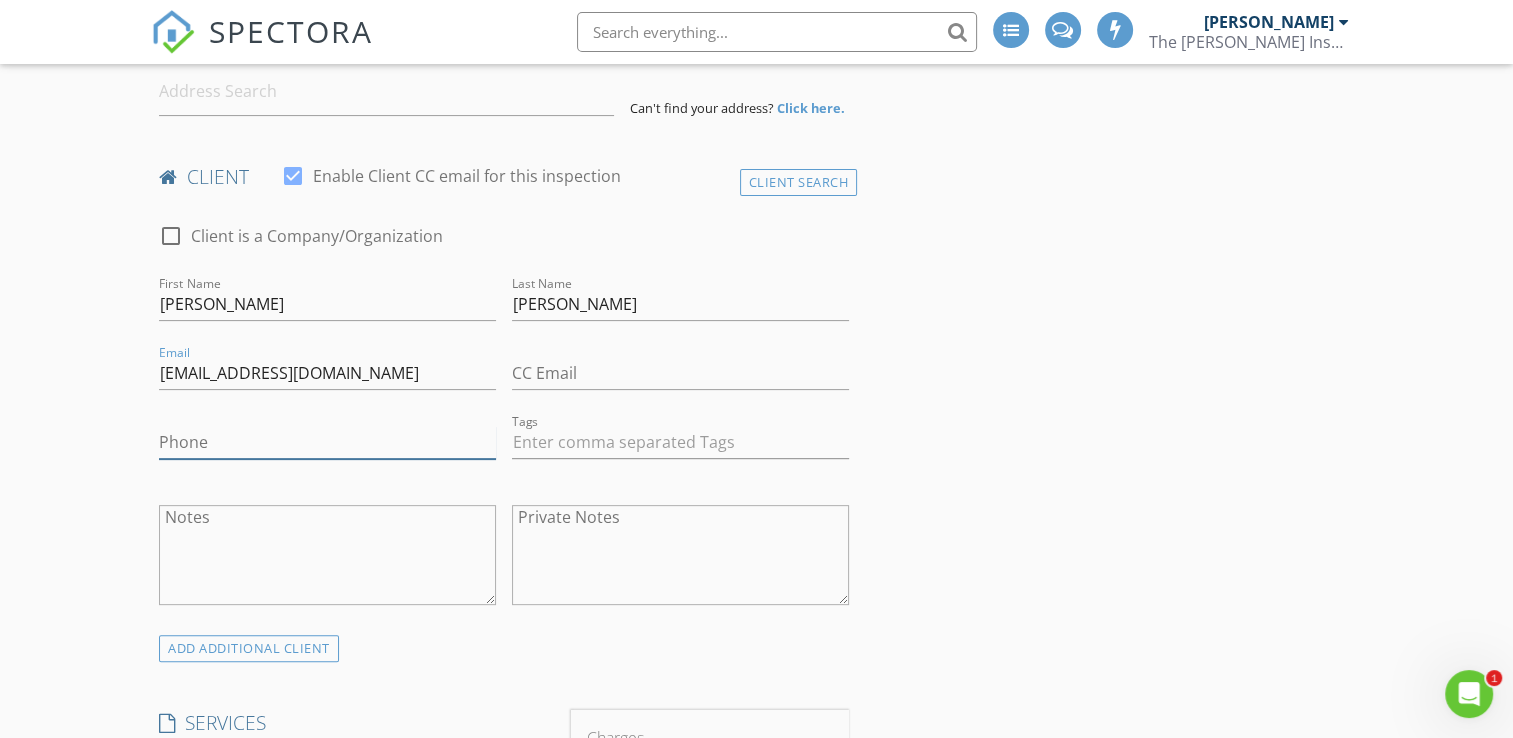 click on "Phone" at bounding box center [327, 442] 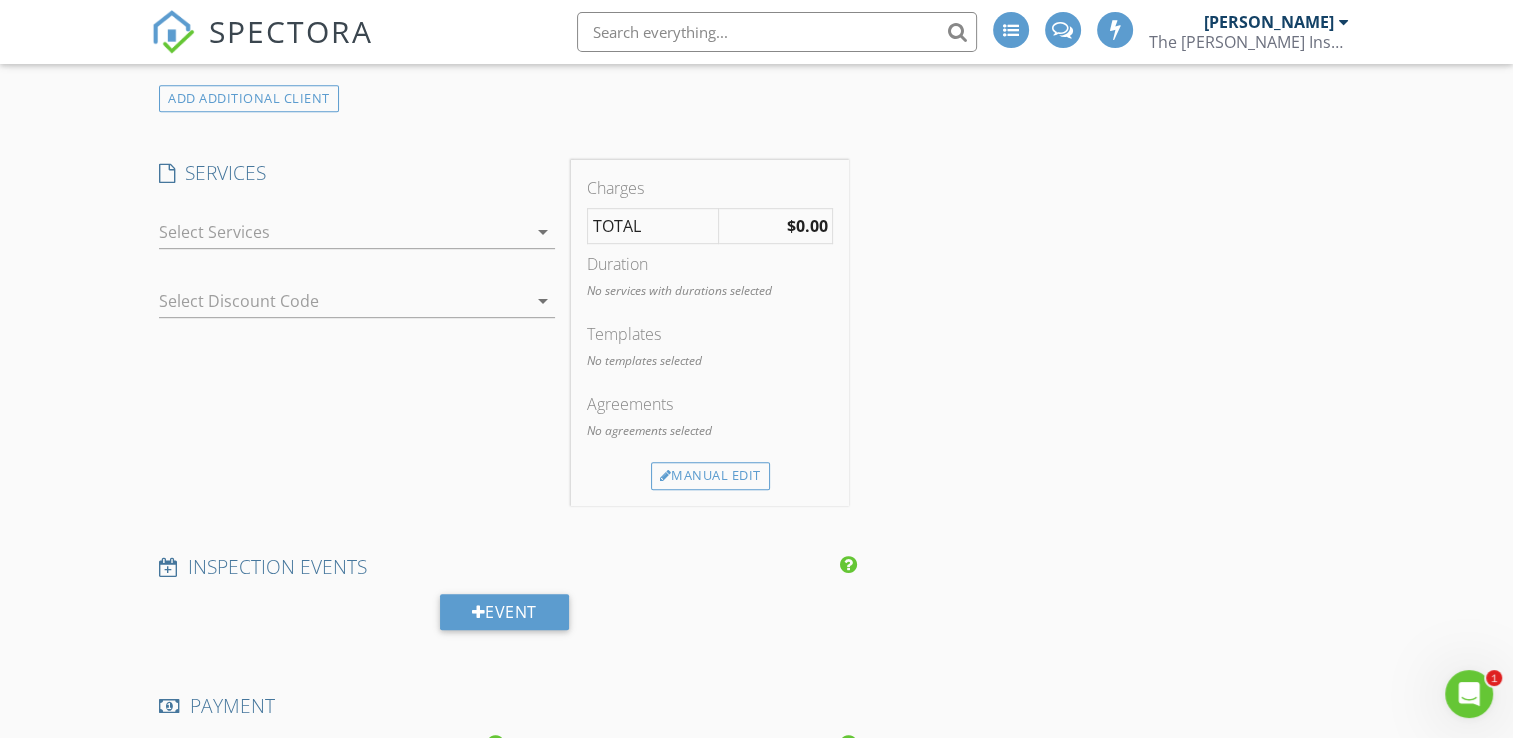 scroll, scrollTop: 1100, scrollLeft: 0, axis: vertical 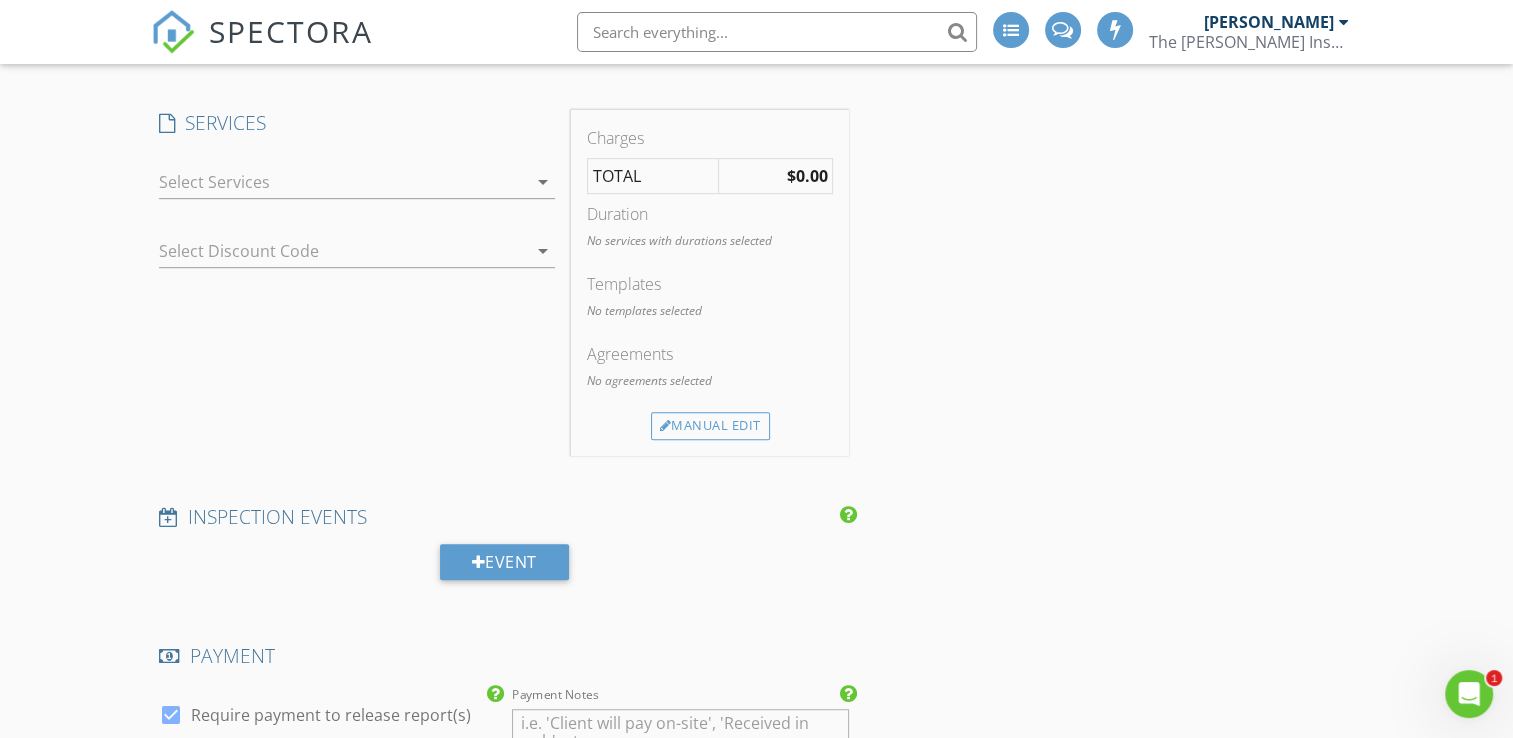 type on "823-331-1462" 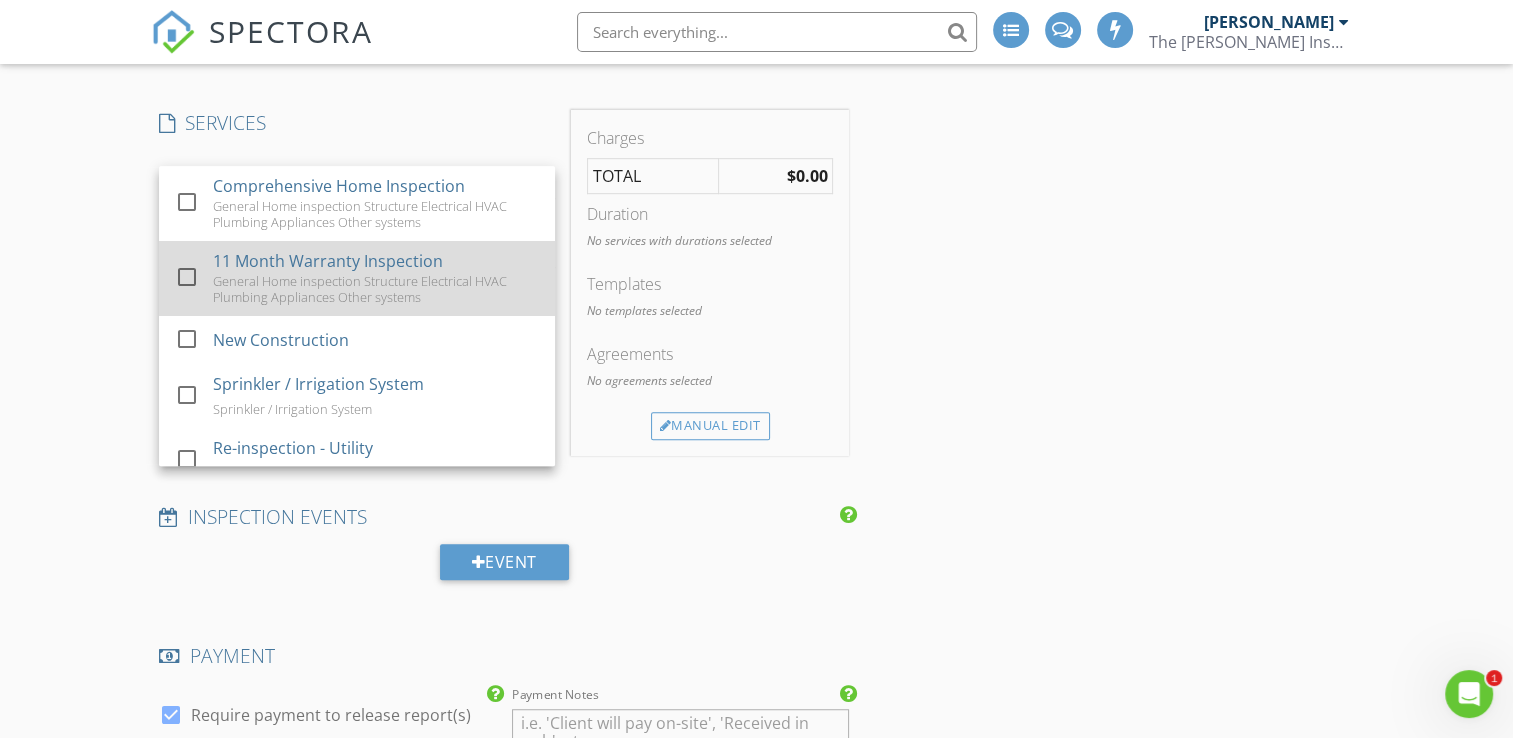 click on "check_box_outline_blank   Comprehensive Home Inspection   General Home inspection Structure Electrical HVAC Plumbing Appliances Other systems" at bounding box center (357, 203) 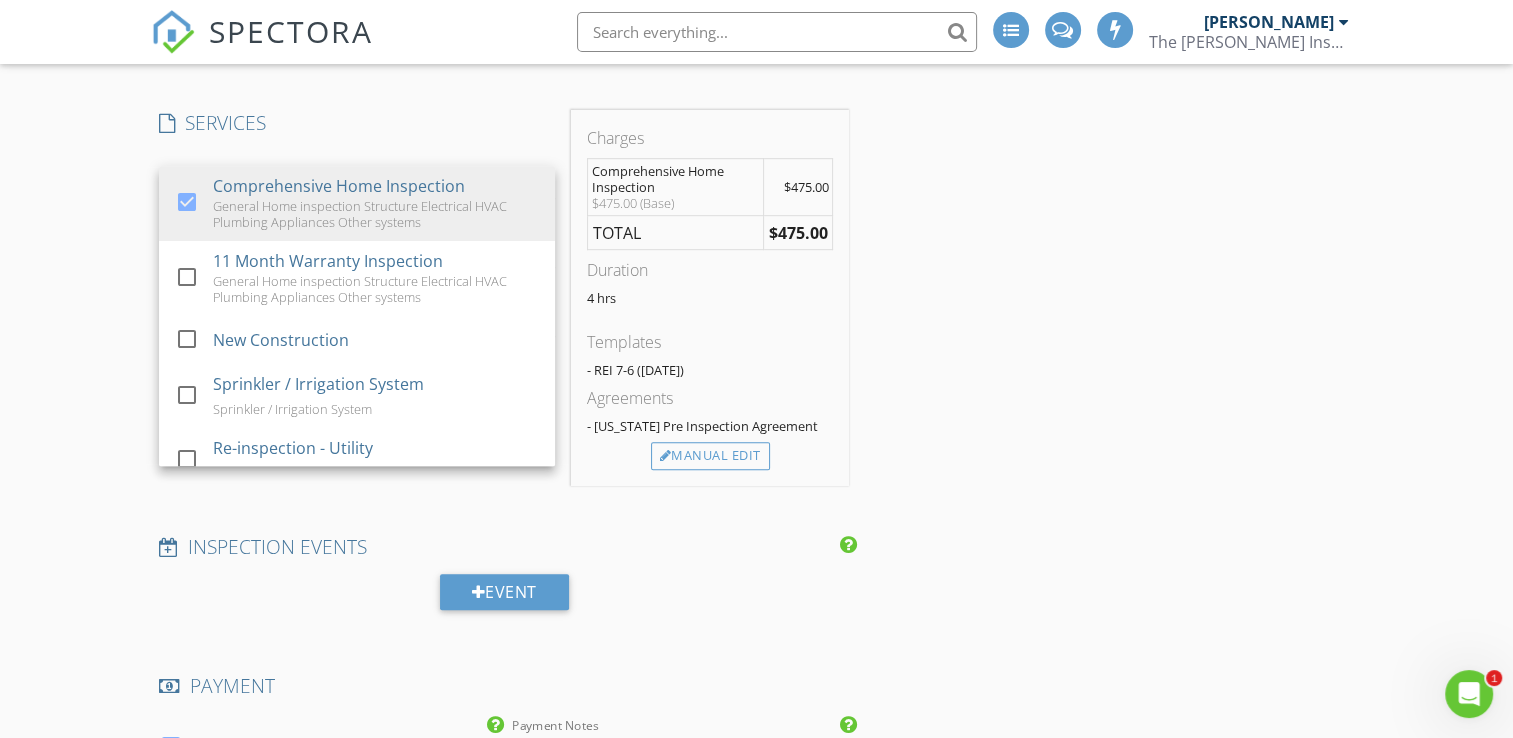 click on "INSPECTOR(S)
check_box   Jonnie Wells   PRIMARY   check_box_outline_blank   Mark Welch     check_box_outline_blank   Christopher Strickland     check_box_outline_blank   Brian Prater     Jonnie Wells arrow_drop_down   check_box_outline_blank Jonnie Wells specifically requested
Date/Time
07/12/2025 8:00 AM
Location
Address Form       Can't find your address?   Click here.
client
check_box Enable Client CC email for this inspection   Client Search     check_box_outline_blank Client is a Company/Organization     First Name Andrew   Last Name Quintero   Email andrewquintero68@gmail.com   CC Email   Phone 823-331-1462         Tags         Notes   Private Notes
ADD ADDITIONAL client
SERVICES
check_box   Comprehensive Home Inspection   check_box_outline_blank       New Construction" at bounding box center (756, 685) 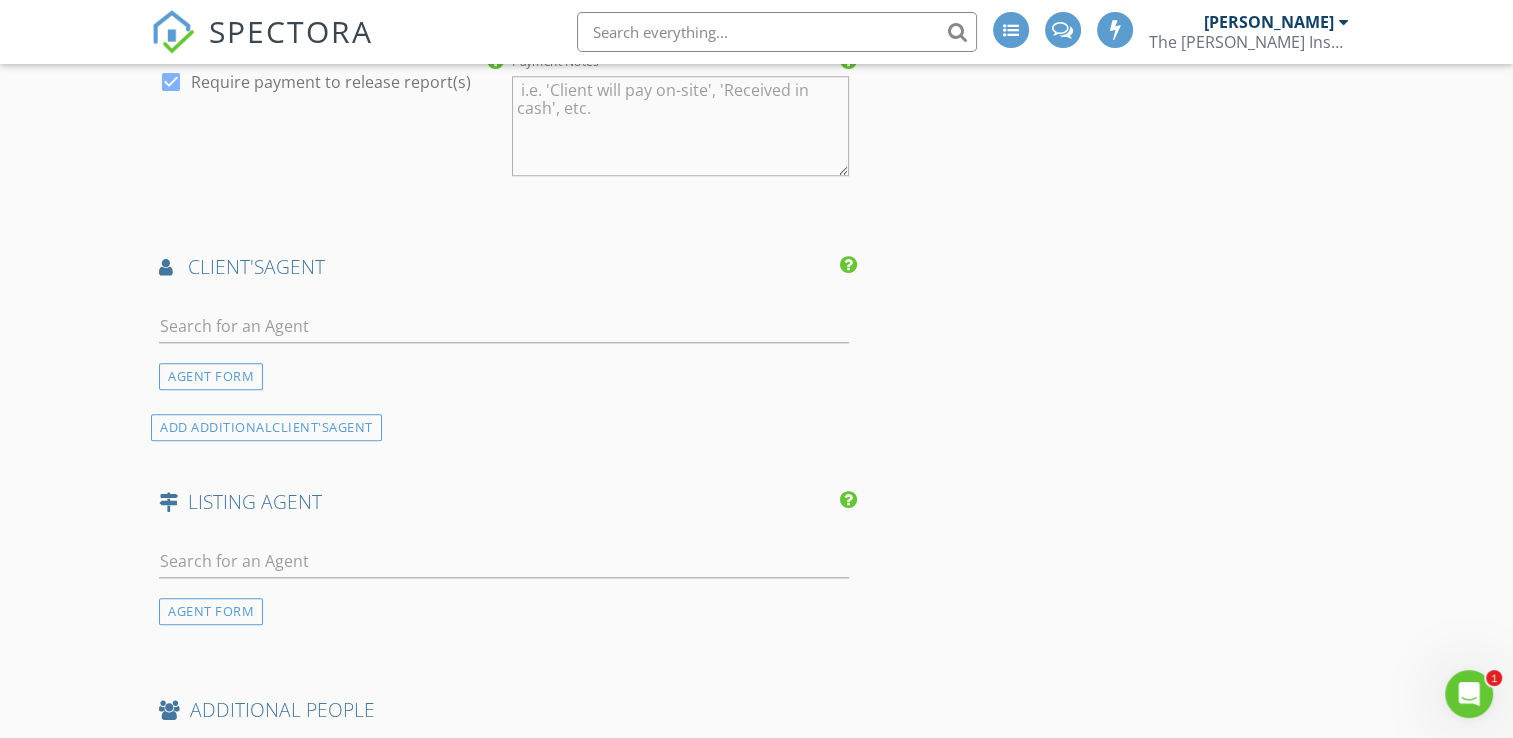 scroll, scrollTop: 1800, scrollLeft: 0, axis: vertical 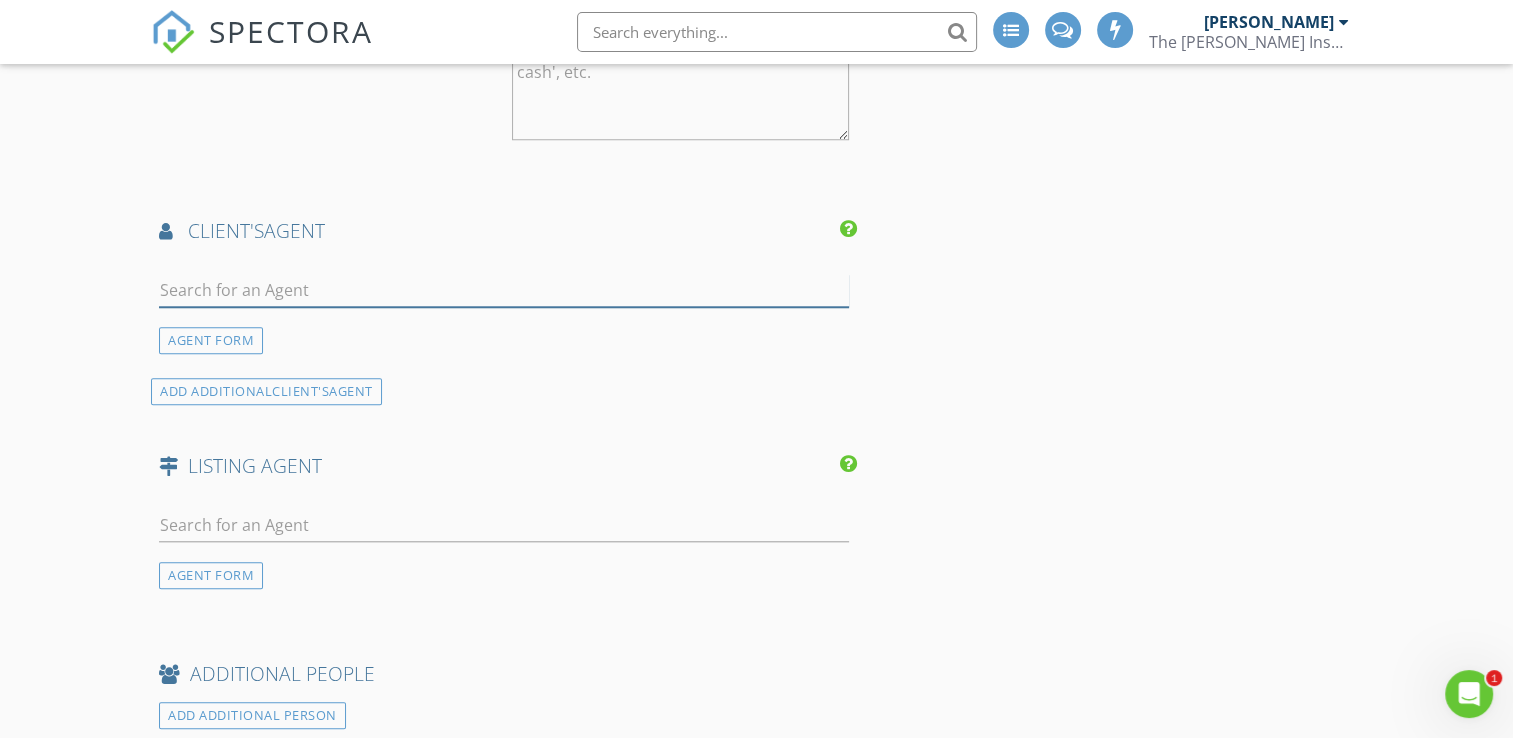 click at bounding box center [504, 290] 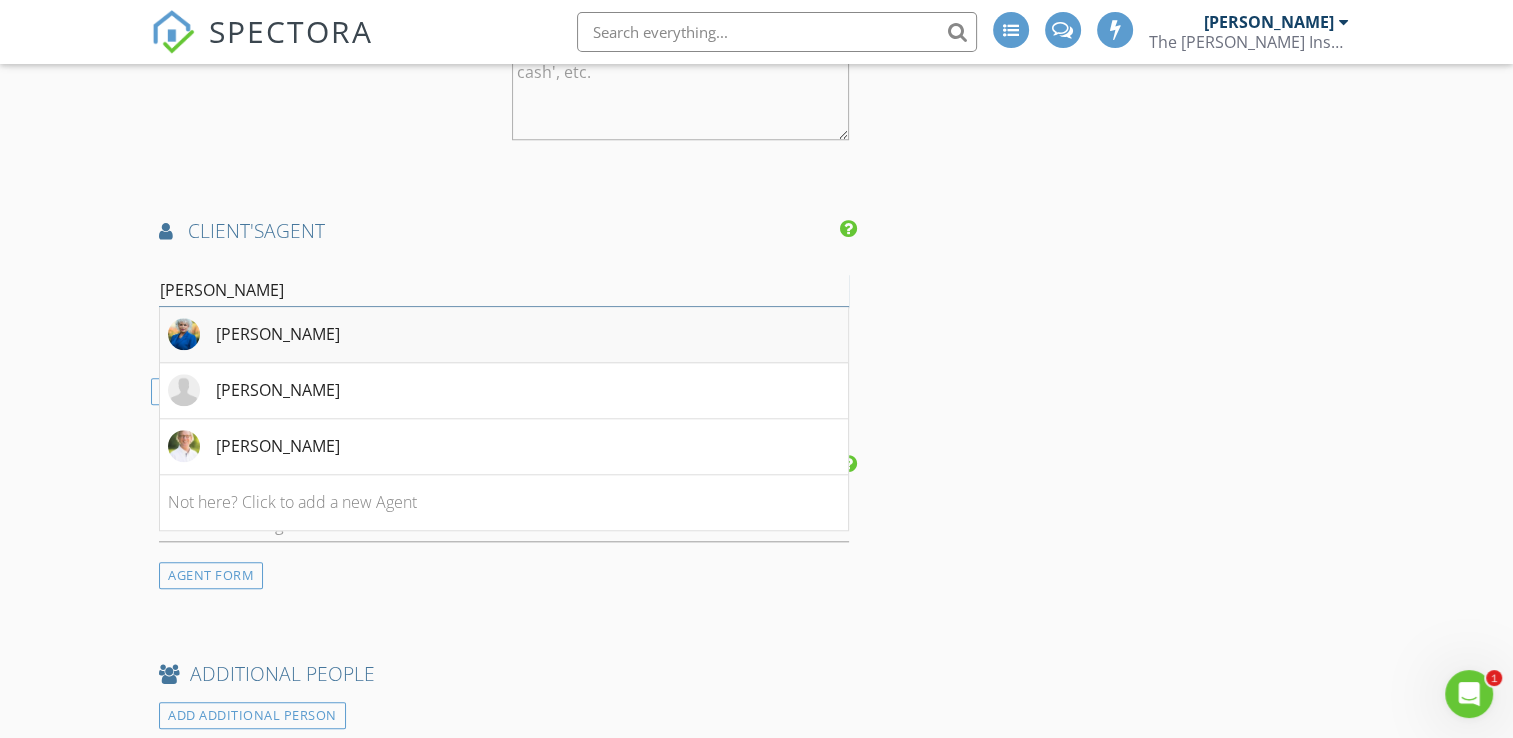 type on "[PERSON_NAME]" 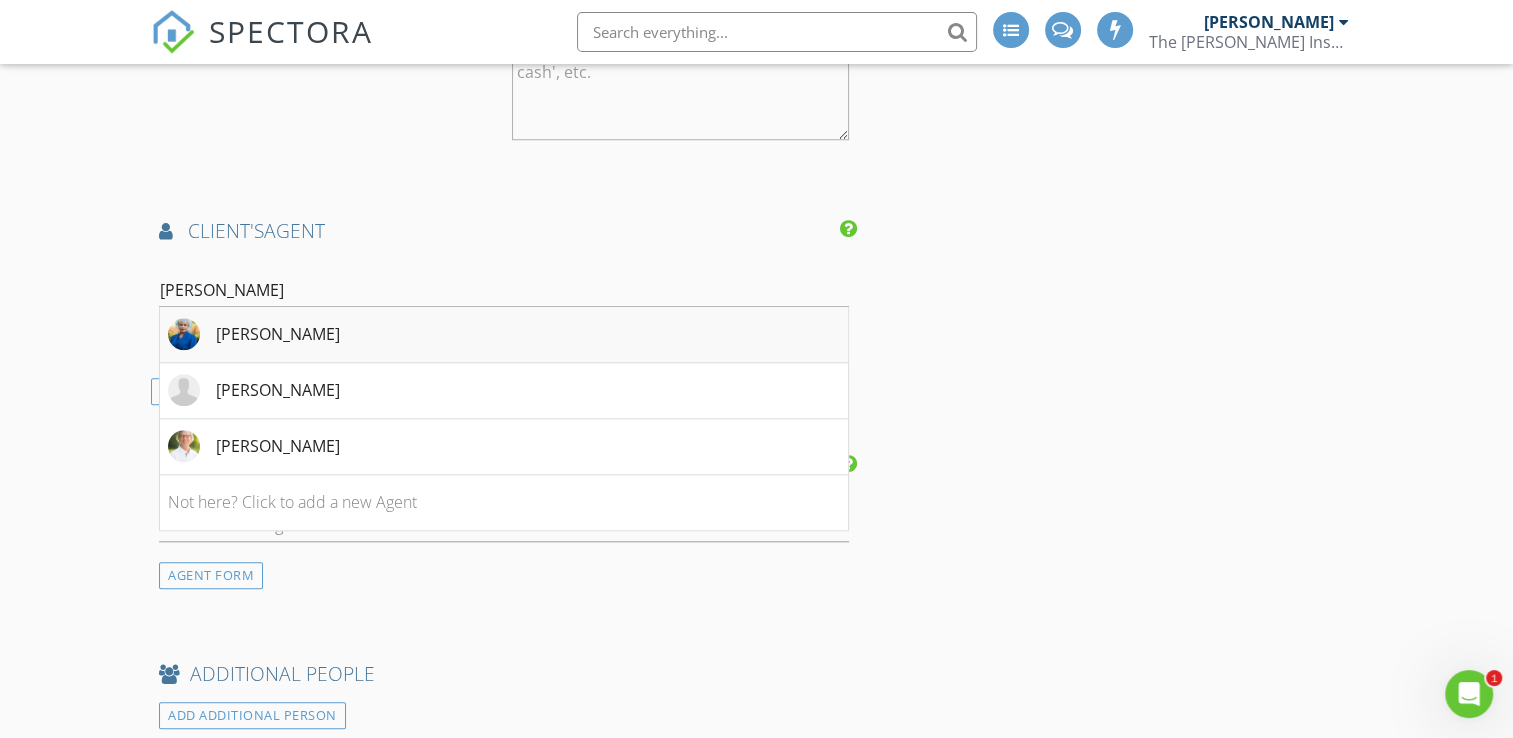 click at bounding box center (184, 334) 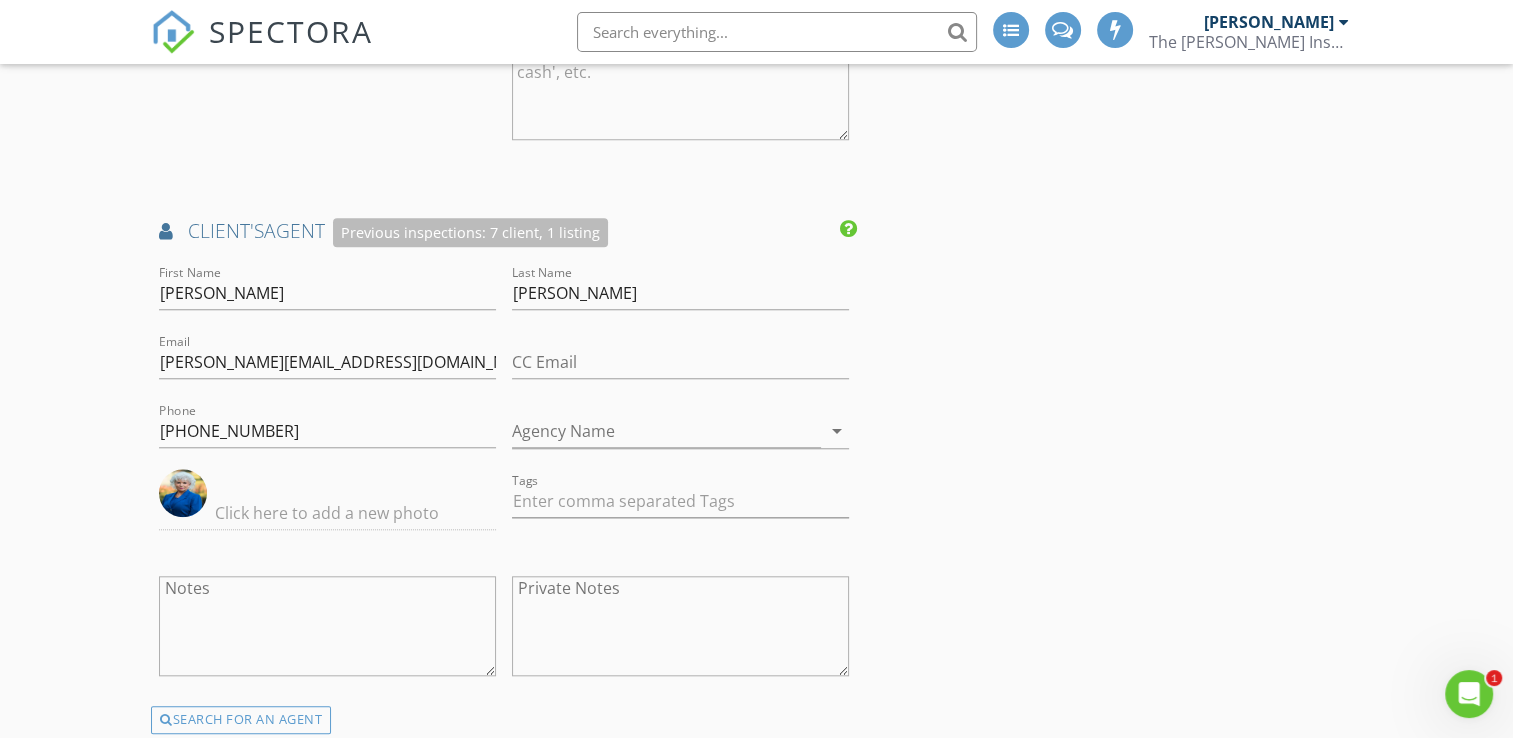 click on "INSPECTOR(S)
check_box   Jonnie Wells   PRIMARY   check_box_outline_blank   Mark Welch     check_box_outline_blank   Christopher Strickland     check_box_outline_blank   Brian Prater     Jonnie Wells arrow_drop_down   check_box_outline_blank Jonnie Wells specifically requested
Date/Time
07/12/2025 8:00 AM
Location
Address Form       Can't find your address?   Click here.
client
check_box Enable Client CC email for this inspection   Client Search     check_box_outline_blank Client is a Company/Organization     First Name Andrew   Last Name Quintero   Email andrewquintero68@gmail.com   CC Email   Phone 823-331-1462         Tags         Notes   Private Notes
ADD ADDITIONAL client
SERVICES
check_box   Comprehensive Home Inspection   check_box_outline_blank       New Construction" at bounding box center (756, 175) 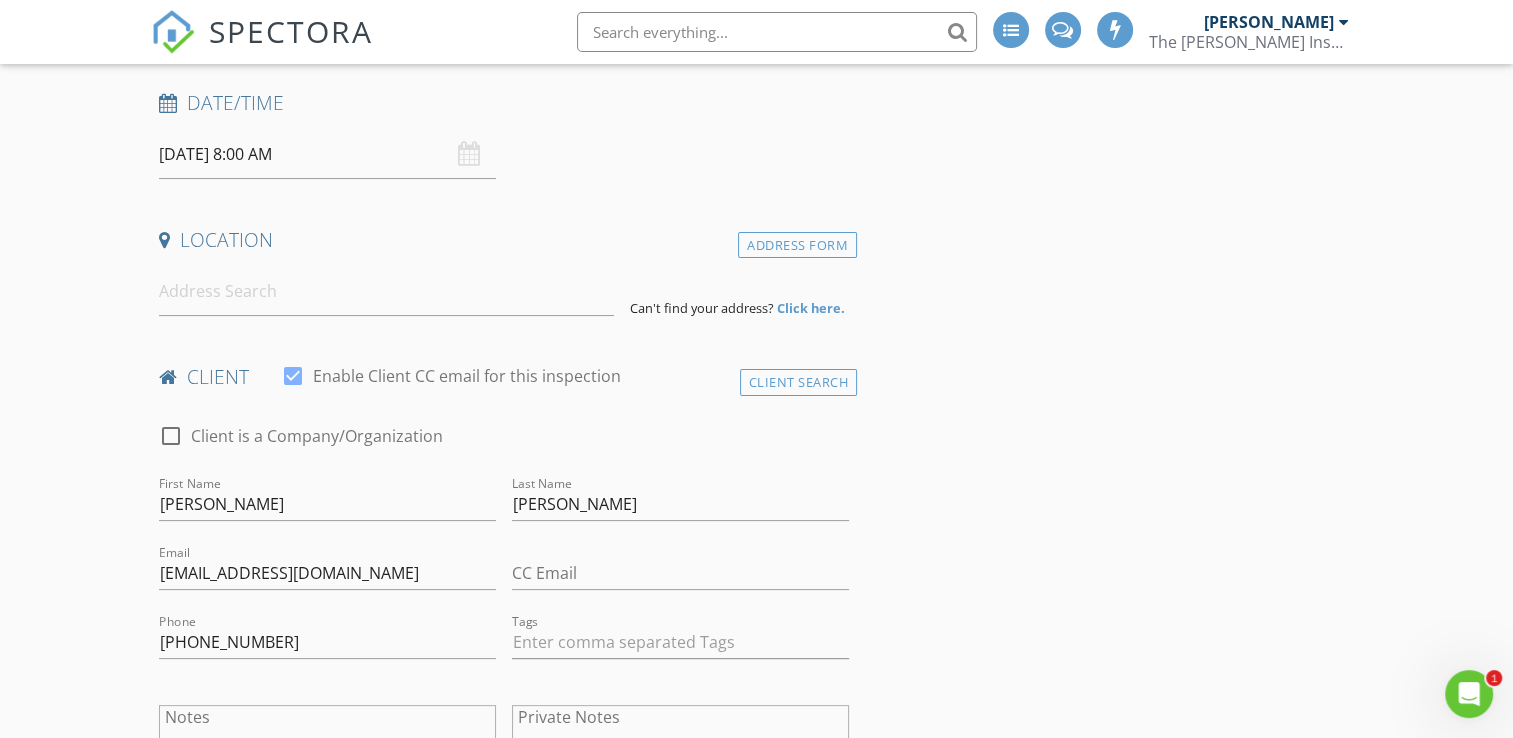 scroll, scrollTop: 0, scrollLeft: 0, axis: both 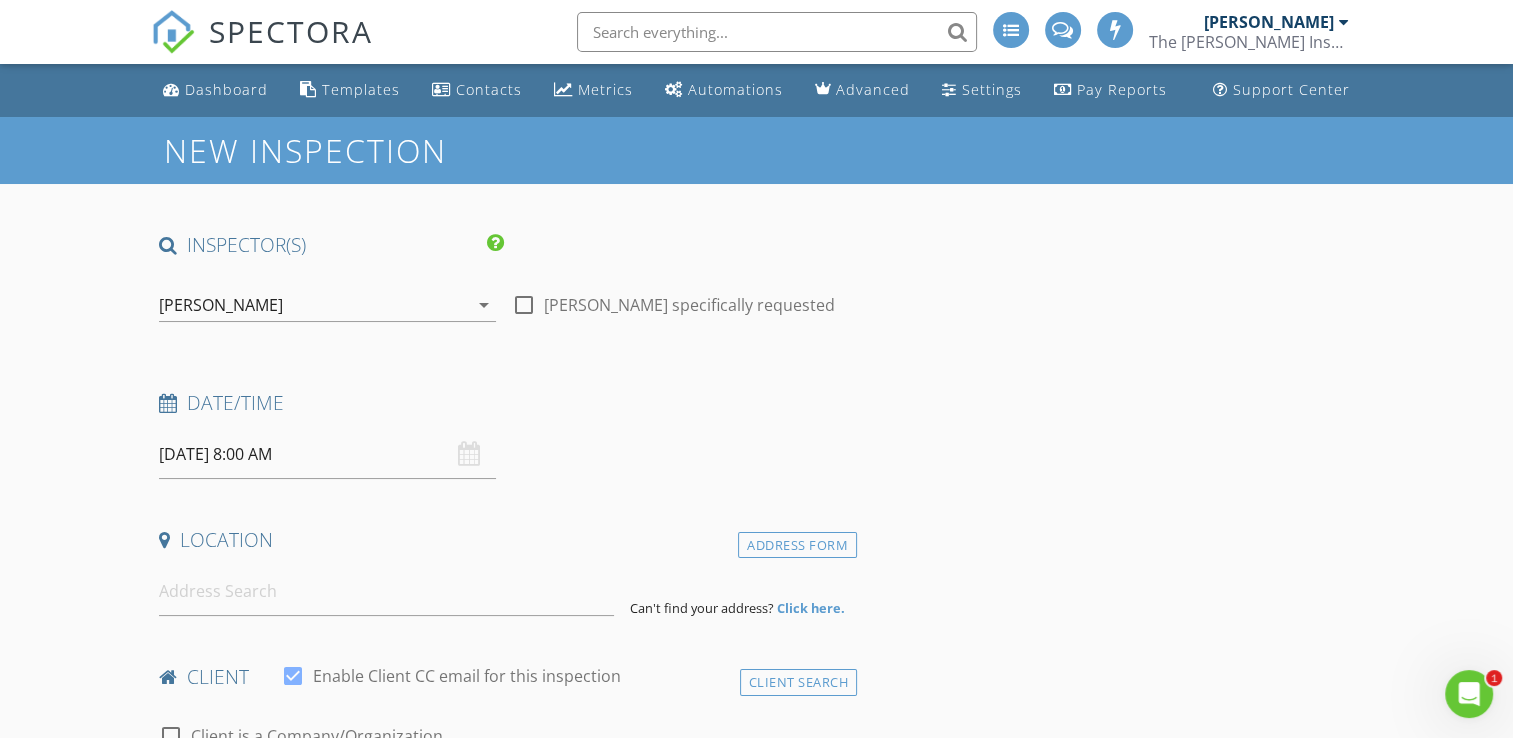 click on "07/12/2025 8:00 AM" at bounding box center [327, 454] 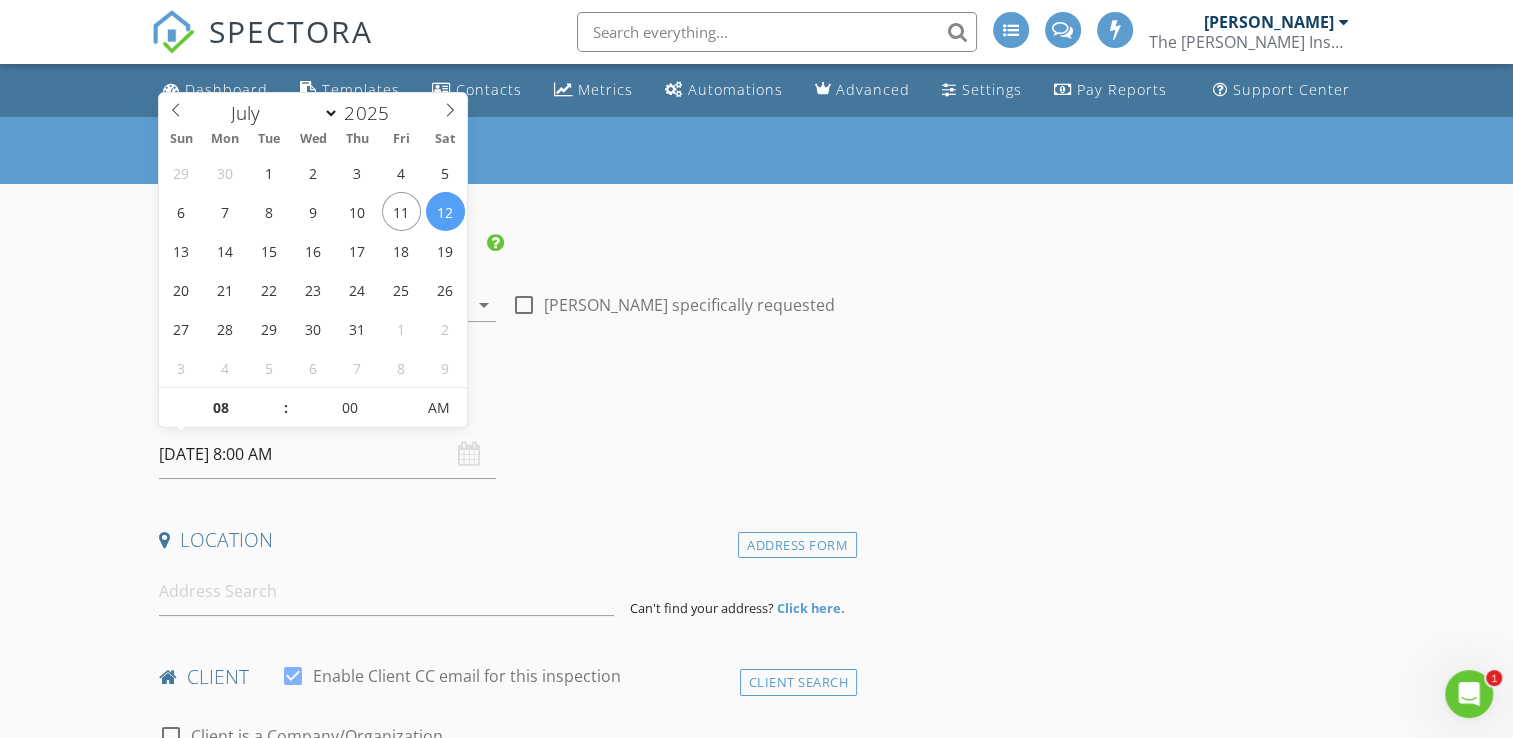 click on "Date/Time
07/12/2025 8:00 AM" at bounding box center (504, 434) 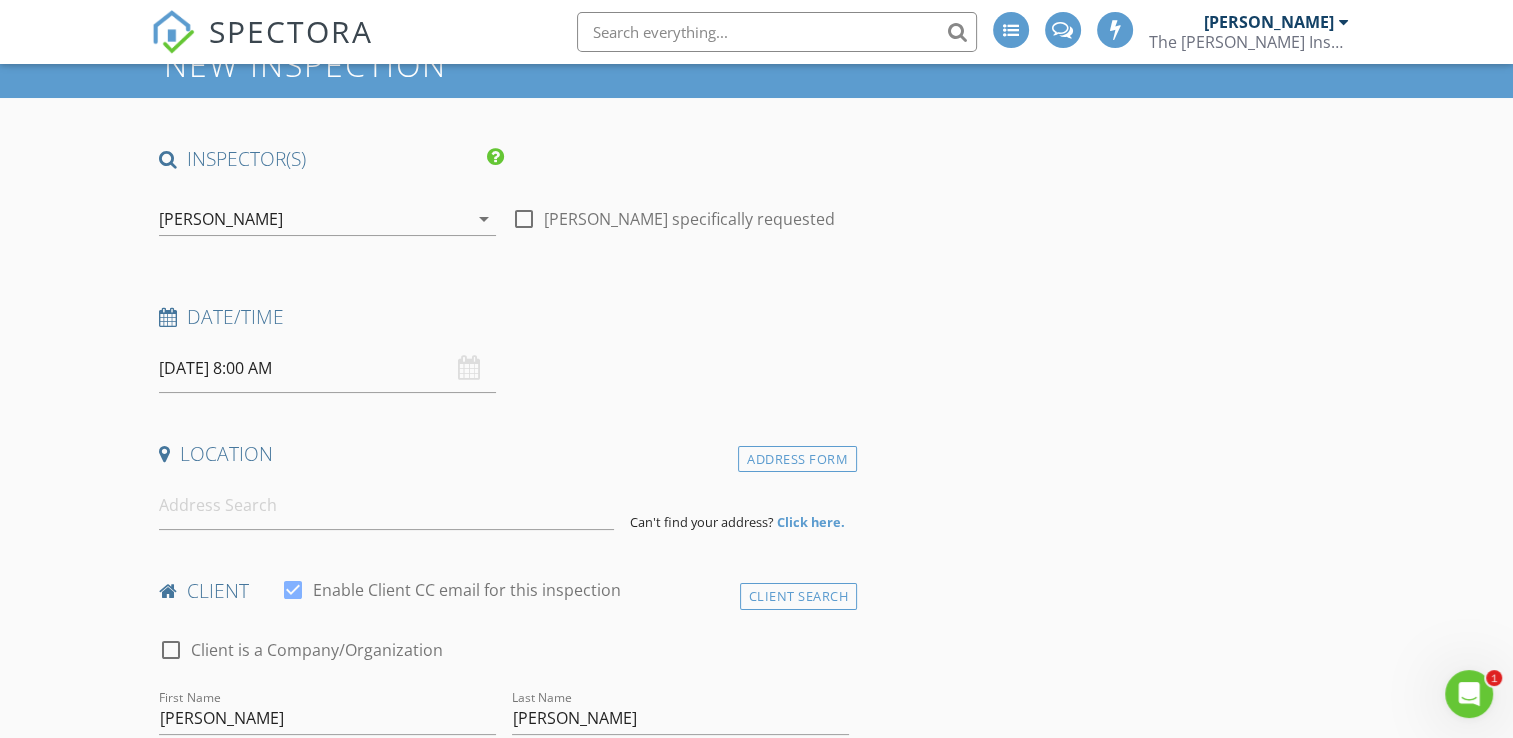 scroll, scrollTop: 200, scrollLeft: 0, axis: vertical 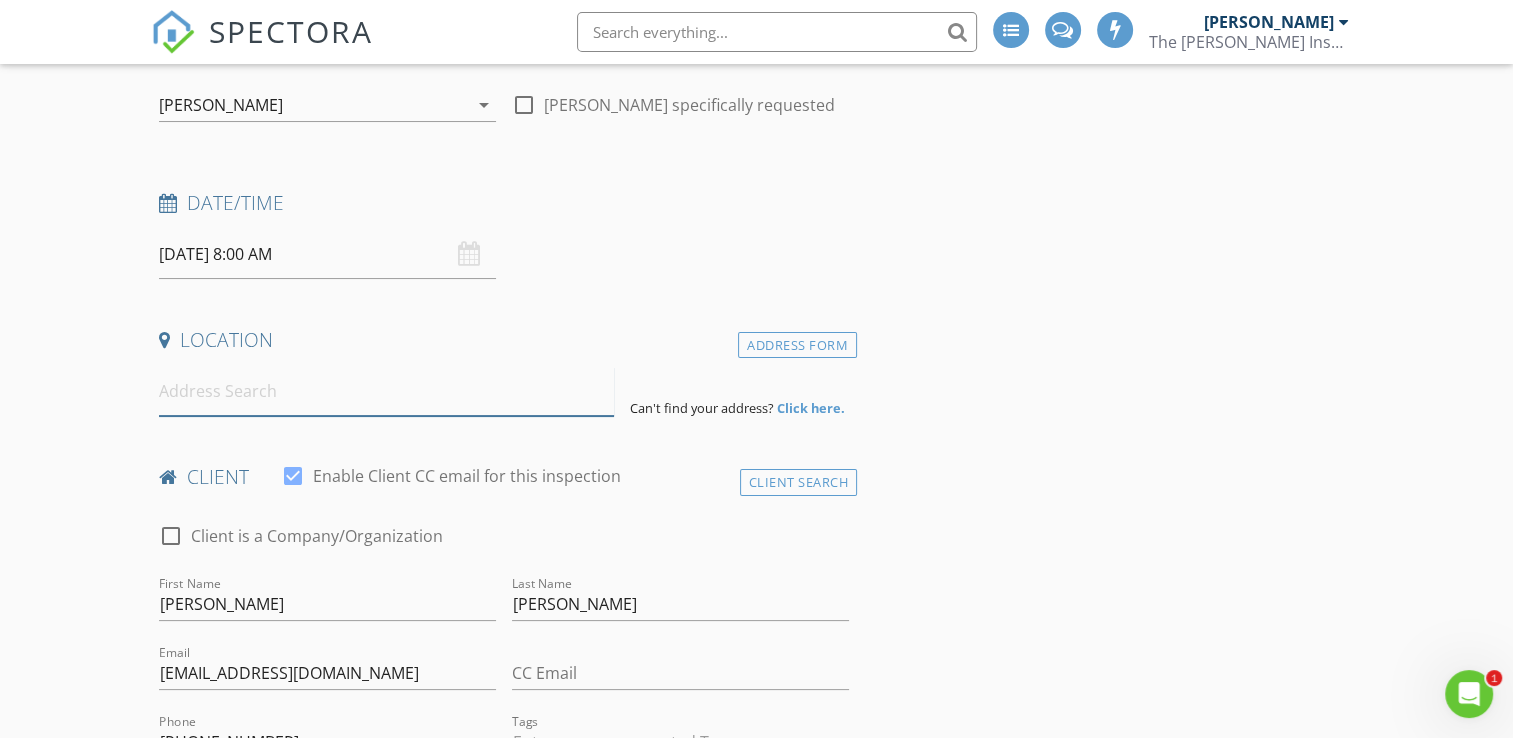 click at bounding box center [386, 391] 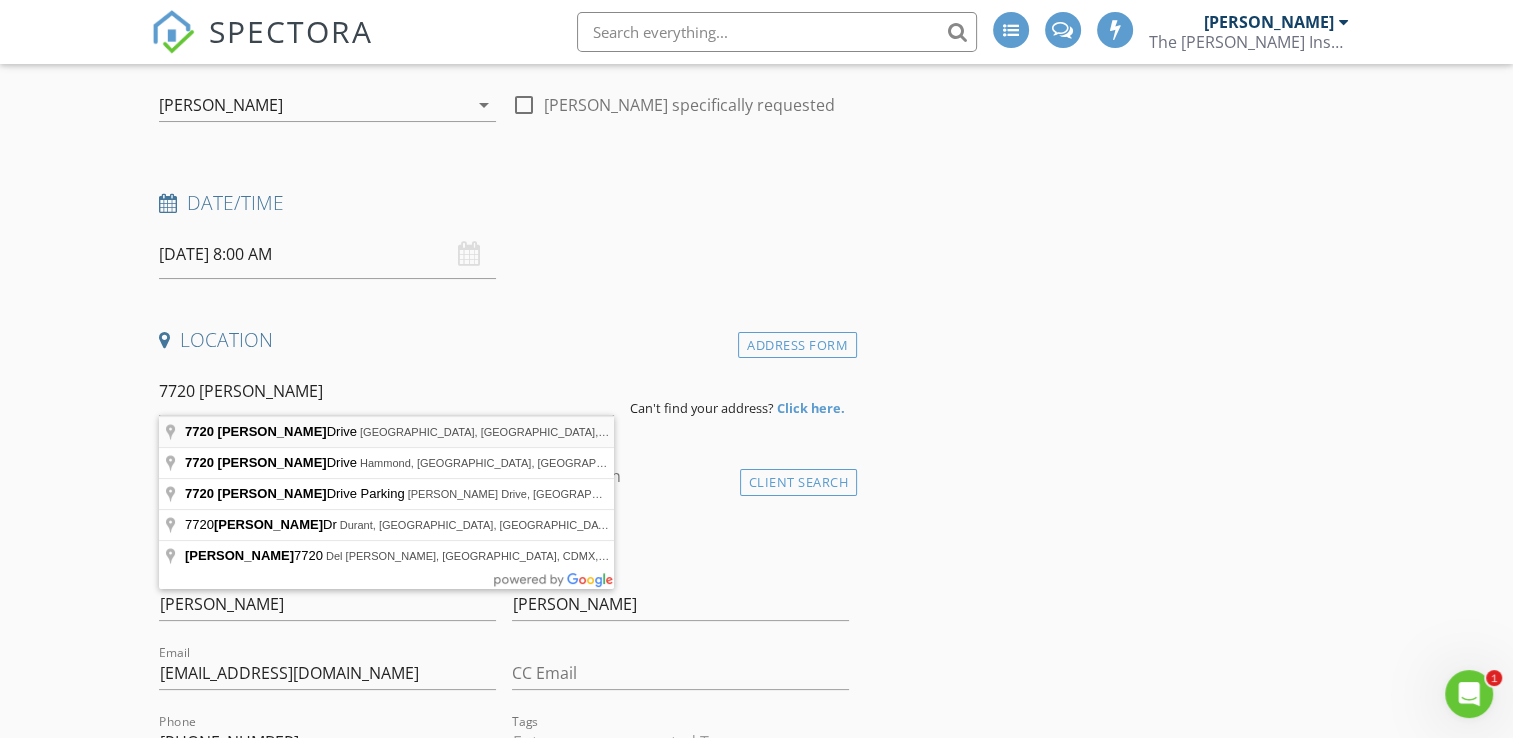 type on "7720 Corina Drive, Fort Worth, TX, USA" 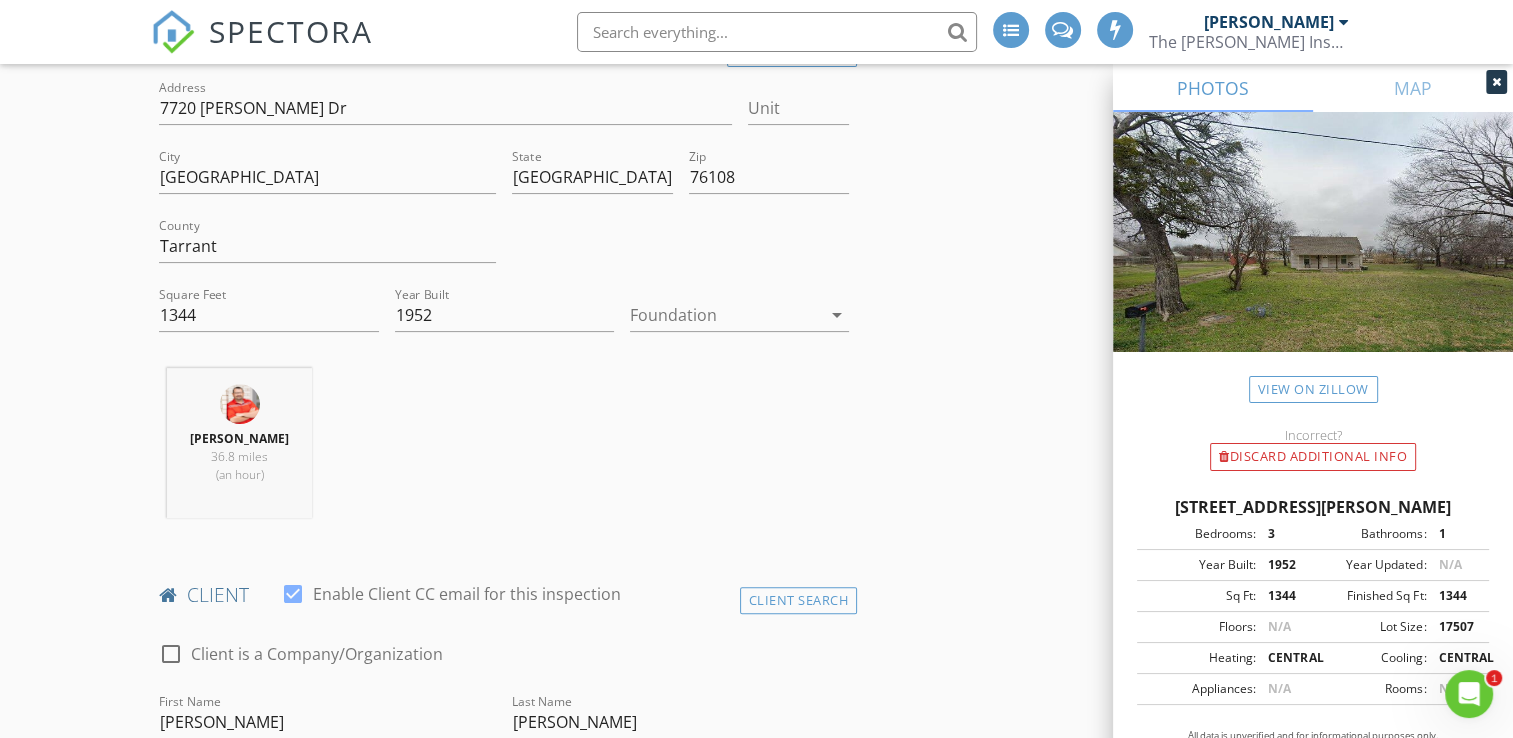 scroll, scrollTop: 500, scrollLeft: 0, axis: vertical 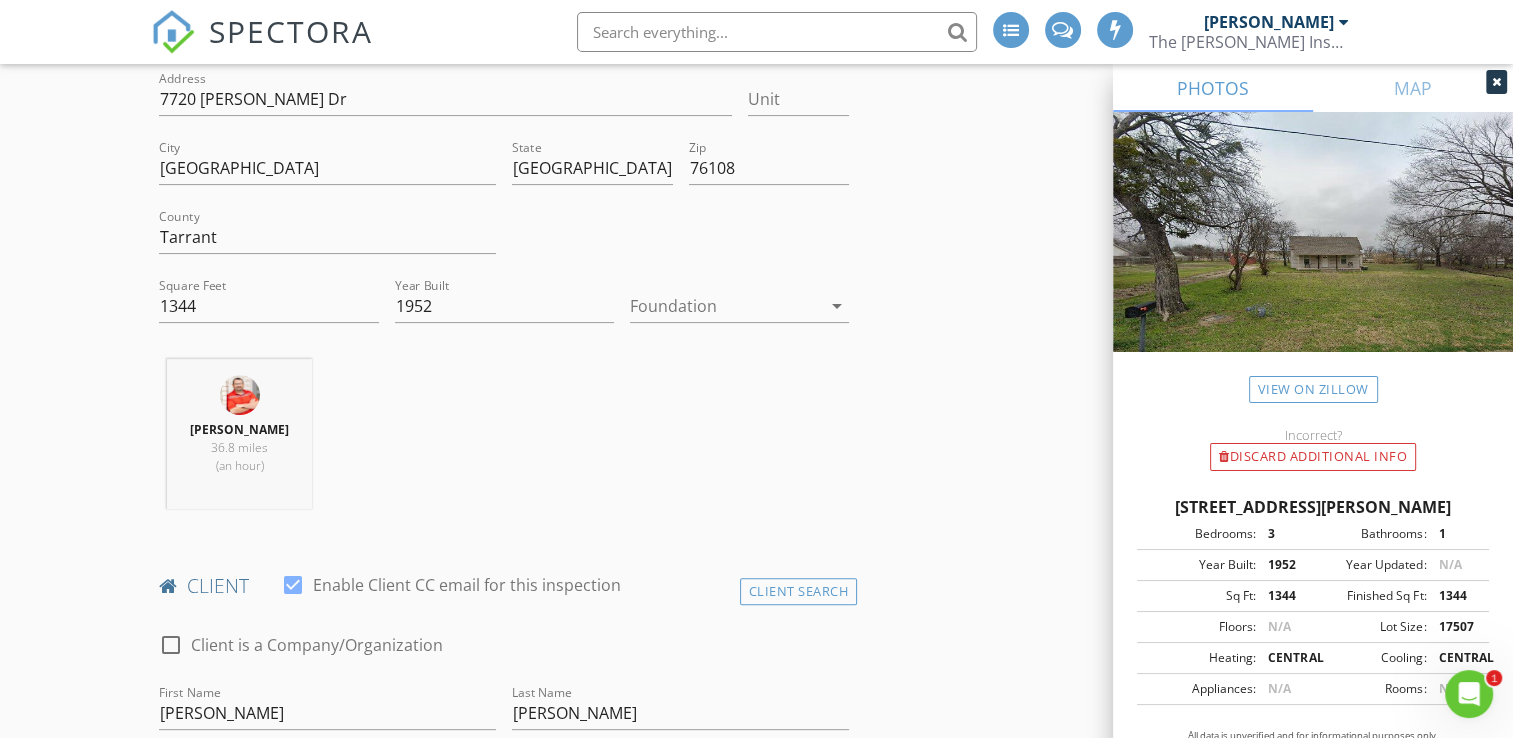 click at bounding box center (725, 306) 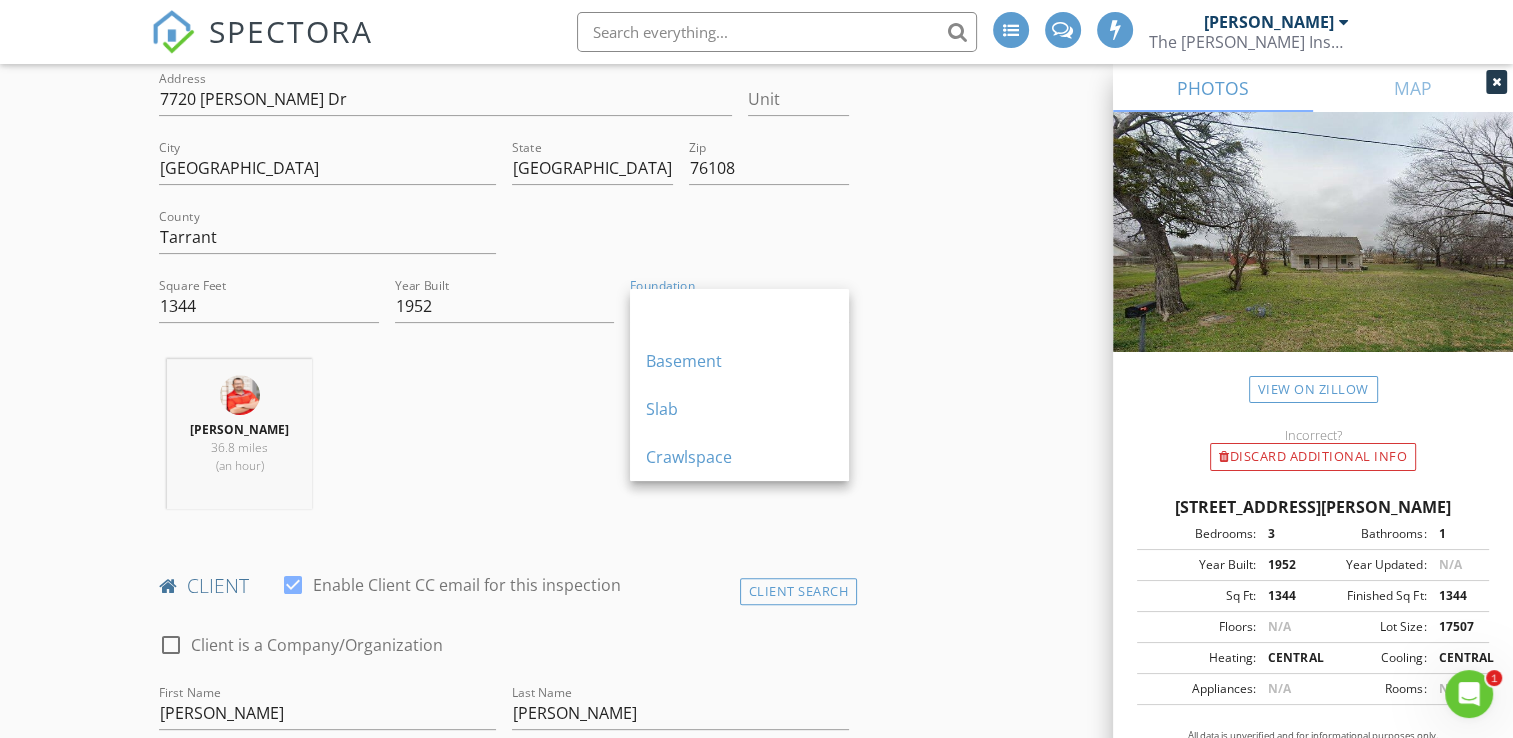 click on "INSPECTOR(S)
check_box   Jonnie Wells   PRIMARY   check_box_outline_blank   Mark Welch     check_box_outline_blank   Christopher Strickland     check_box_outline_blank   Brian Prater     Jonnie Wells arrow_drop_down   check_box_outline_blank Jonnie Wells specifically requested
Date/Time
07/12/2025 8:00 AM
Location
Address Search       Address 7720 Corina Dr   Unit   City Fort Worth   State TX   Zip 76108   County Tarrant     Square Feet 1344   Year Built 1952   Foundation arrow_drop_down     Jonnie Wells     36.8 miles     (an hour)
client
check_box Enable Client CC email for this inspection   Client Search     check_box_outline_blank Client is a Company/Organization     First Name Andrew   Last Name Quintero   Email andrewquintero68@gmail.com   CC Email   Phone 823-331-1462         Tags         Notes   Private Notes          check_box" at bounding box center [756, 1680] 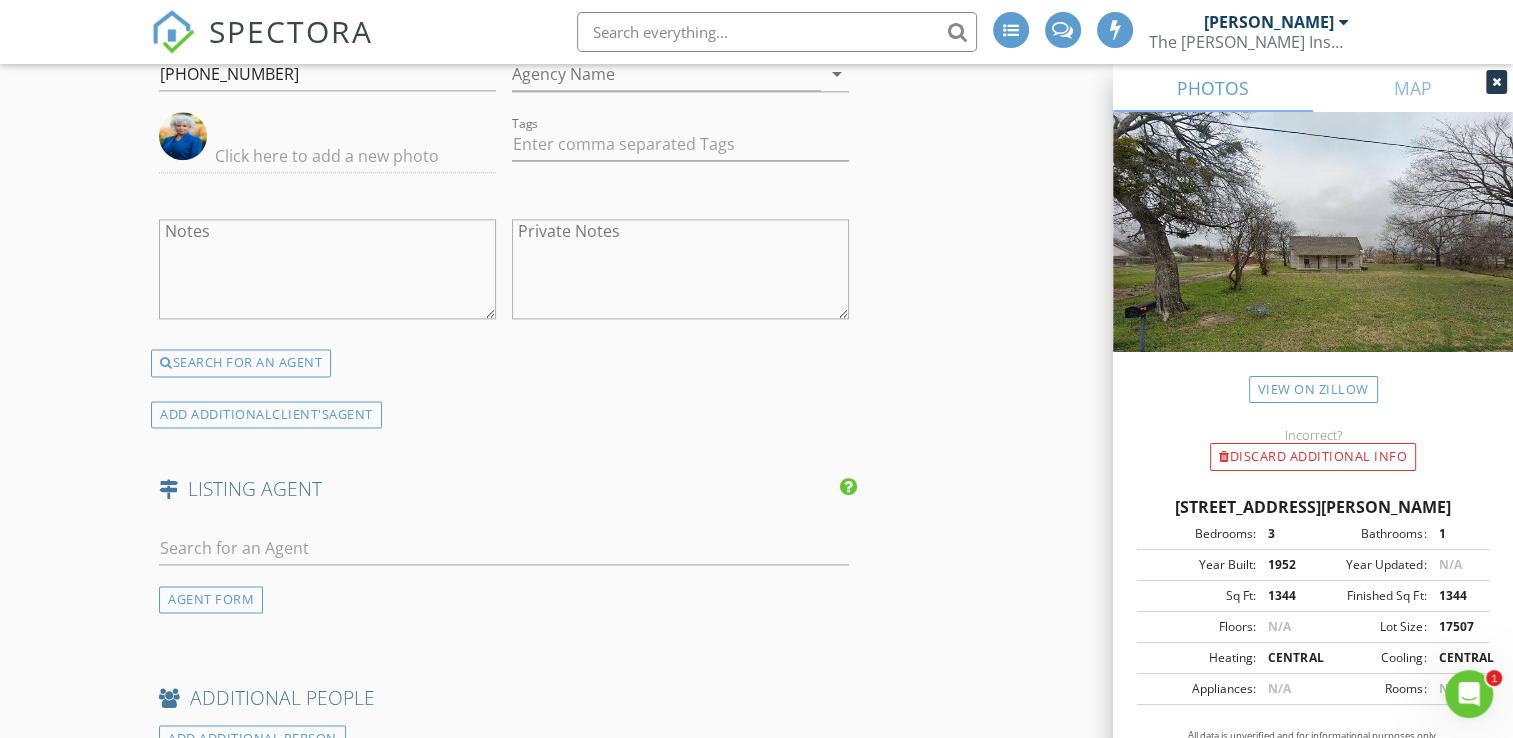 scroll, scrollTop: 2600, scrollLeft: 0, axis: vertical 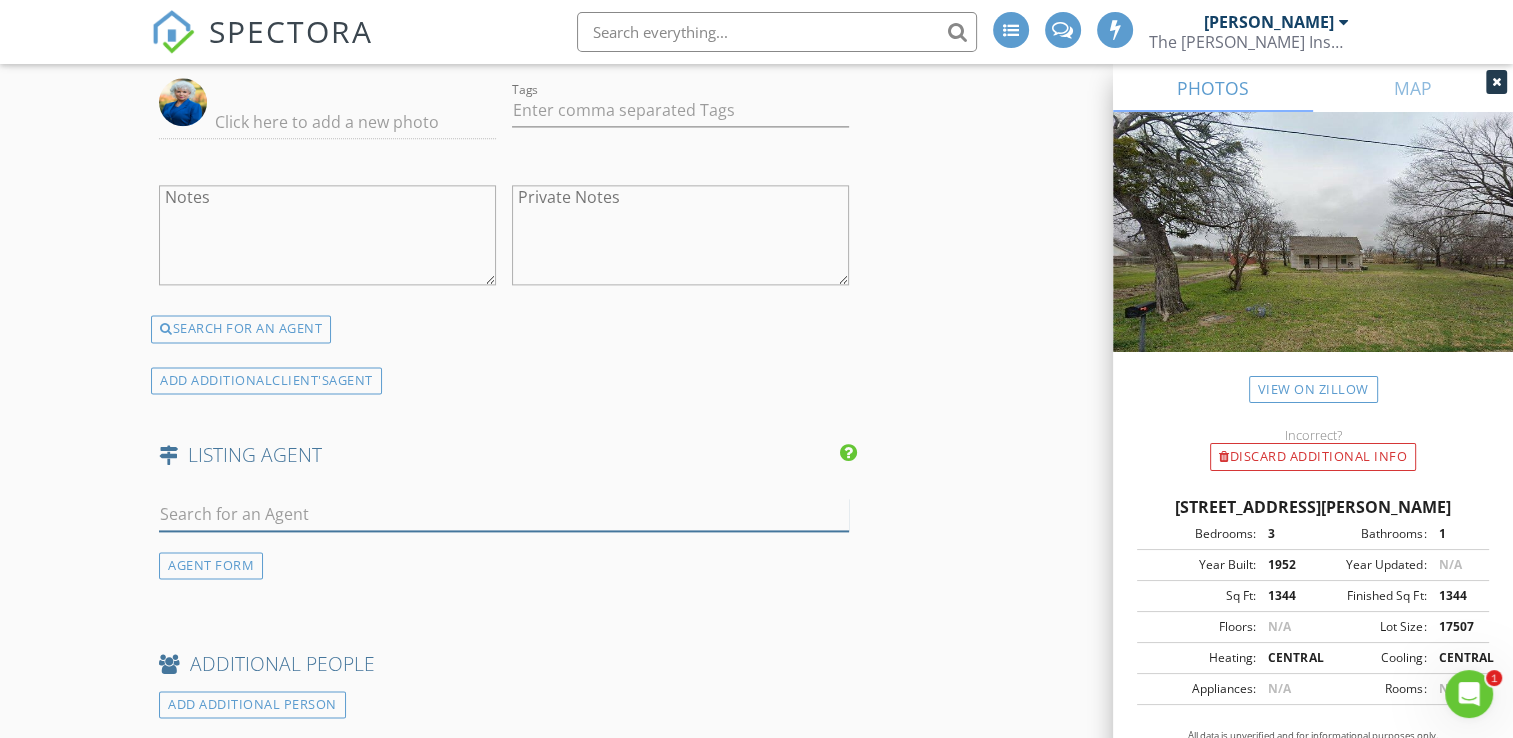 click at bounding box center (504, 514) 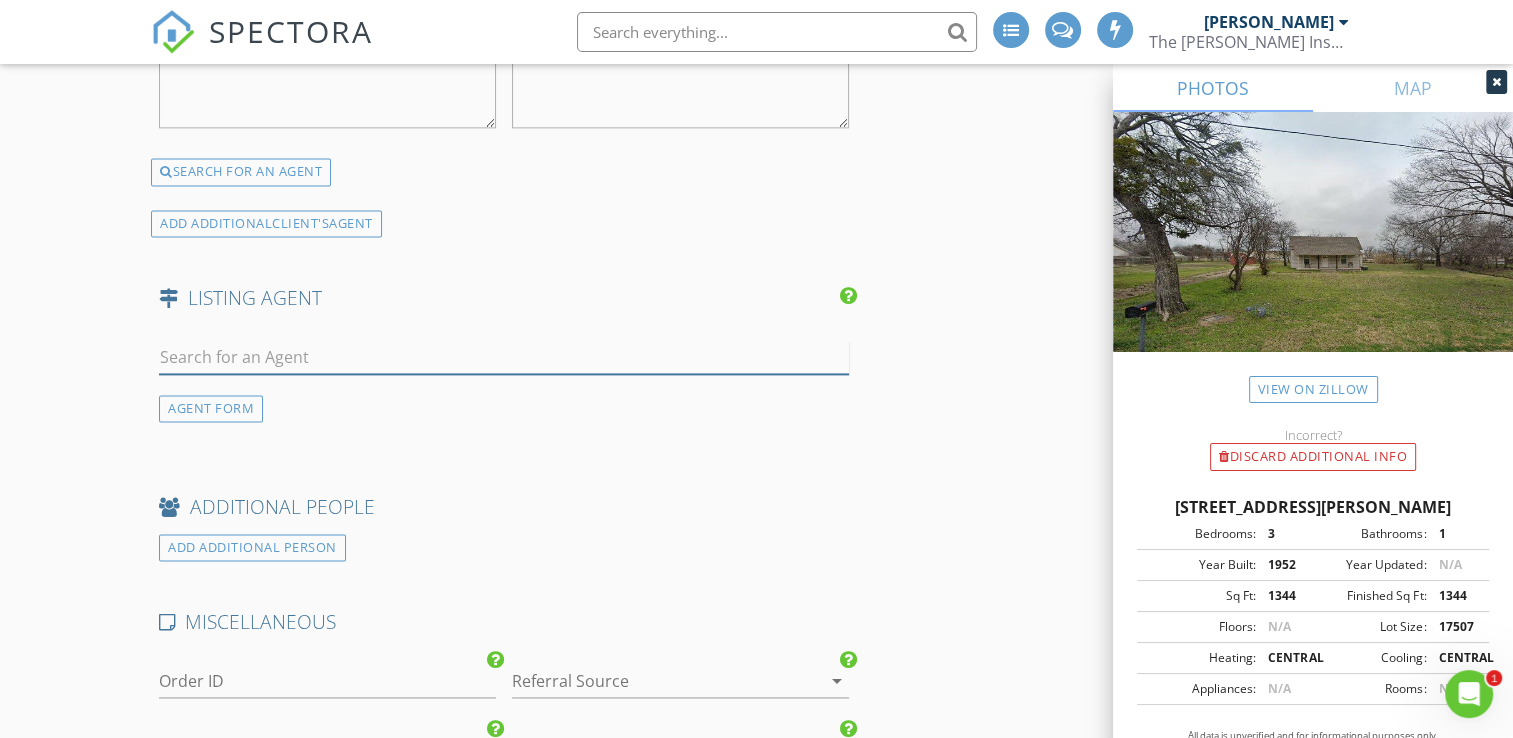 scroll, scrollTop: 2900, scrollLeft: 0, axis: vertical 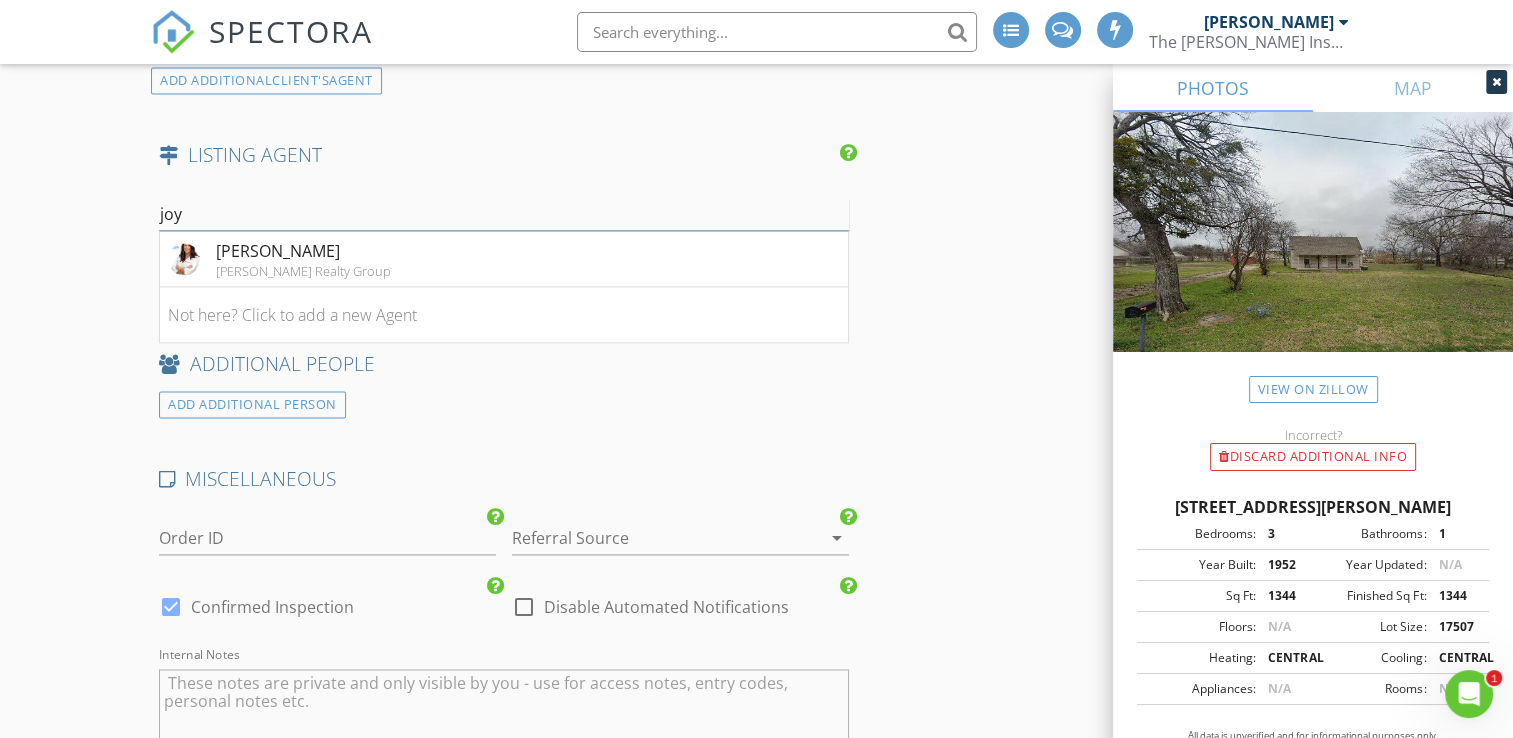 type on "joy" 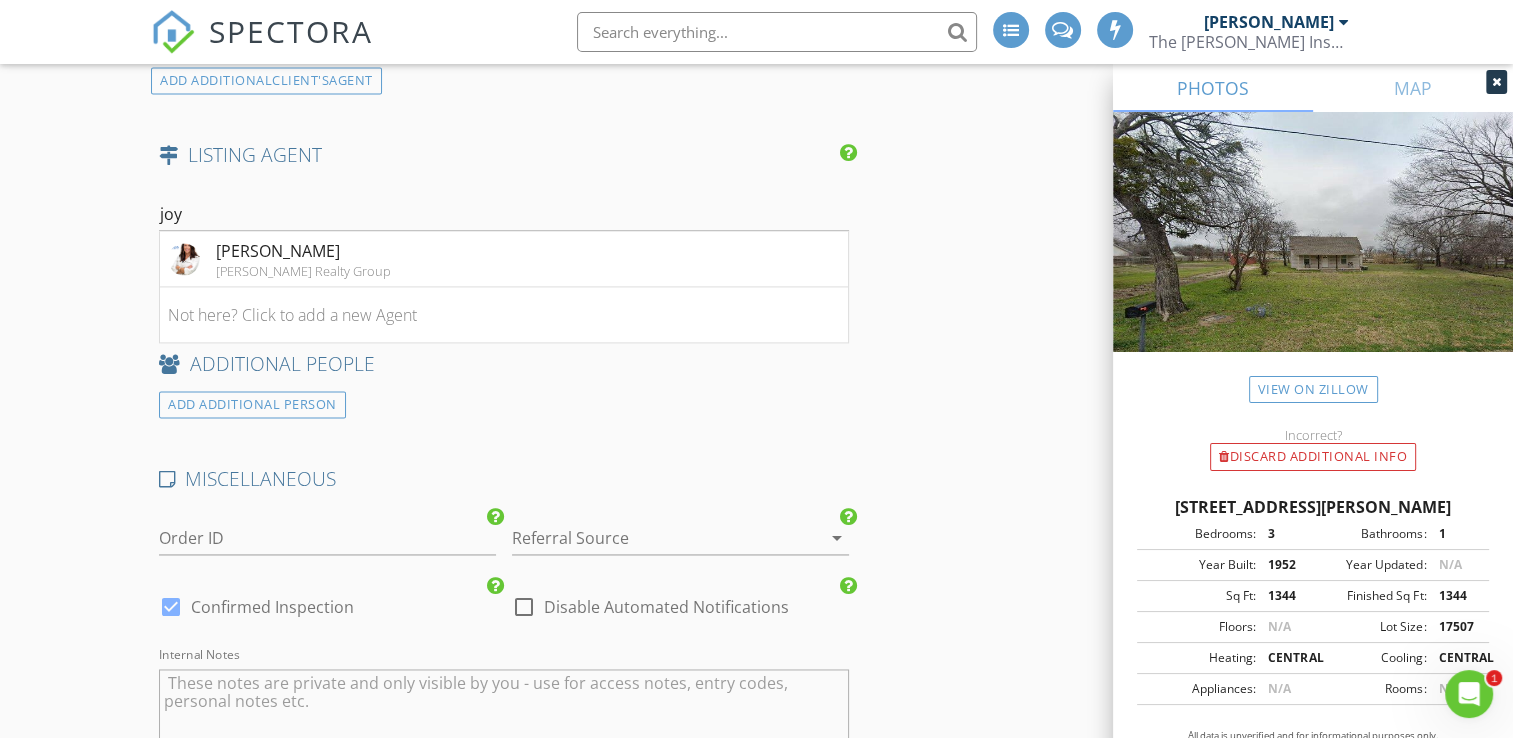 click on "MISCELLANEOUS" at bounding box center [504, 479] 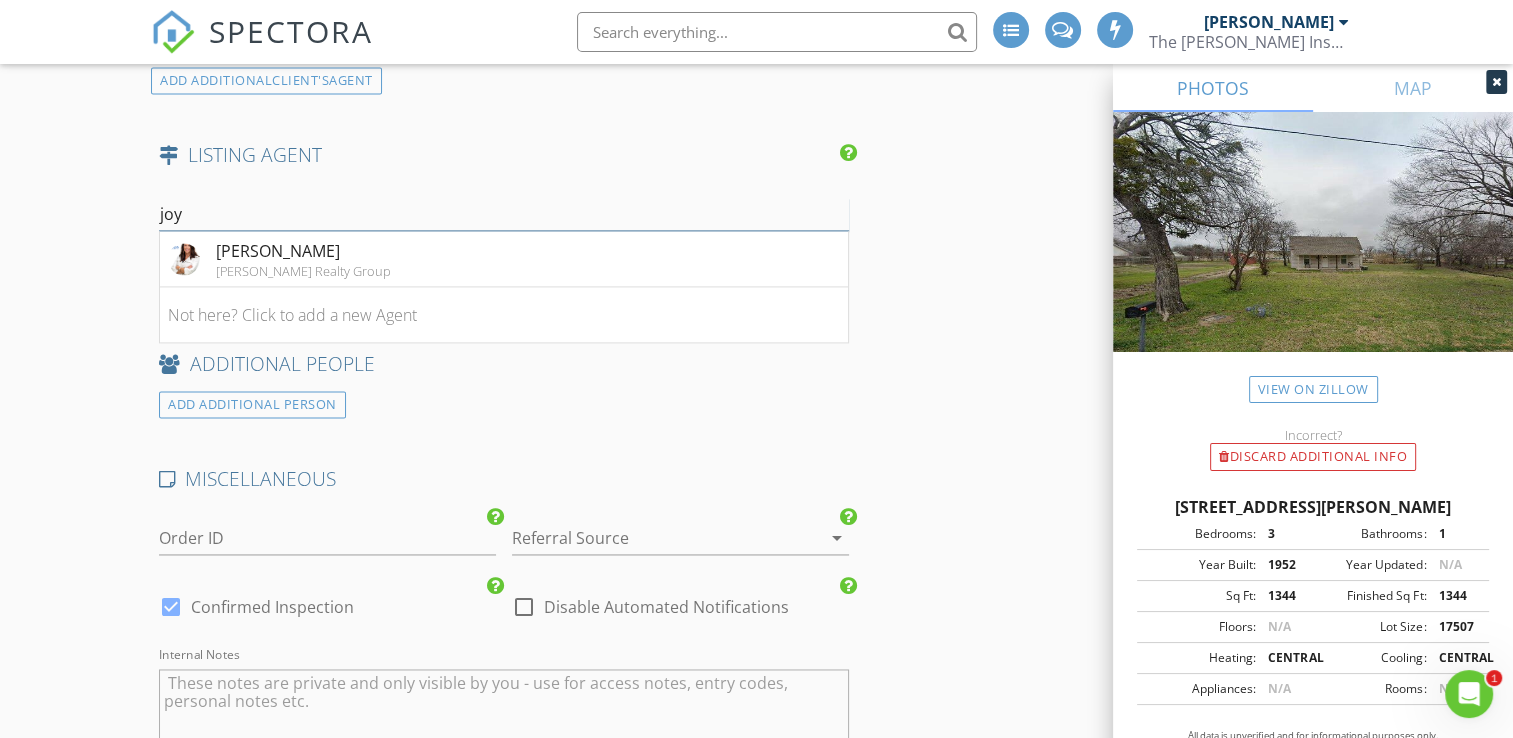 drag, startPoint x: 204, startPoint y: 207, endPoint x: 78, endPoint y: 207, distance: 126 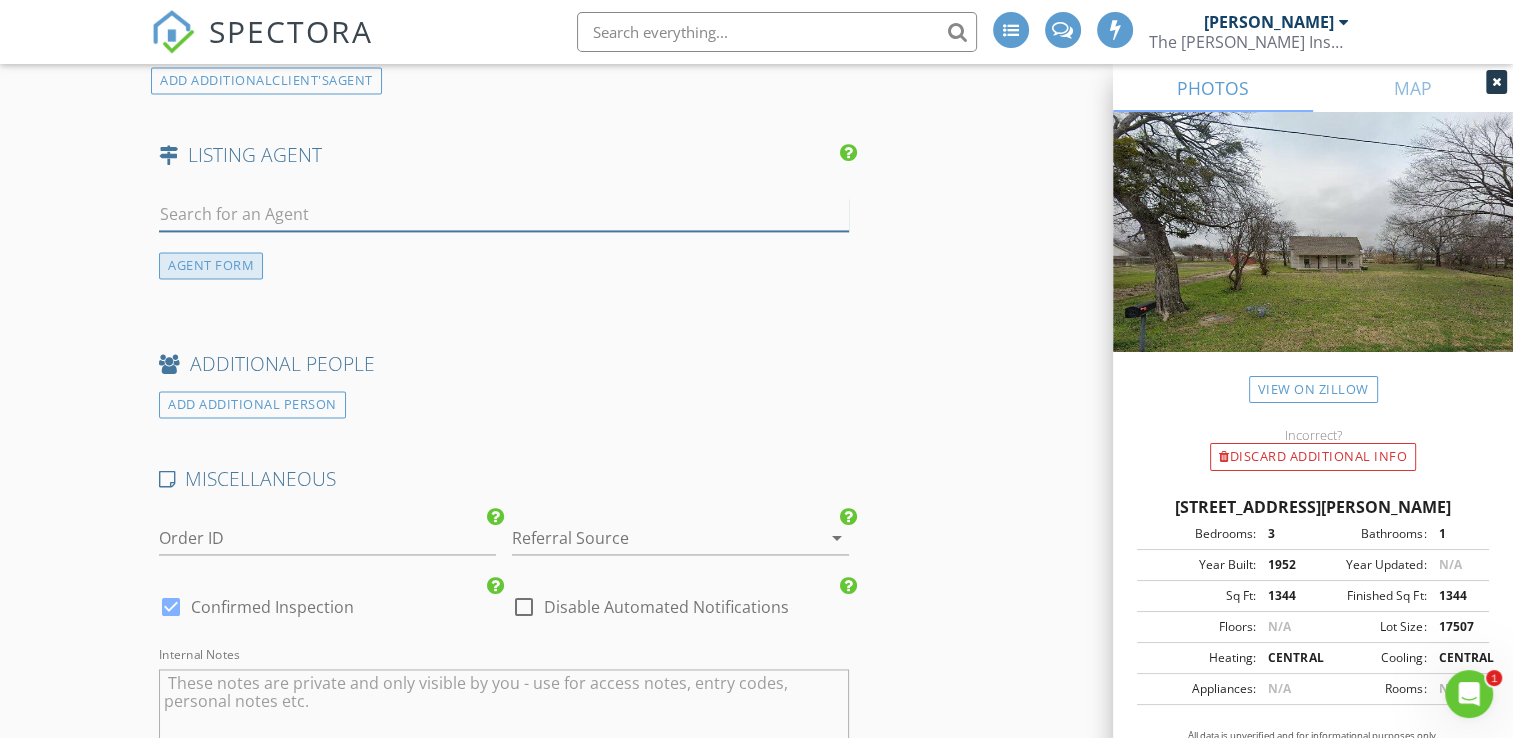 type 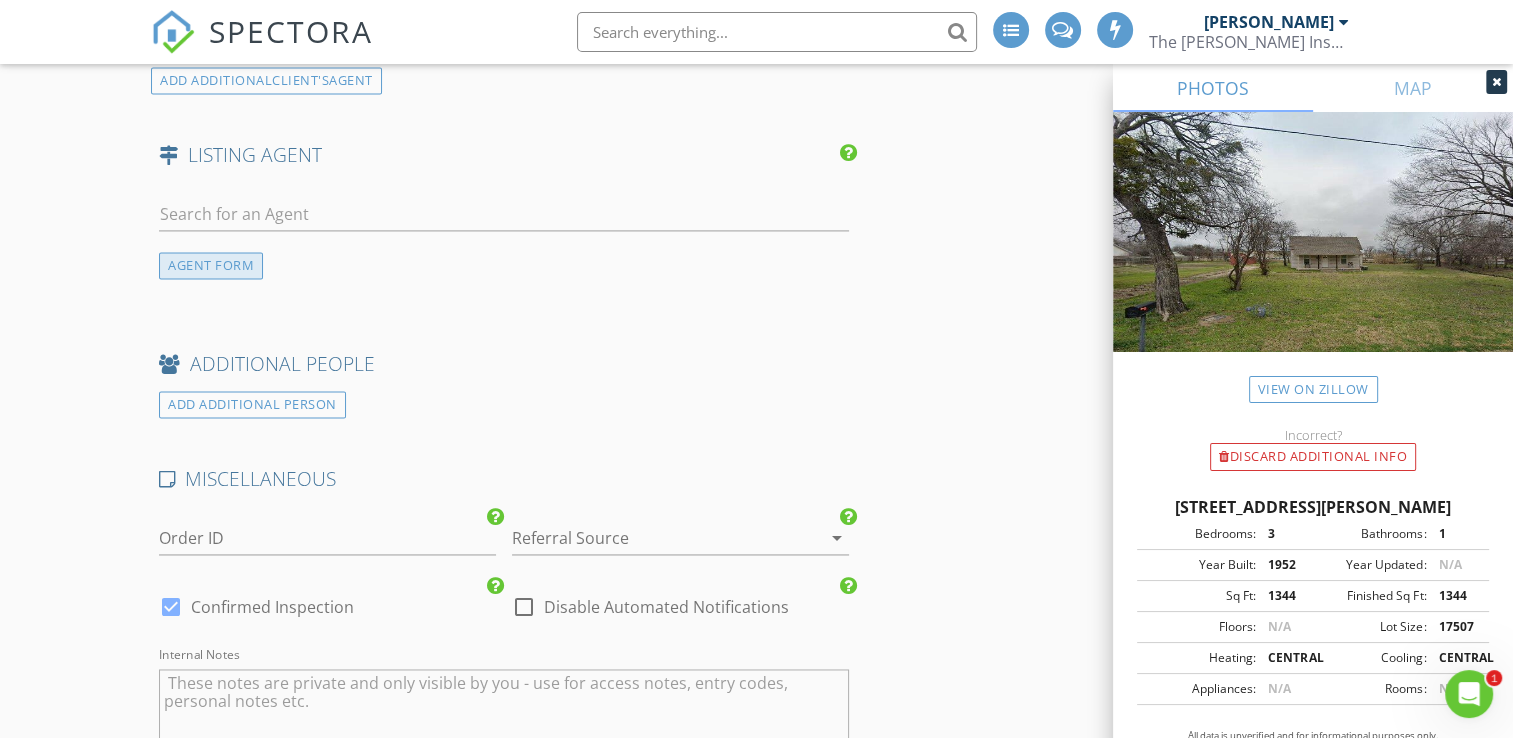 click on "AGENT FORM" at bounding box center (211, 265) 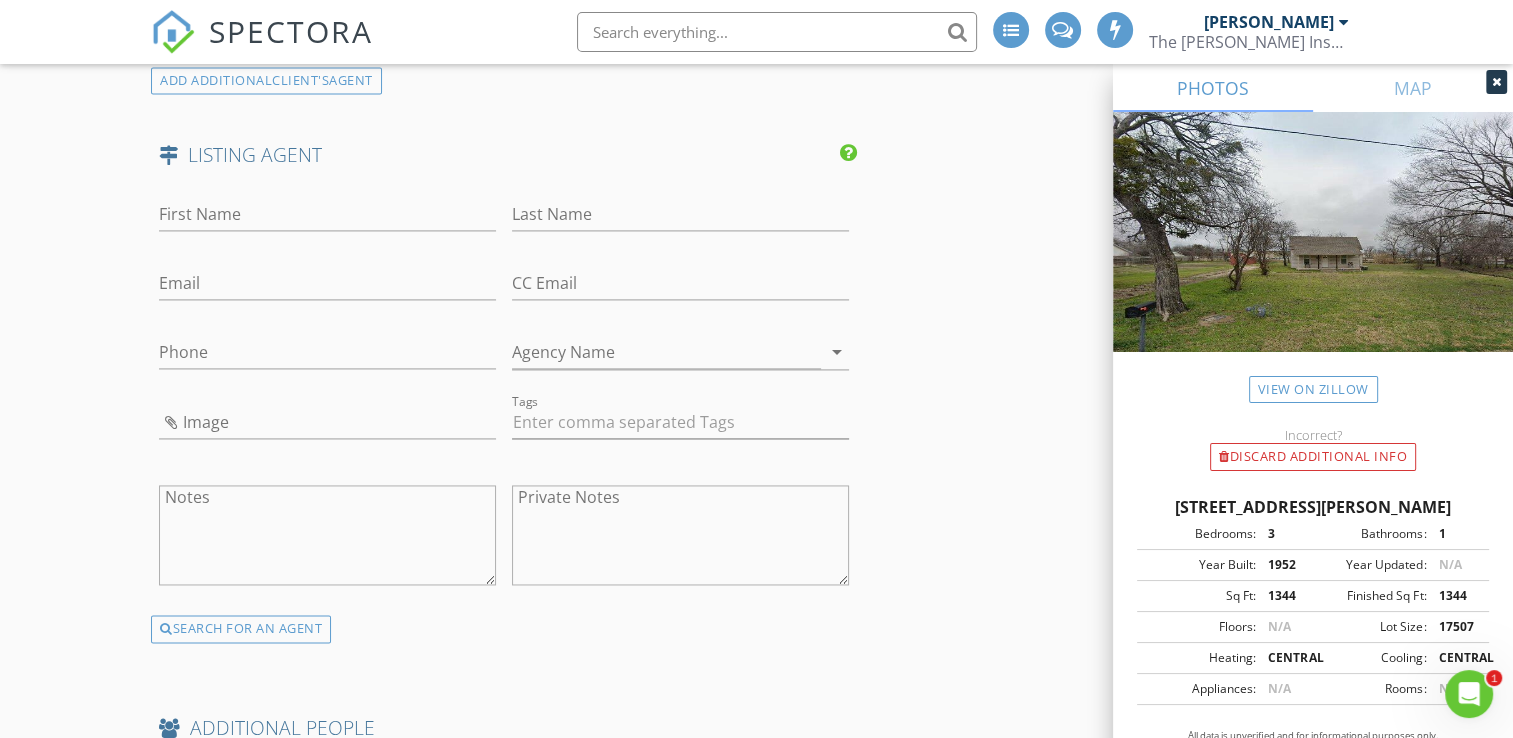 click on "First Name" at bounding box center [327, 218] 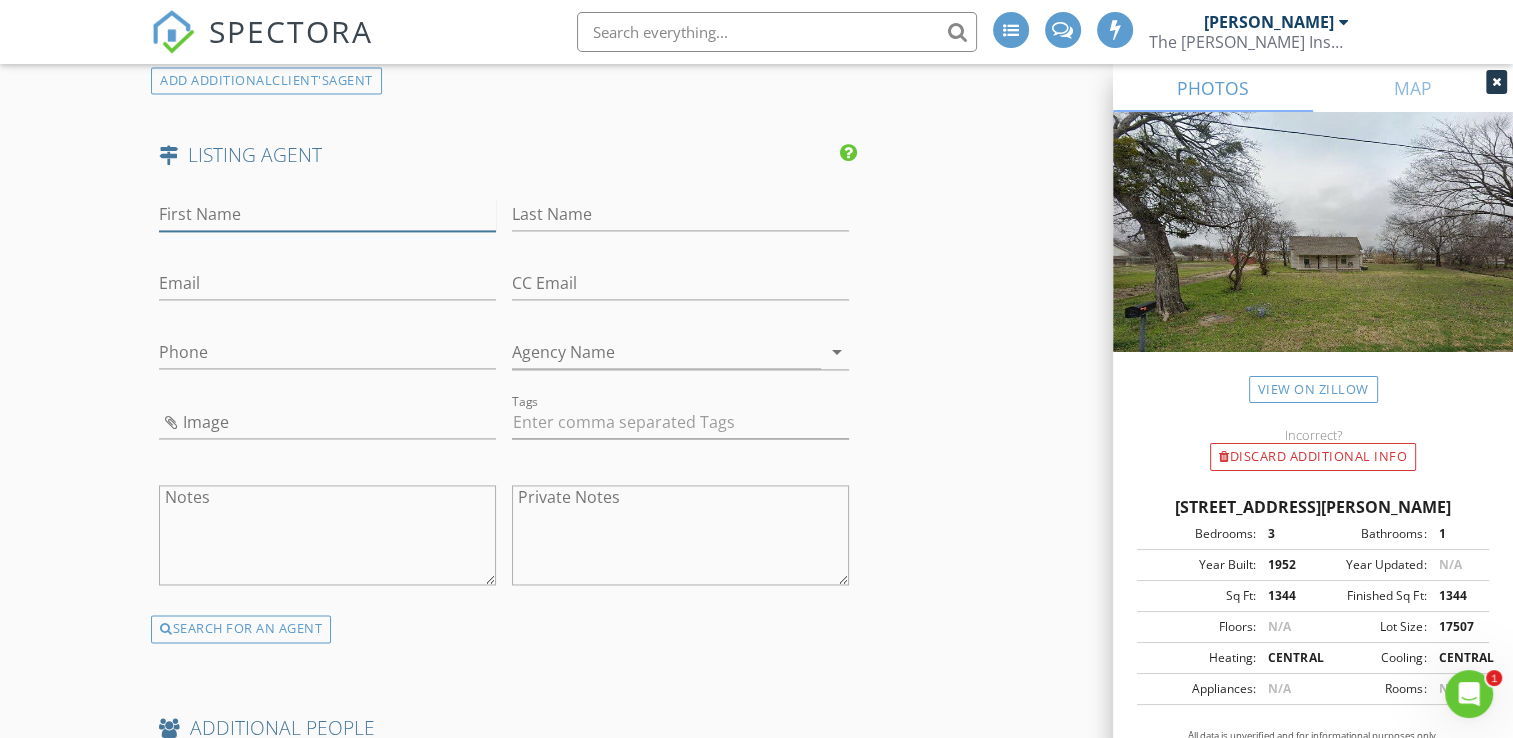 click on "First Name" at bounding box center (327, 214) 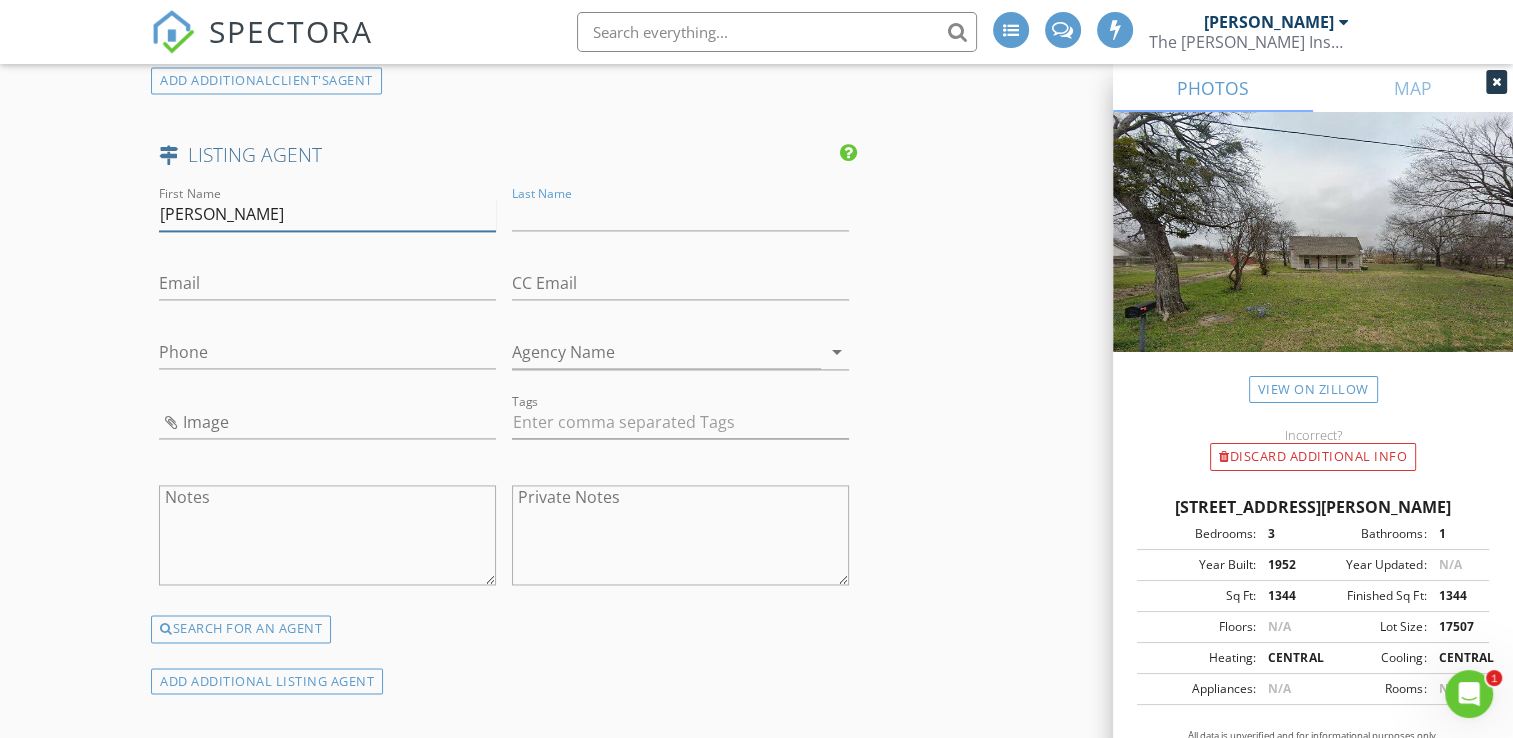 click on "Joyce" at bounding box center [327, 214] 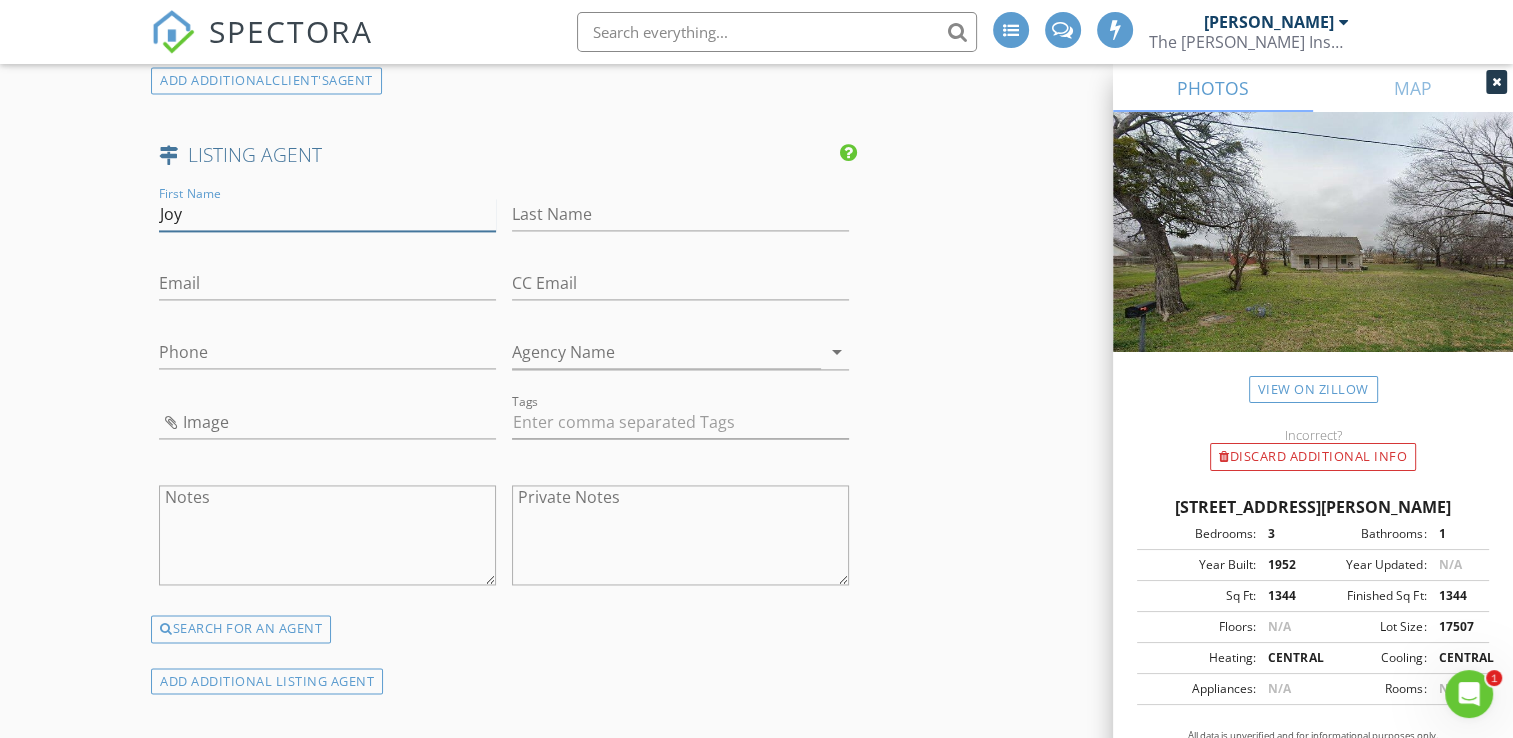type on "Joy" 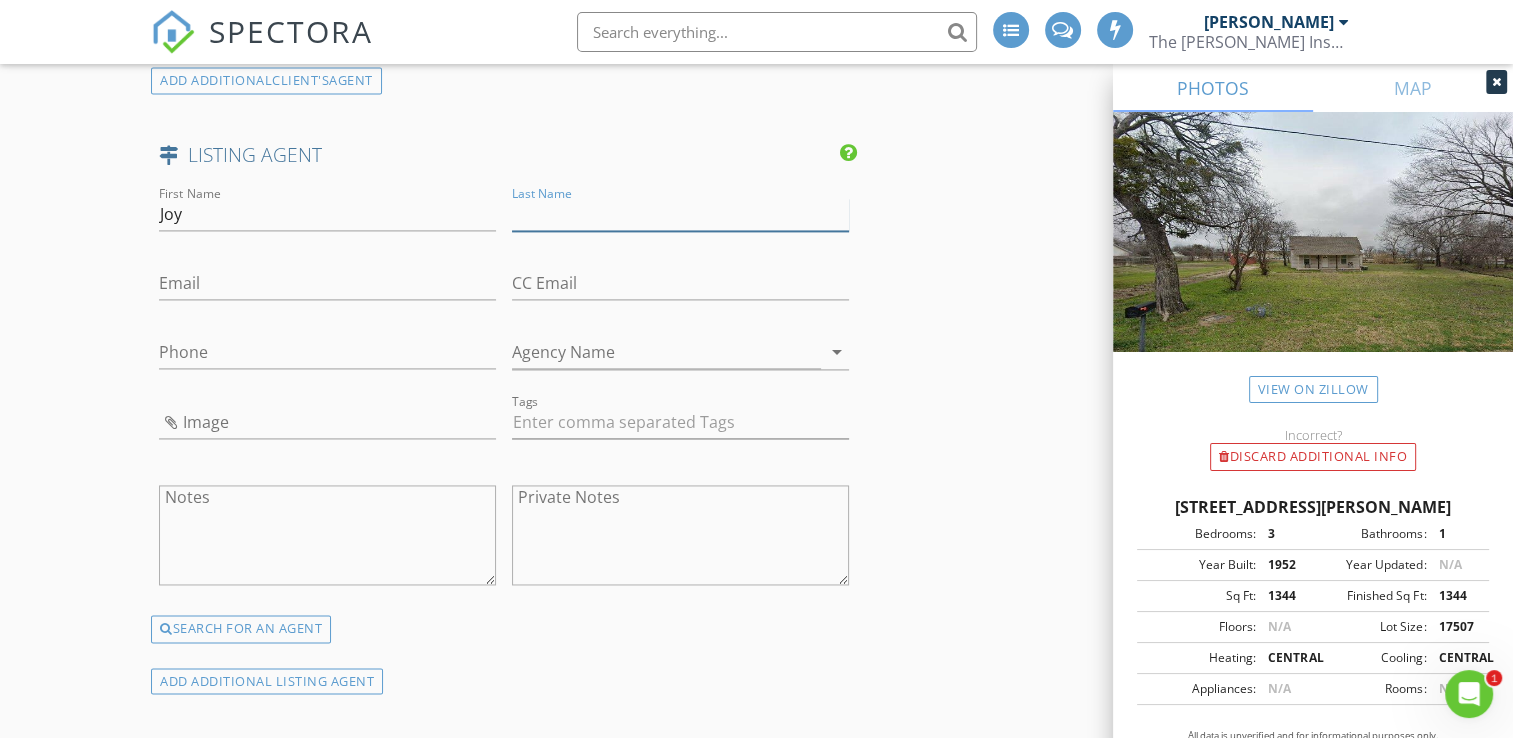 click on "Last Name" at bounding box center [680, 214] 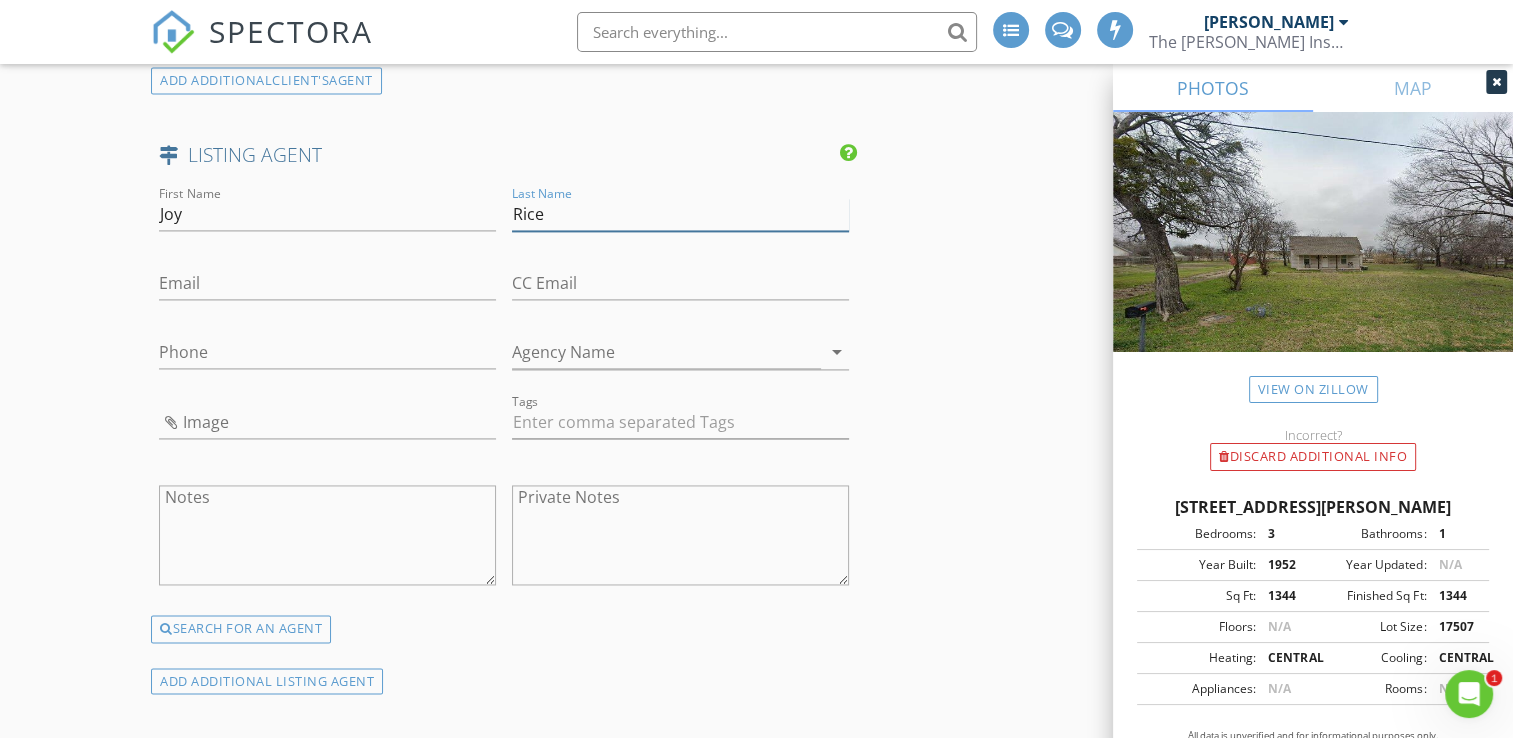type on "Rice" 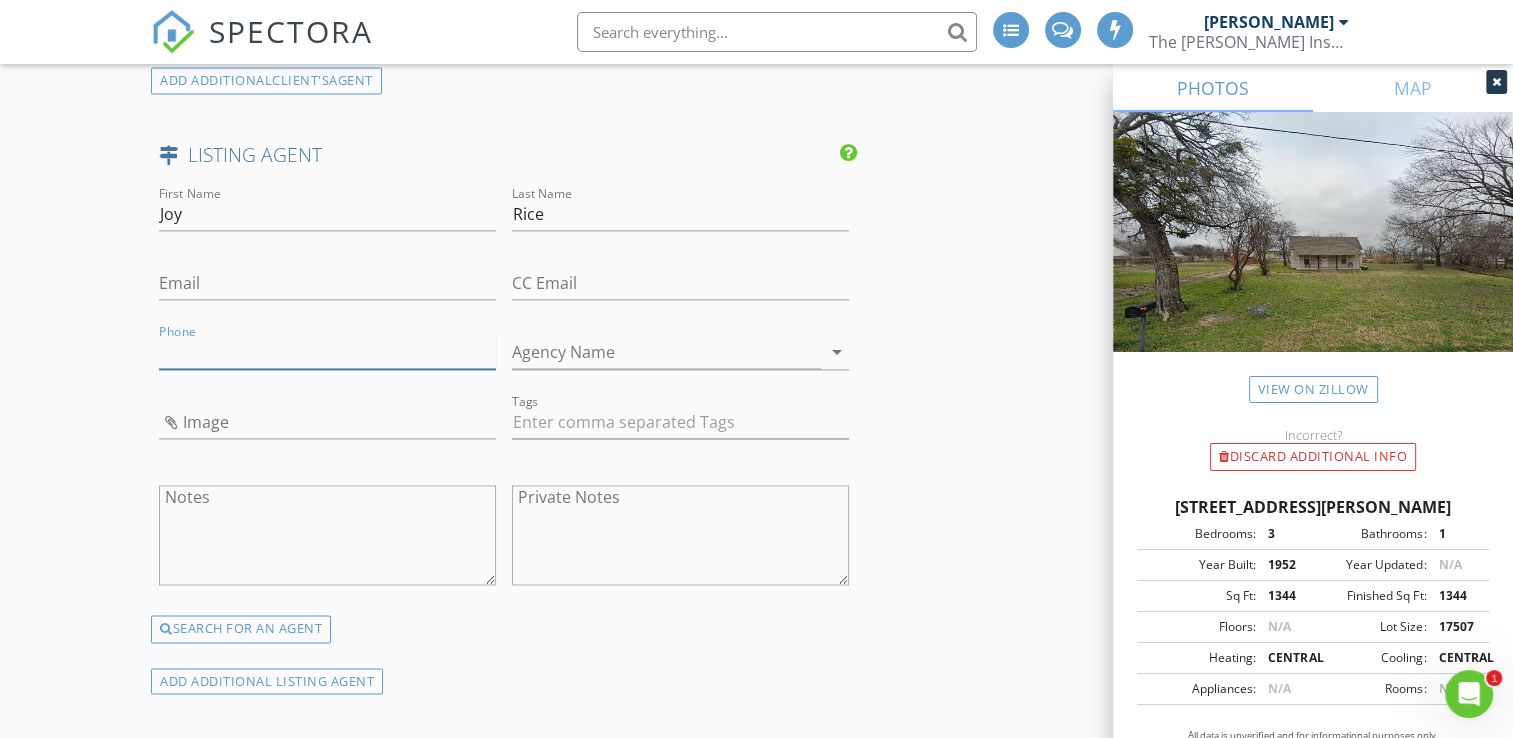 click on "Phone" at bounding box center (327, 352) 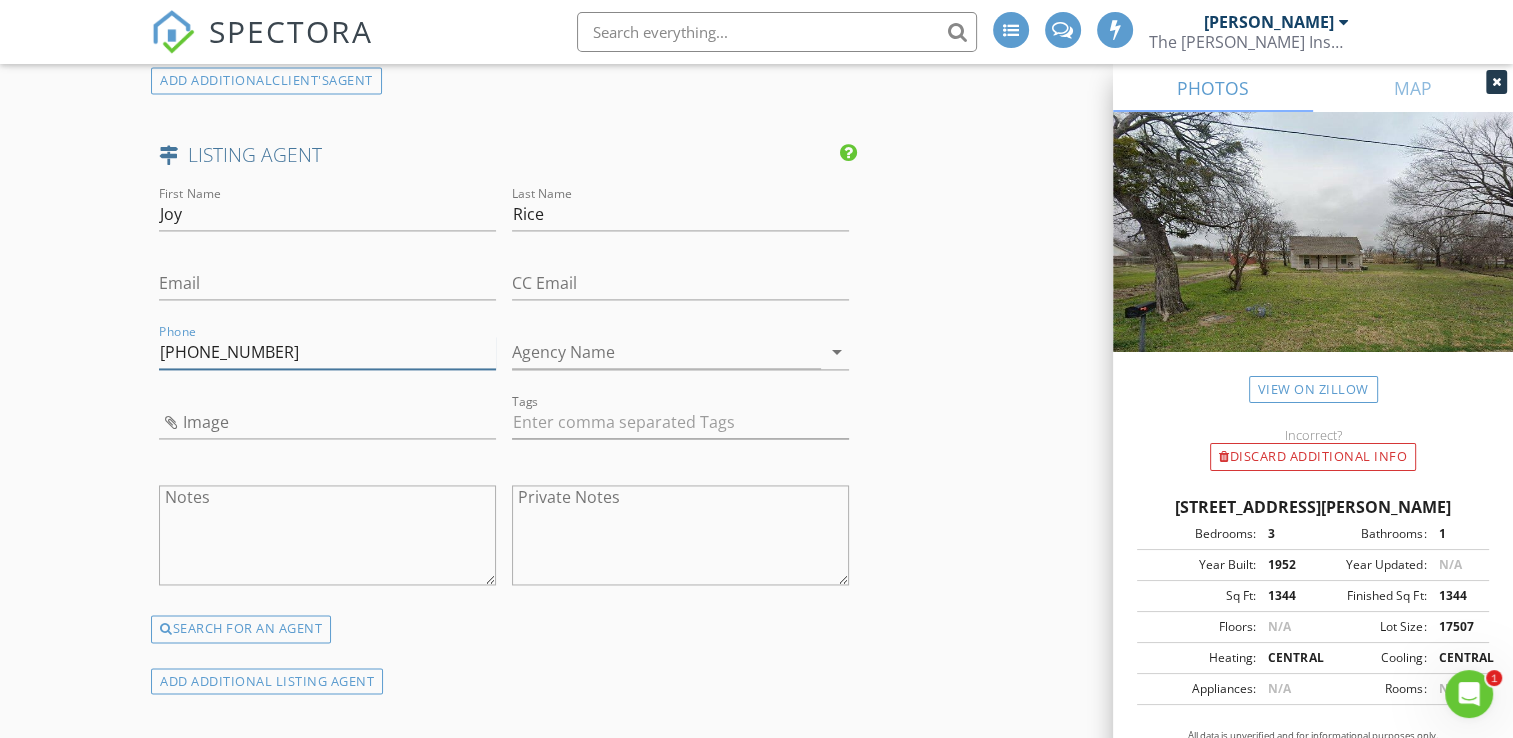 type on "[PHONE_NUMBER]" 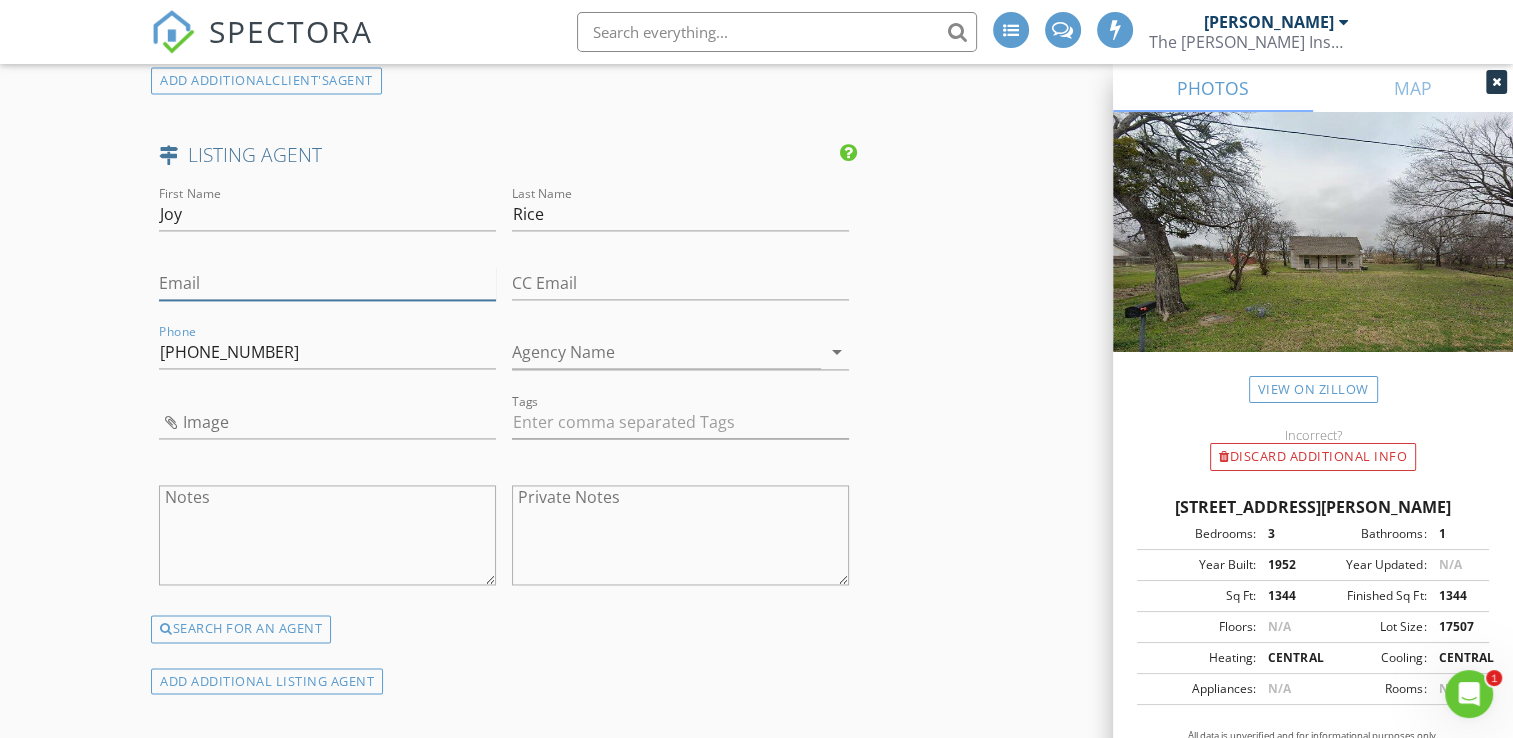 click on "Email" at bounding box center [327, 283] 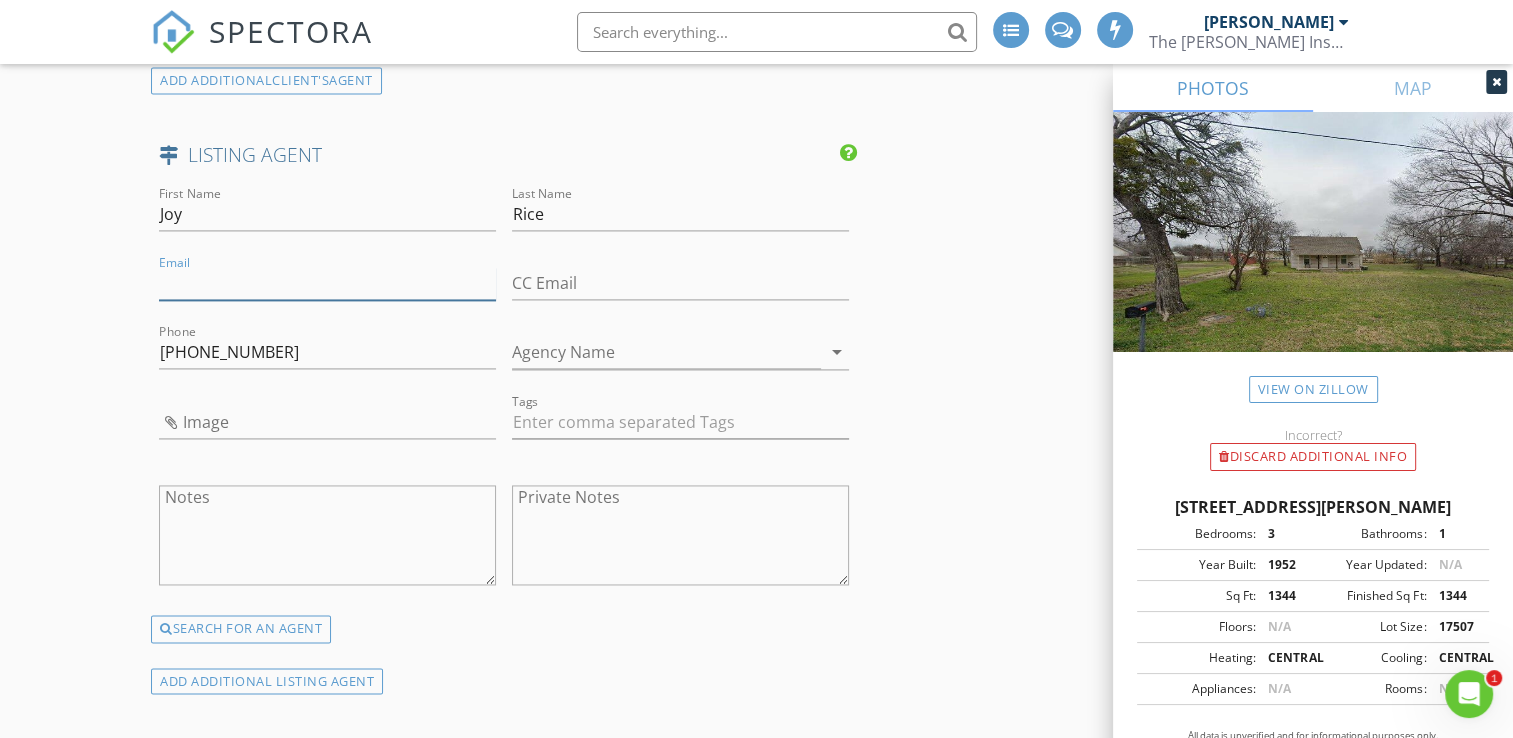 paste on "[EMAIL_ADDRESS][DOMAIN_NAME]" 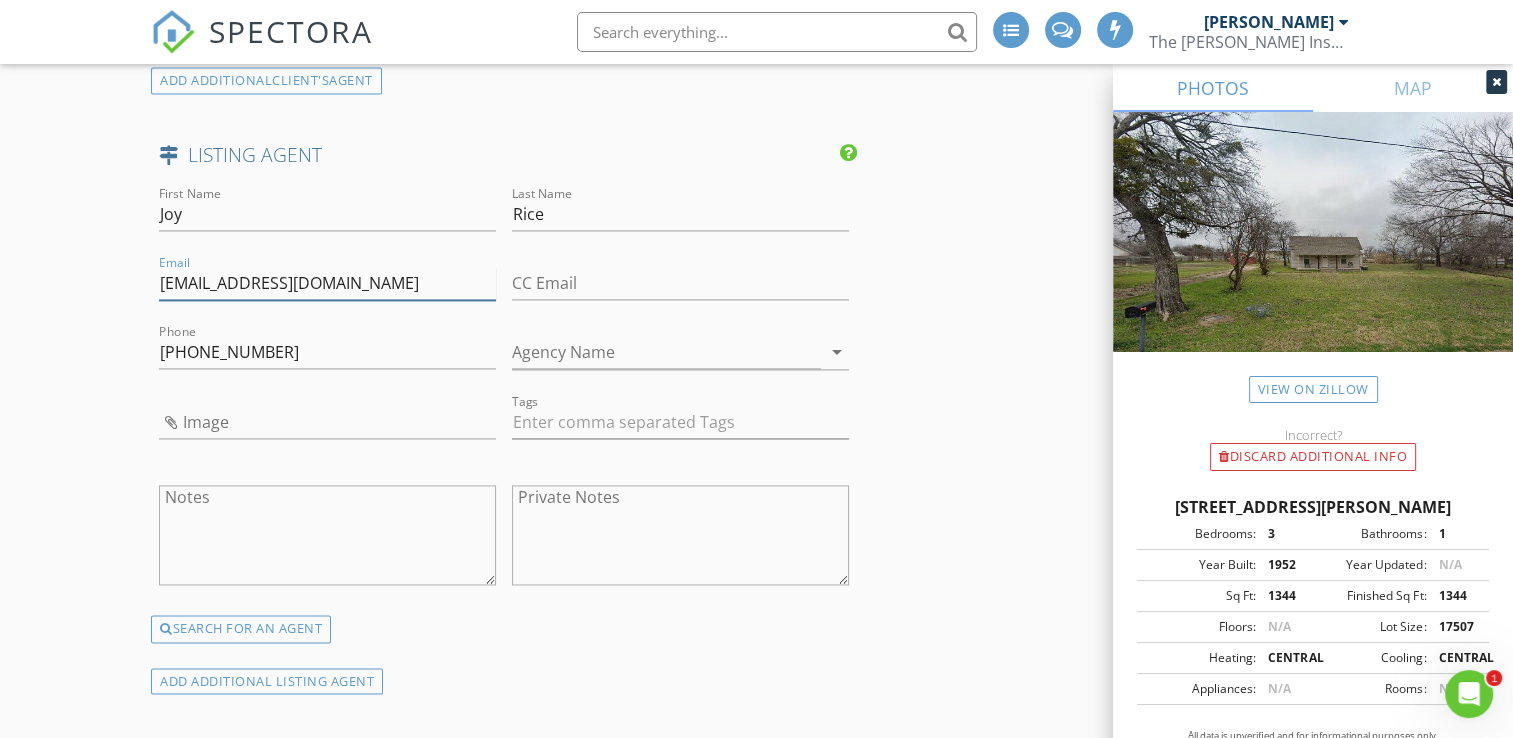 type on "[EMAIL_ADDRESS][DOMAIN_NAME]" 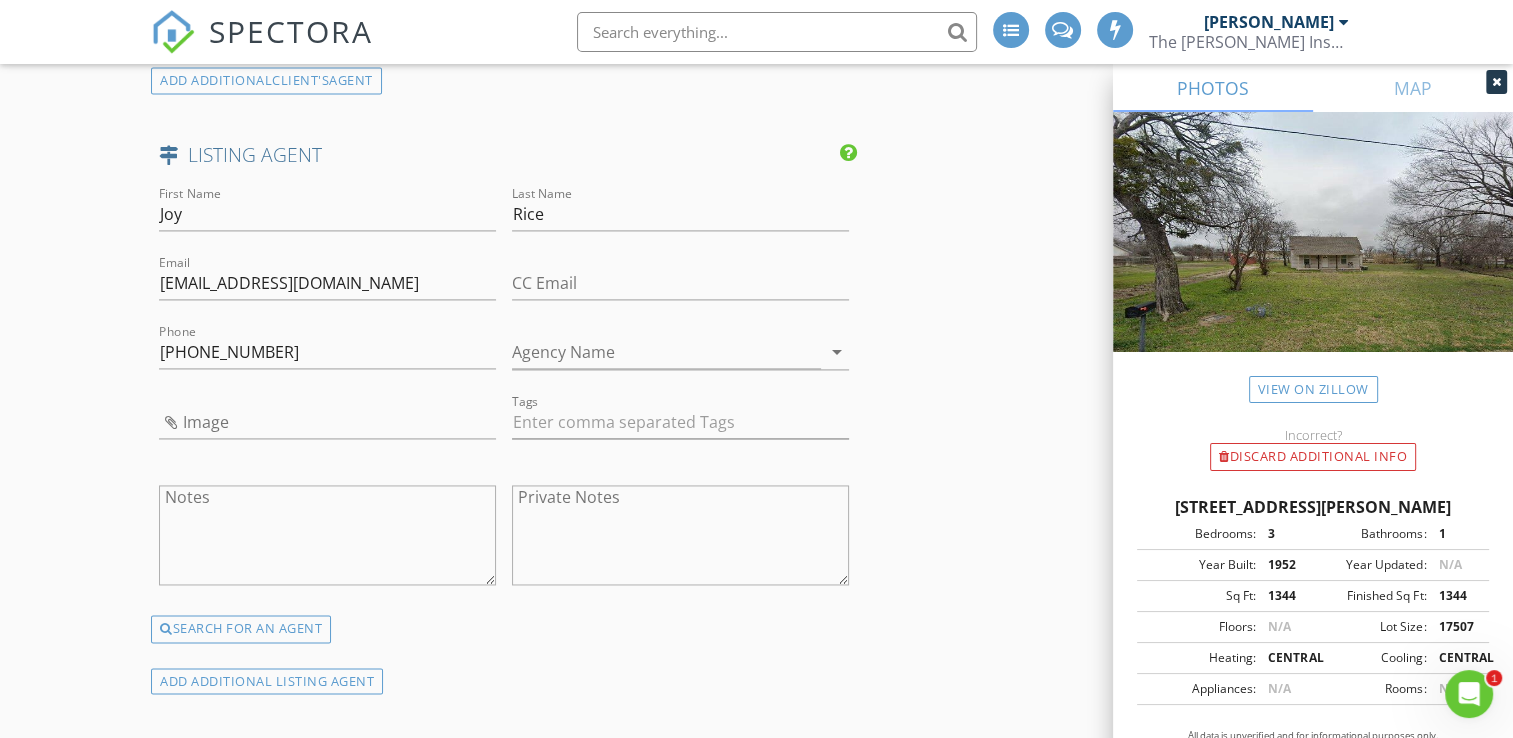 click on "INSPECTOR(S)
check_box   Jonnie Wells   PRIMARY   check_box_outline_blank   Mark Welch     check_box_outline_blank   Christopher Strickland     check_box_outline_blank   Brian Prater     Jonnie Wells arrow_drop_down   check_box_outline_blank Jonnie Wells specifically requested
Date/Time
07/12/2025 8:00 AM
Location
Address Search       Address 7720 Corina Dr   Unit   City Fort Worth   State TX   Zip 76108   County Tarrant     Square Feet 1344   Year Built 1952   Foundation arrow_drop_down     Jonnie Wells     36.8 miles     (an hour)
client
check_box Enable Client CC email for this inspection   Client Search     check_box_outline_blank Client is a Company/Organization     First Name Andrew   Last Name Quintero   Email andrewquintero68@gmail.com   CC Email   Phone 823-331-1462         Tags         Notes   Private Notes          check_box" at bounding box center [756, -524] 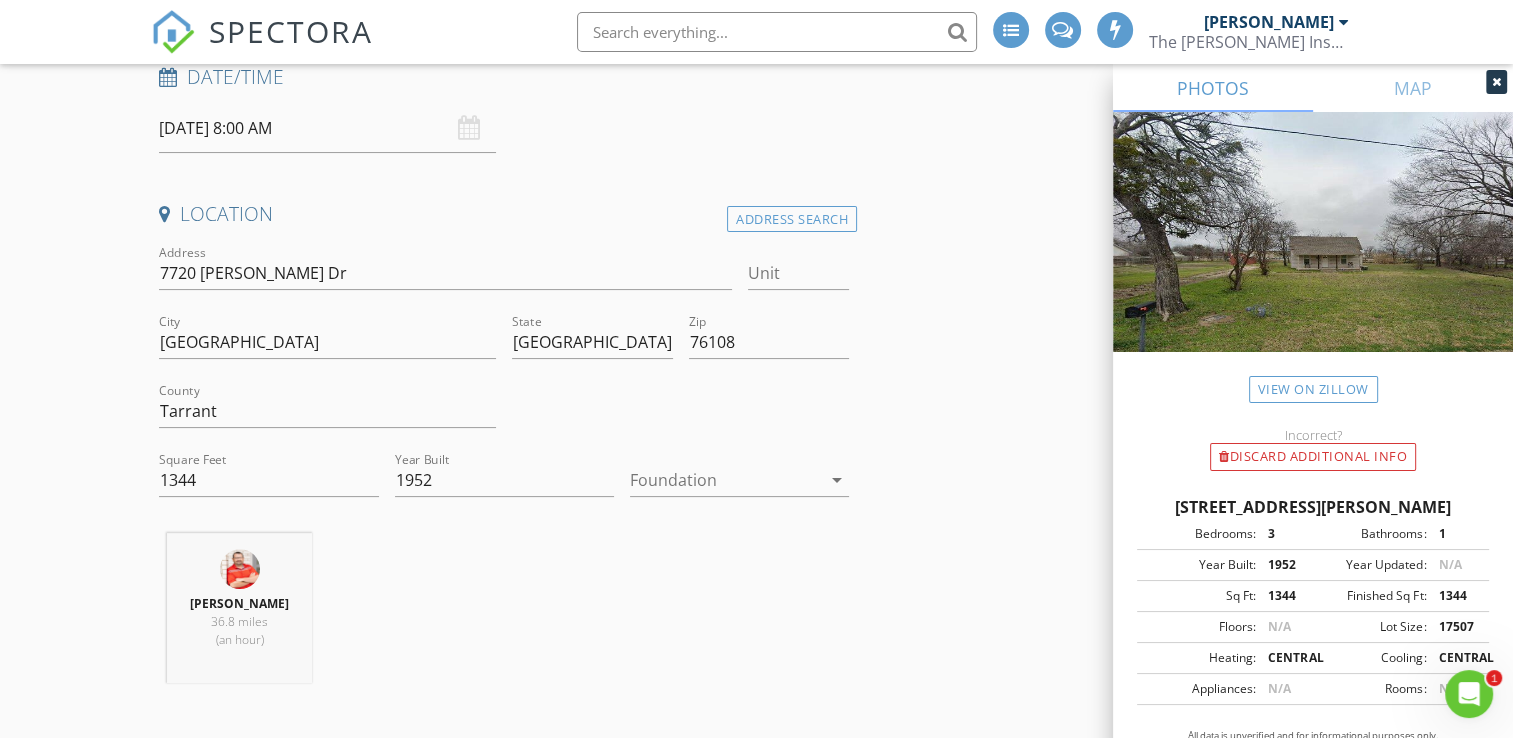 scroll, scrollTop: 400, scrollLeft: 0, axis: vertical 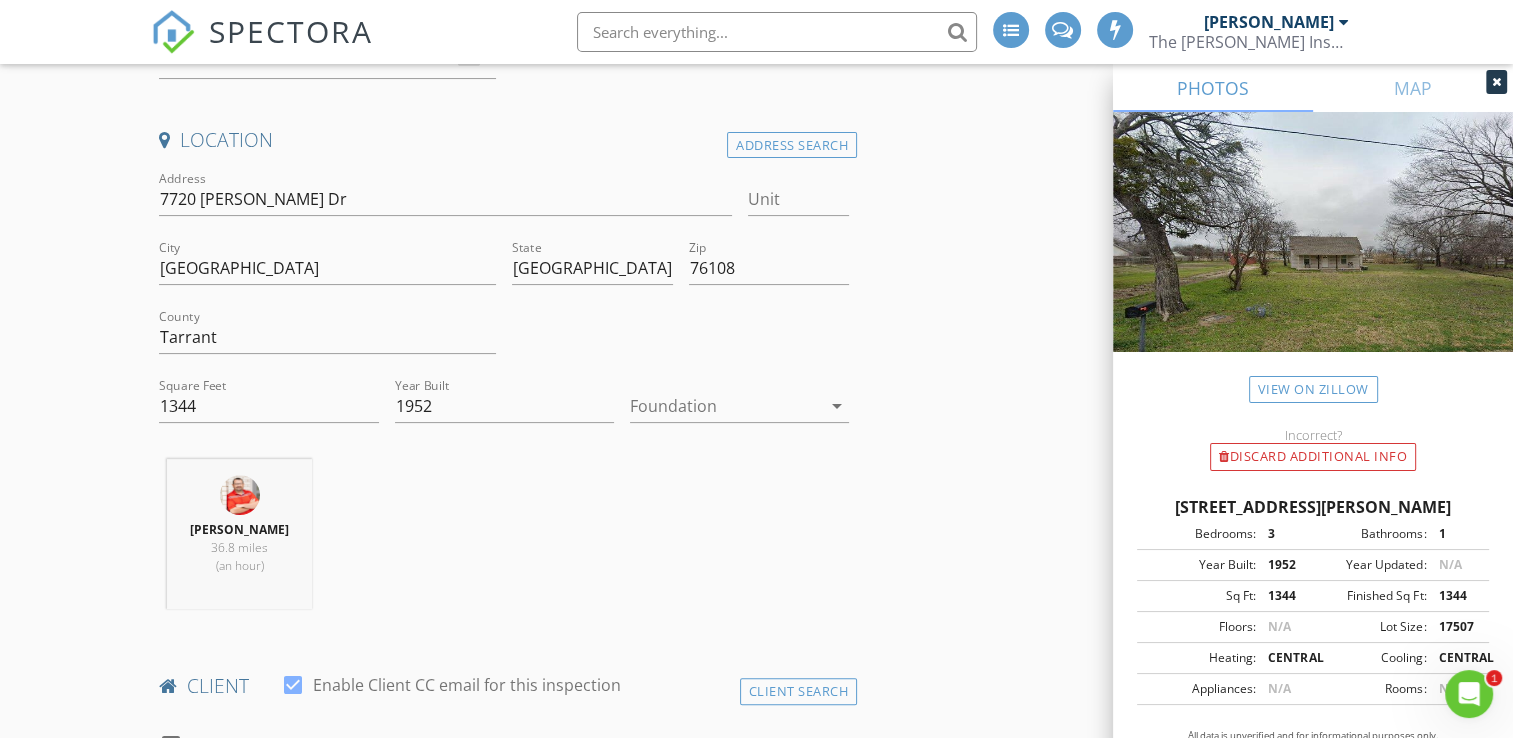 click at bounding box center [725, 406] 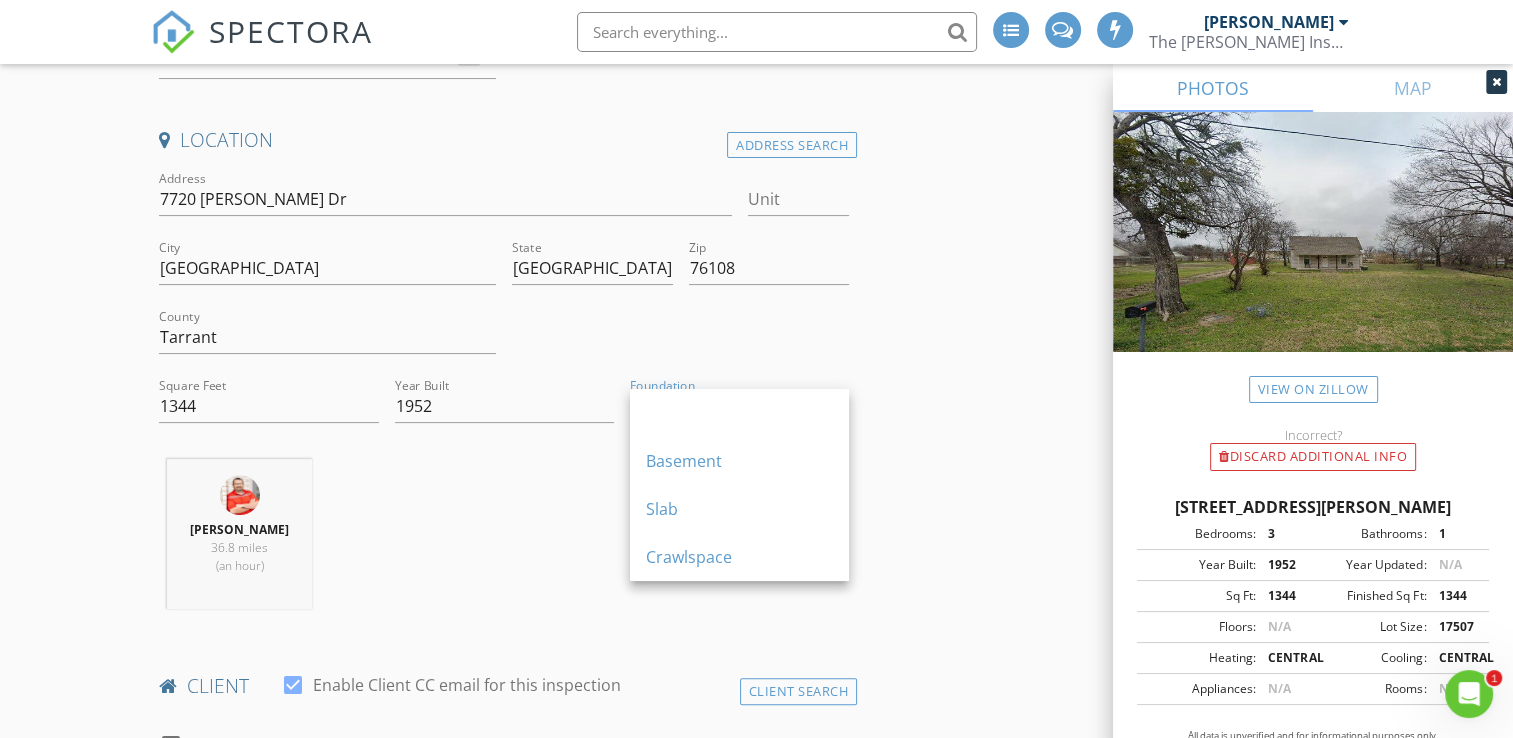 click on "INSPECTOR(S)
check_box   Jonnie Wells   PRIMARY   check_box_outline_blank   Mark Welch     check_box_outline_blank   Christopher Strickland     check_box_outline_blank   Brian Prater     Jonnie Wells arrow_drop_down   check_box_outline_blank Jonnie Wells specifically requested
Date/Time
07/12/2025 8:00 AM
Location
Address Search       Address 7720 Corina Dr   Unit   City Fort Worth   State TX   Zip 76108   County Tarrant     Square Feet 1344   Year Built 1952   Foundation arrow_drop_down     Jonnie Wells     36.8 miles     (an hour)
client
check_box Enable Client CC email for this inspection   Client Search     check_box_outline_blank Client is a Company/Organization     First Name Andrew   Last Name Quintero   Email andrewquintero68@gmail.com   CC Email   Phone 823-331-1462         Tags         Notes   Private Notes          check_box" at bounding box center (756, 1976) 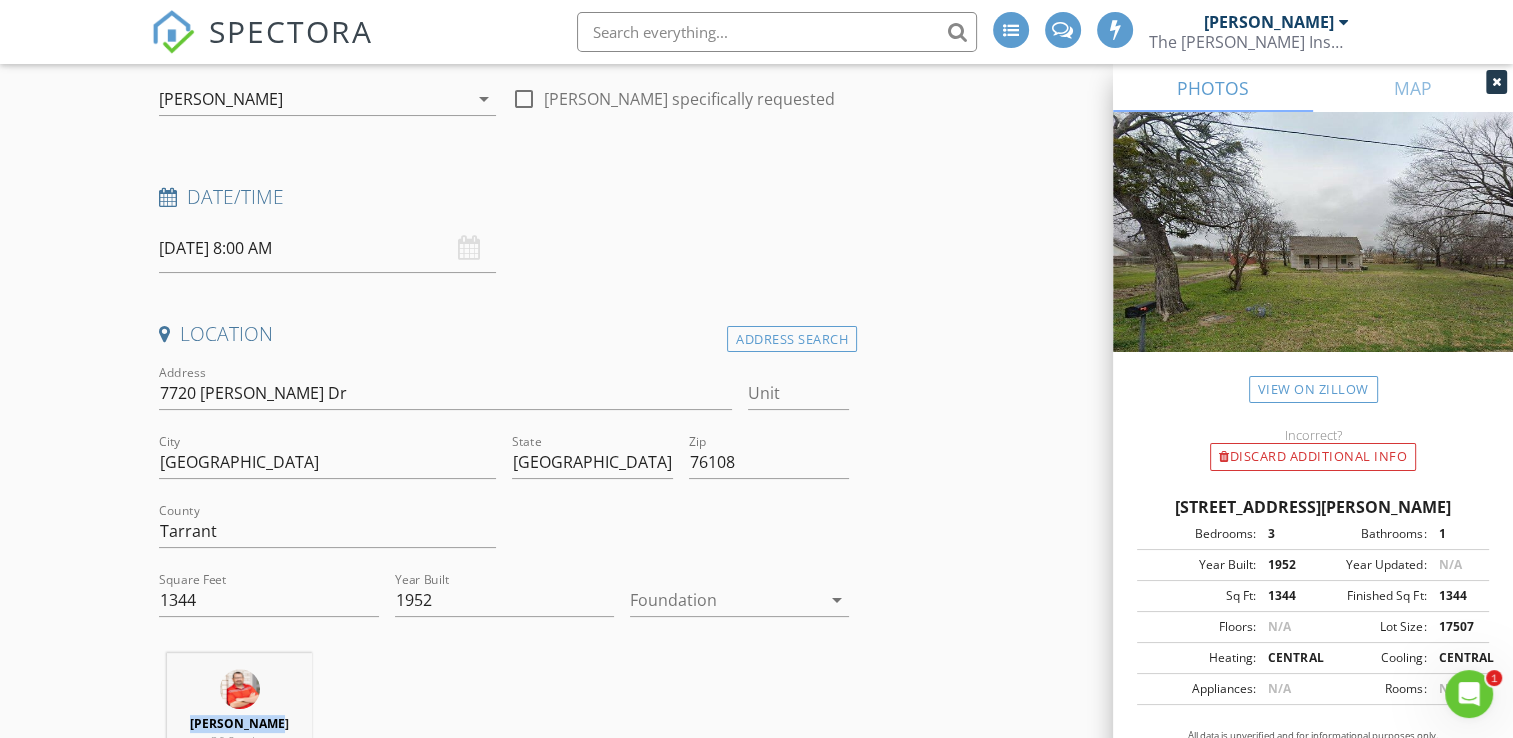 scroll, scrollTop: 317, scrollLeft: 0, axis: vertical 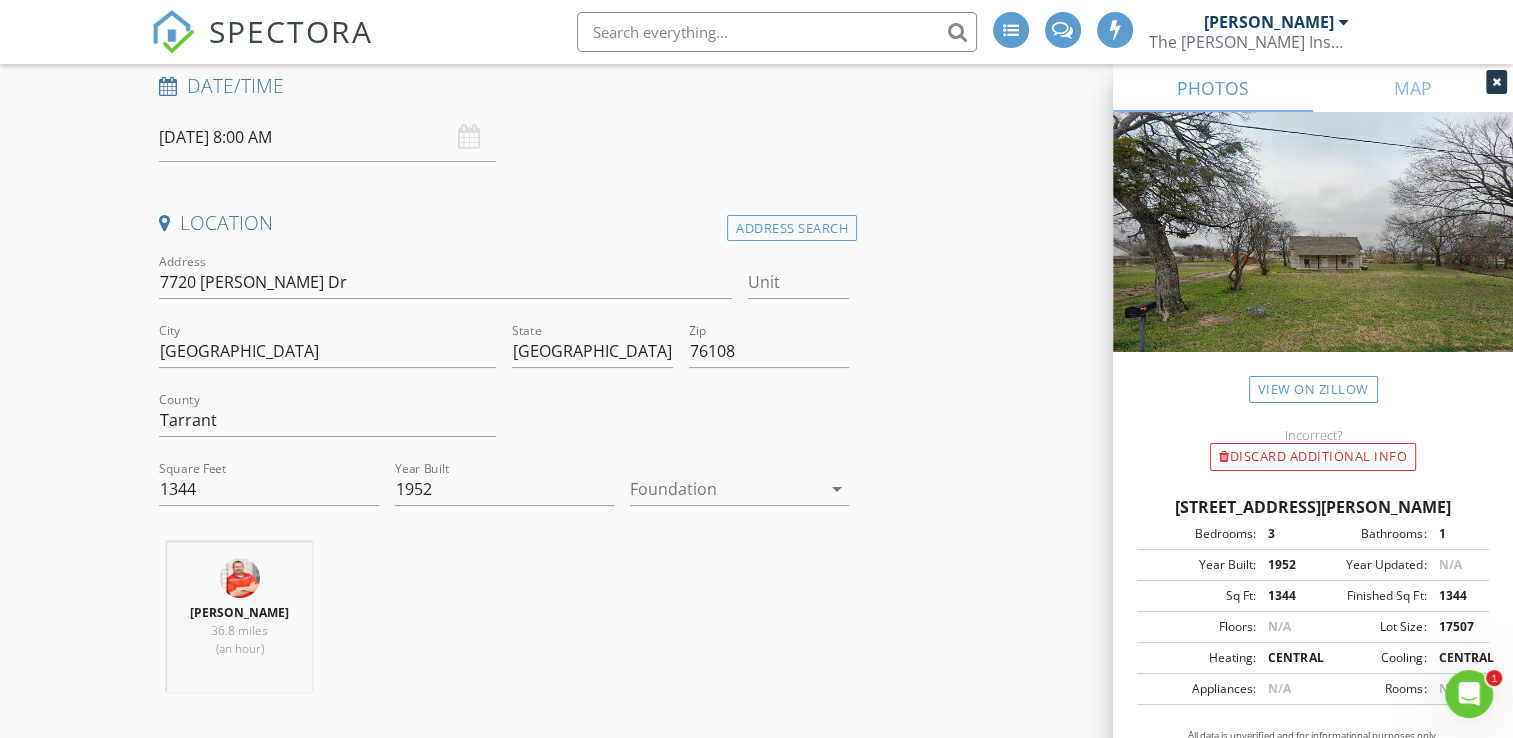 click on "Jonnie Wells     36.8 miles     (an hour)" at bounding box center [504, 625] 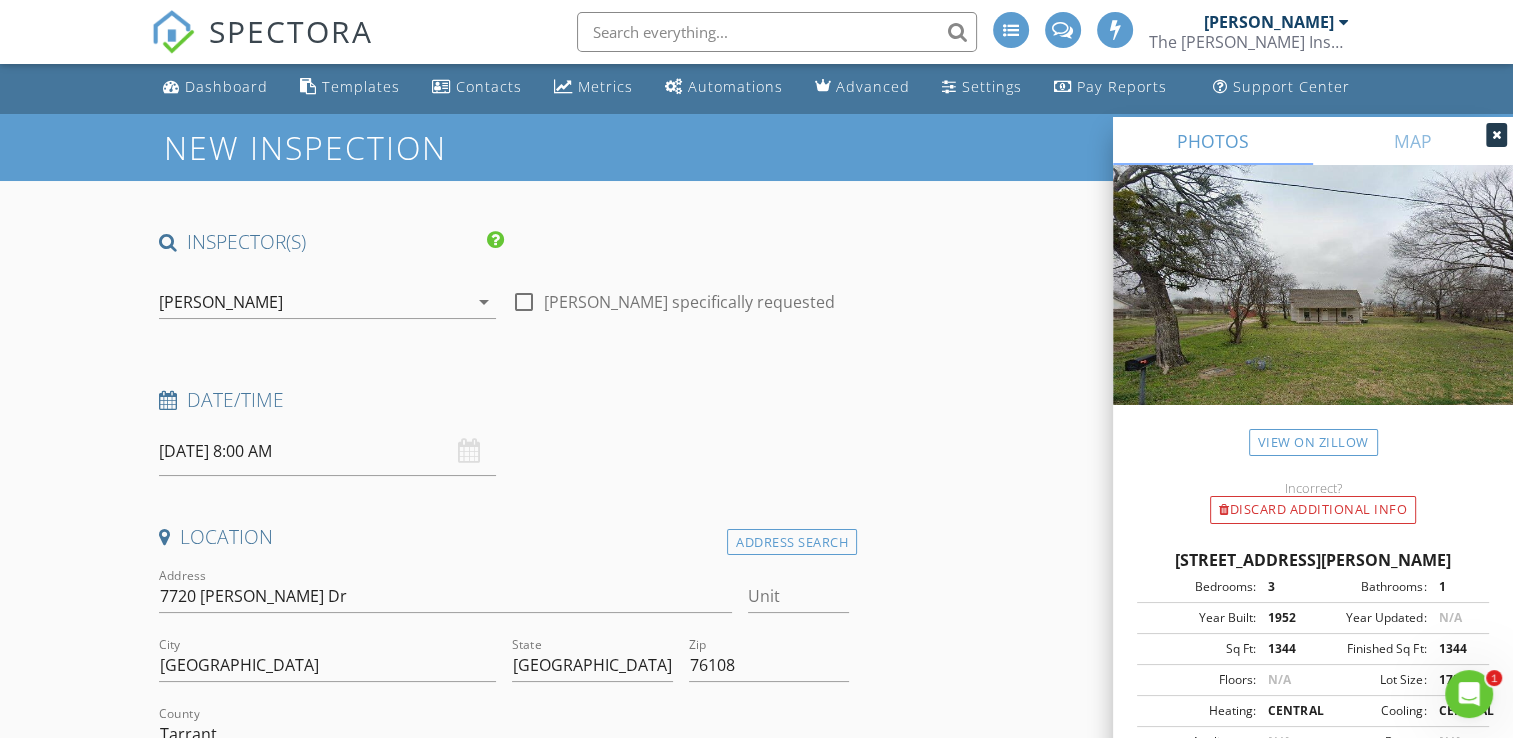 scroll, scrollTop: 0, scrollLeft: 0, axis: both 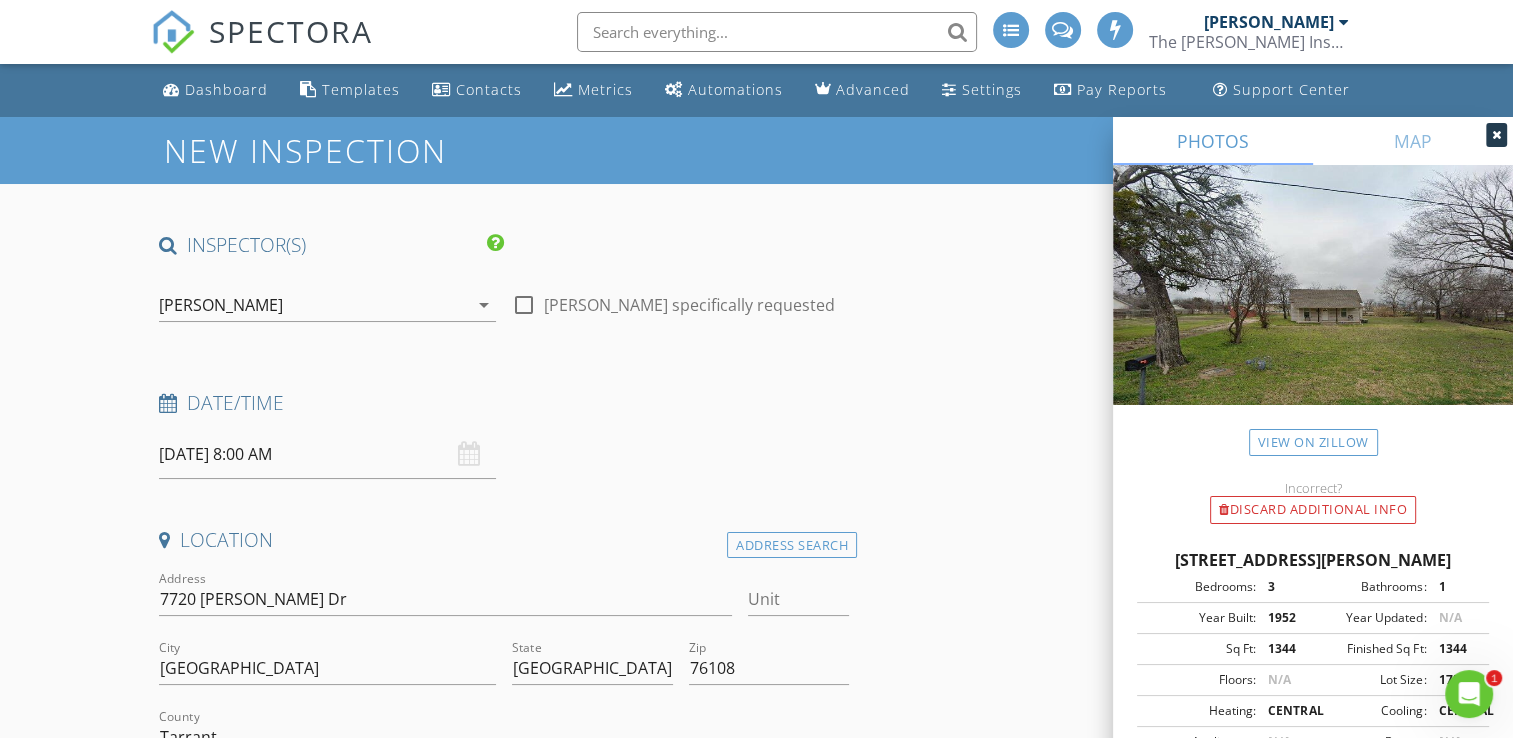 click on "[PERSON_NAME]" at bounding box center (313, 305) 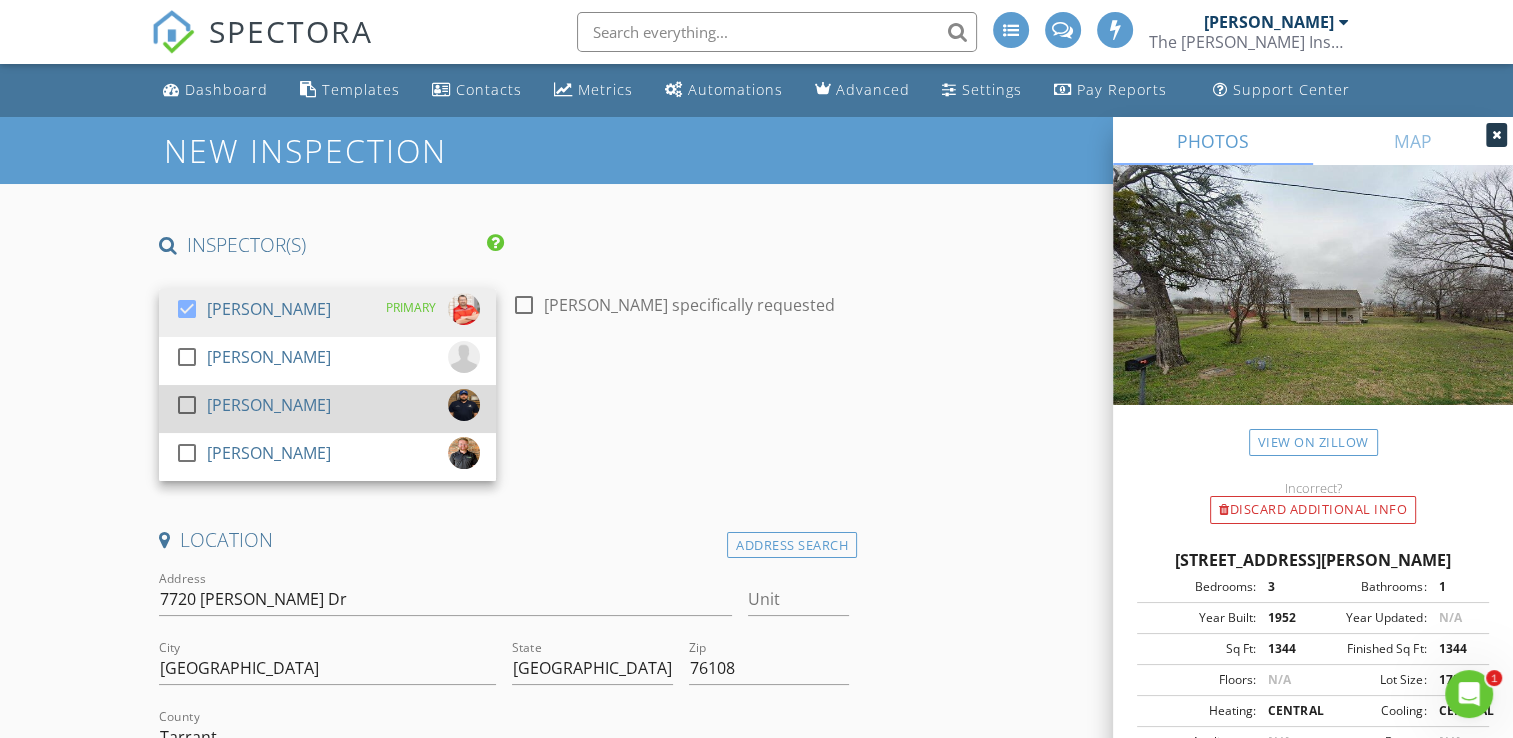 click on "[PERSON_NAME]" at bounding box center (269, 405) 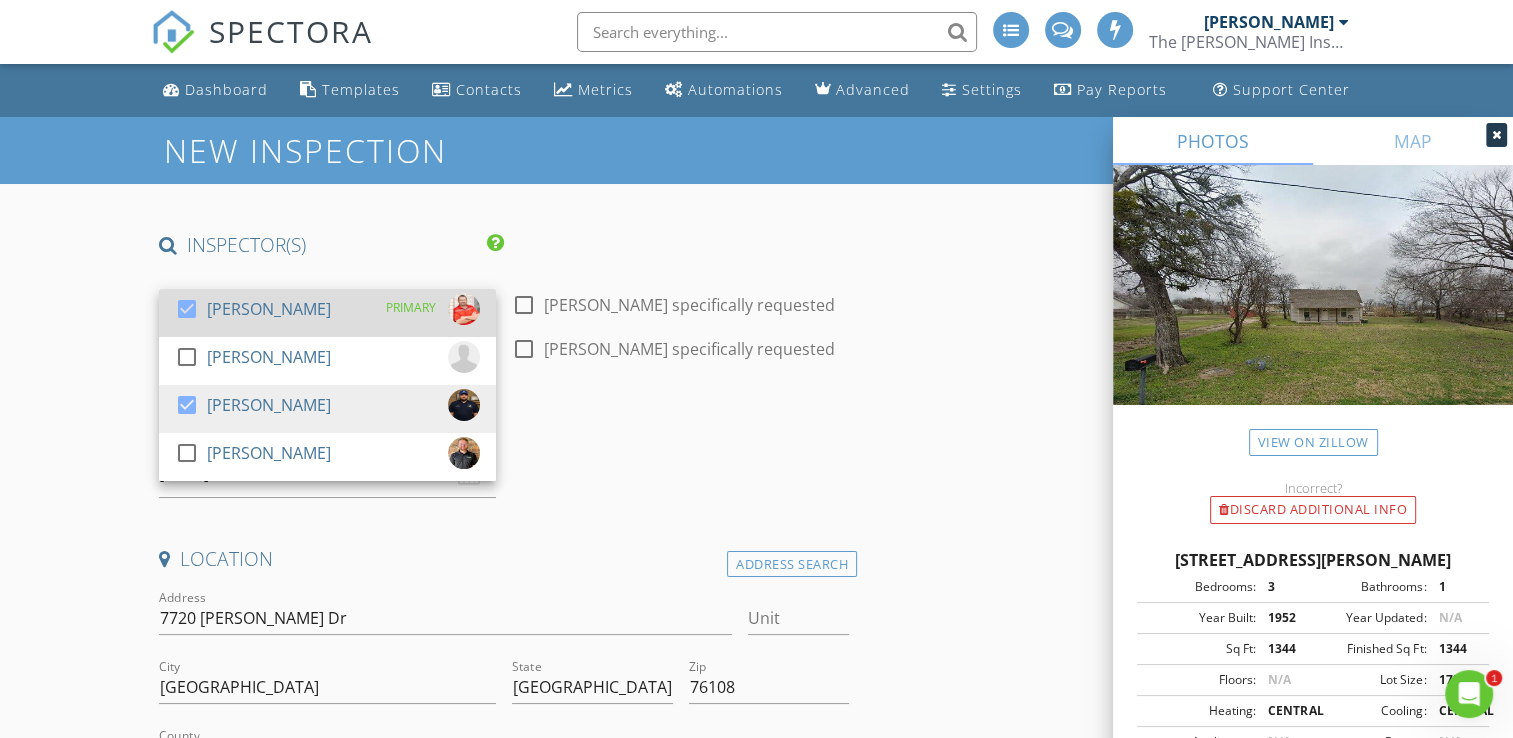 click at bounding box center [187, 309] 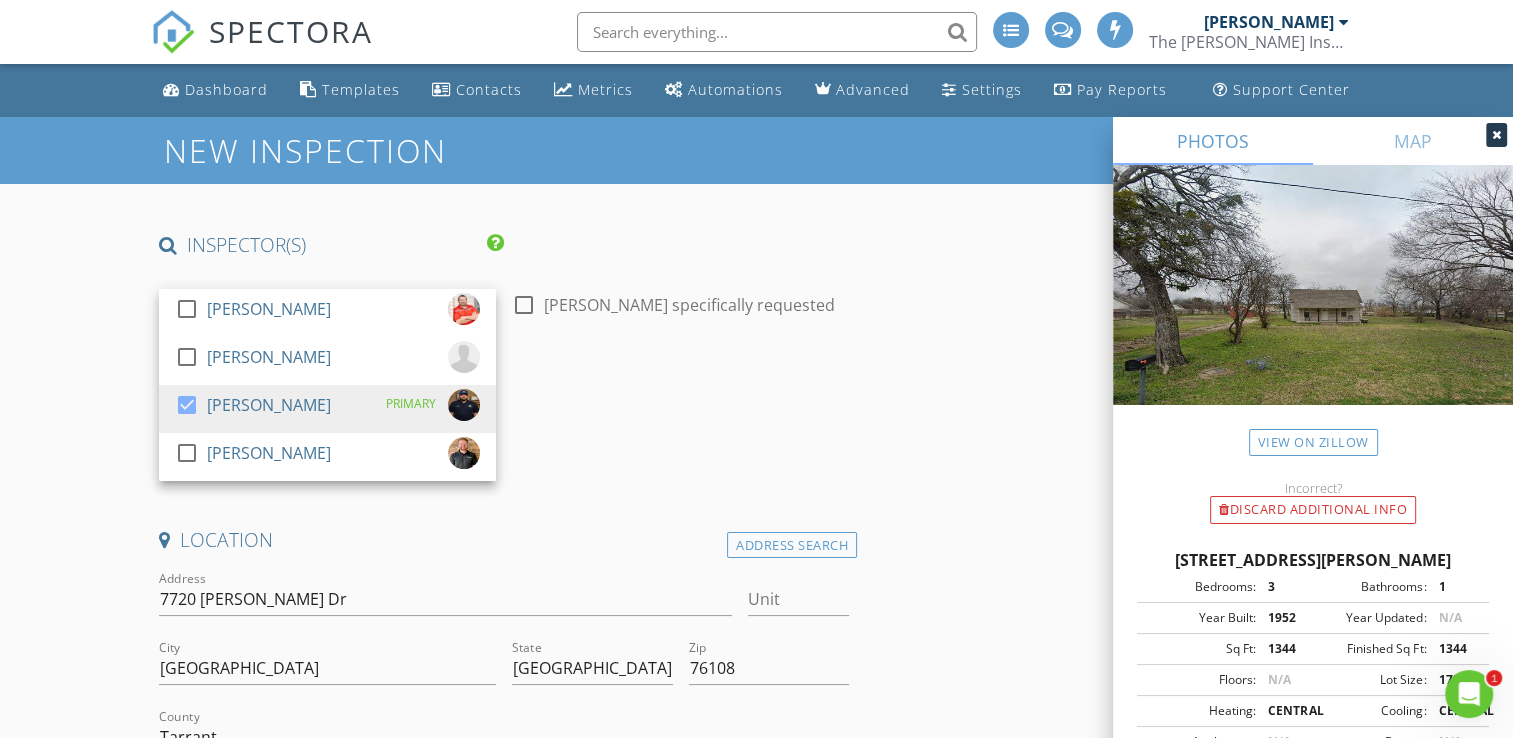 click on "Date/Time" at bounding box center (504, 403) 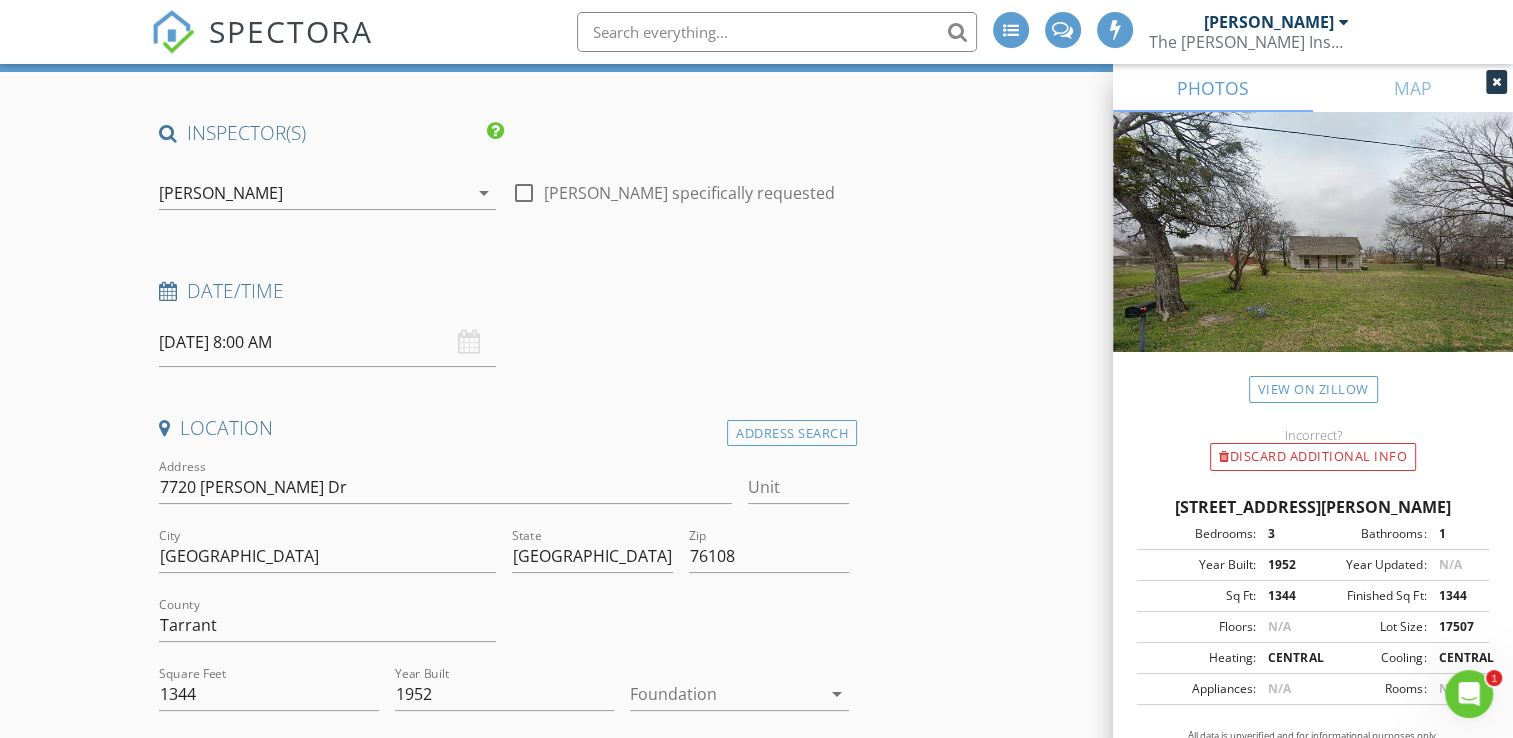 scroll, scrollTop: 100, scrollLeft: 0, axis: vertical 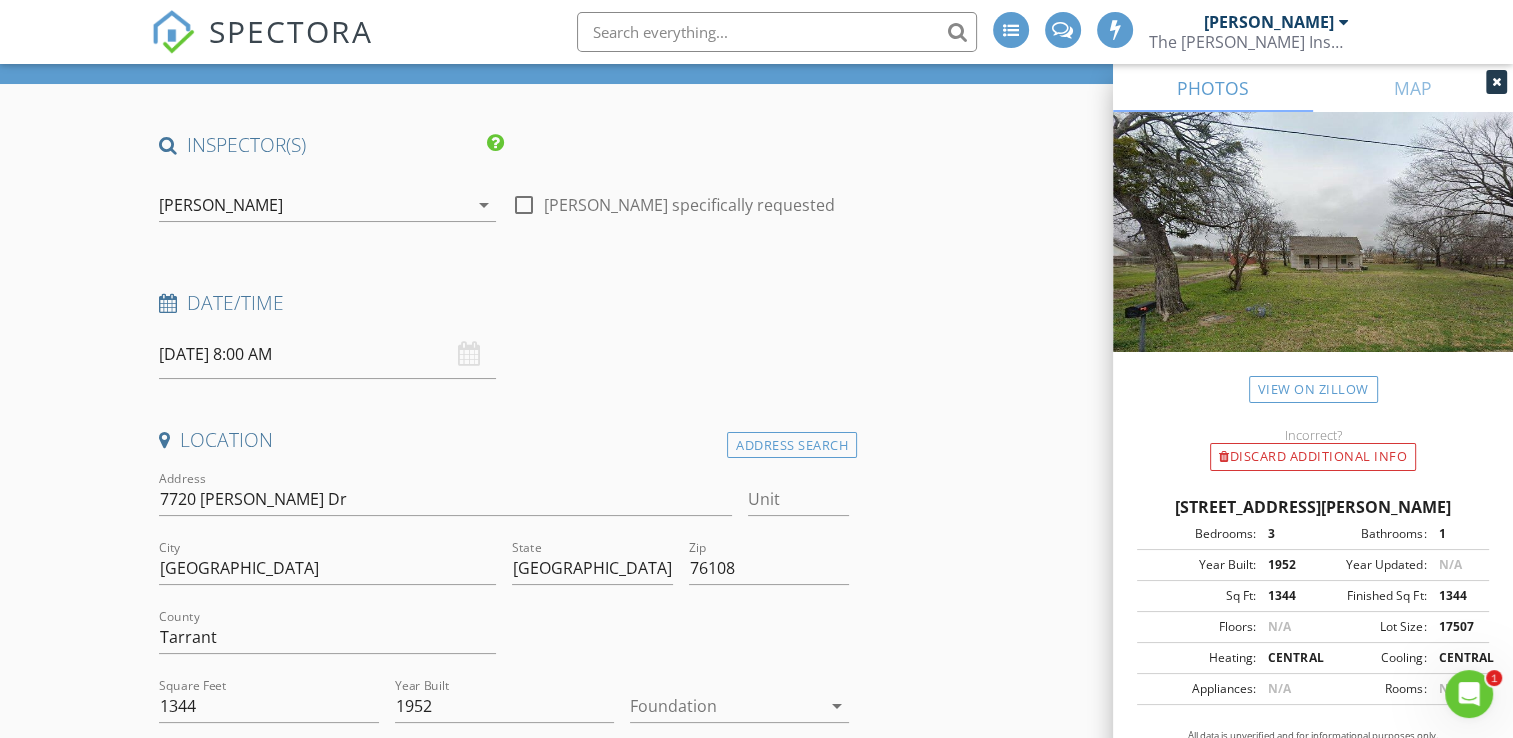 click on "[PERSON_NAME]" at bounding box center (221, 205) 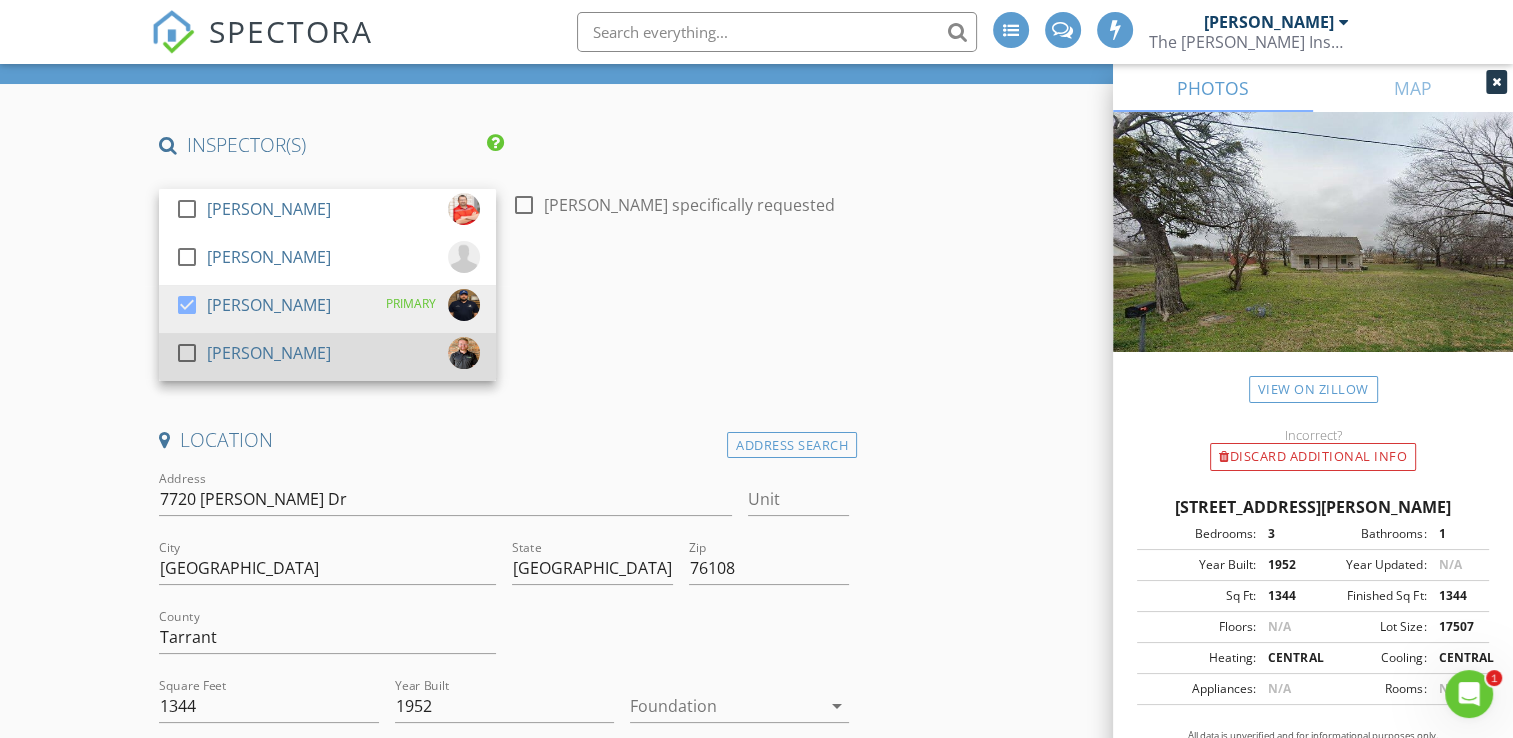 click on "[PERSON_NAME]" at bounding box center [269, 353] 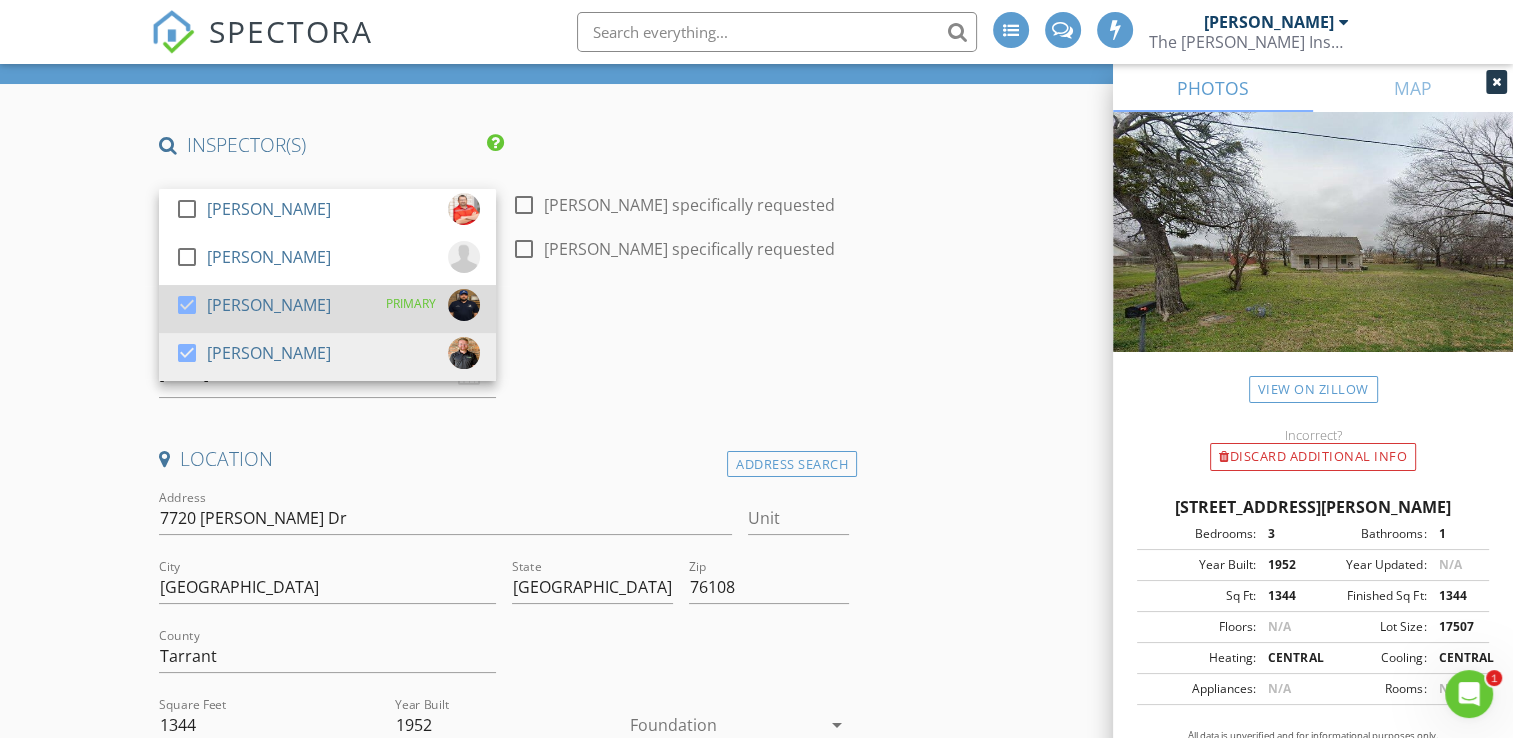 click on "check_box   Christopher Strickland   PRIMARY" at bounding box center [327, 309] 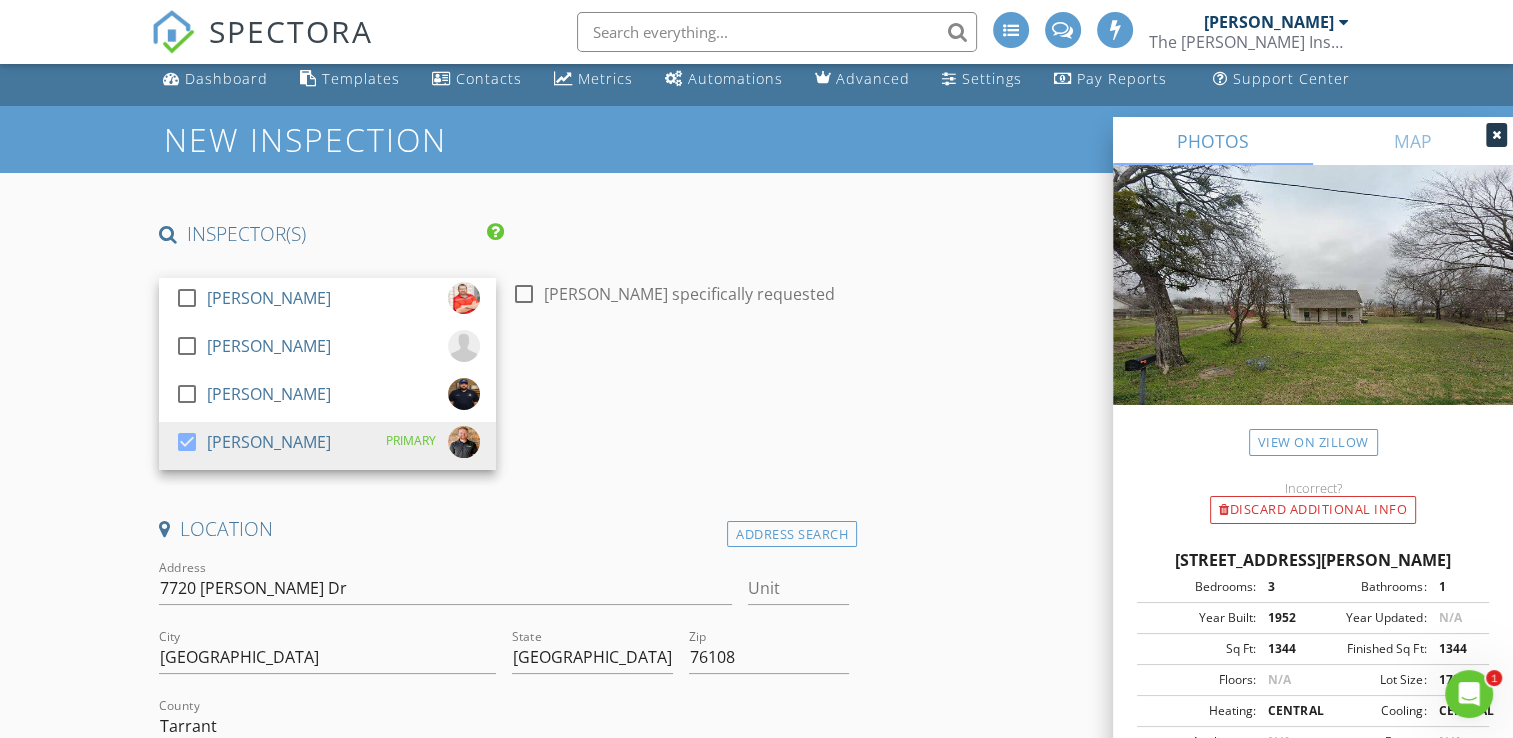 scroll, scrollTop: 0, scrollLeft: 0, axis: both 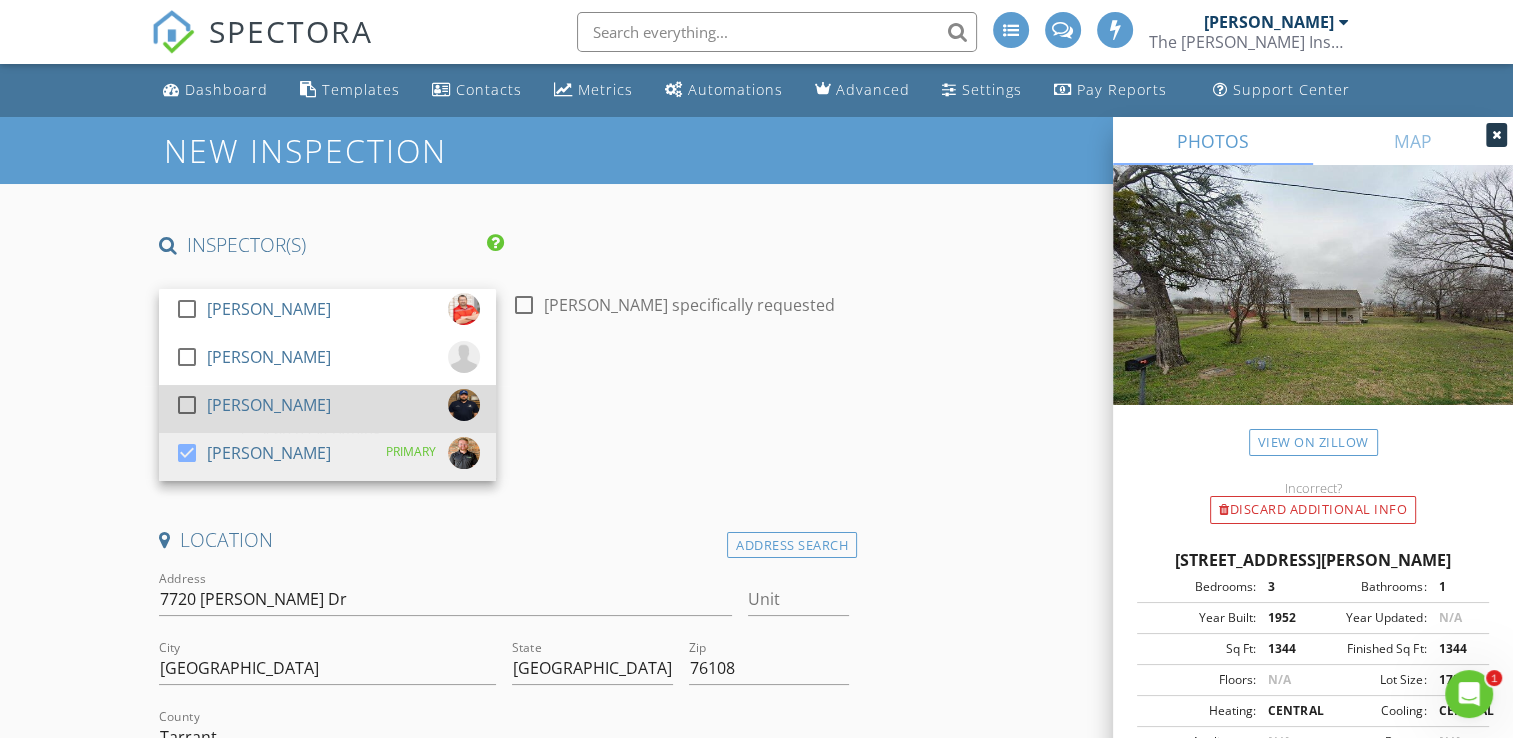 click on "[PERSON_NAME]" at bounding box center [269, 405] 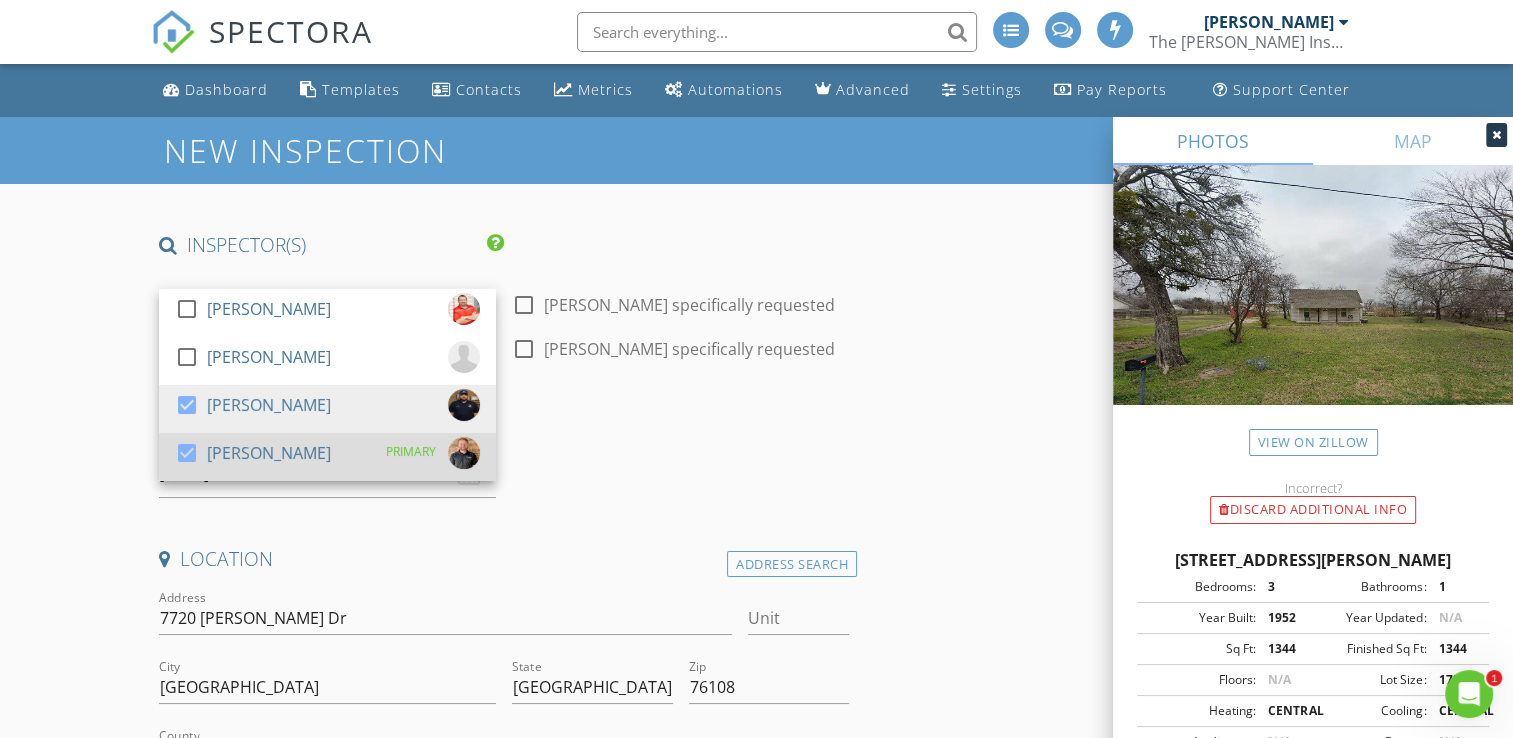 click at bounding box center [187, 453] 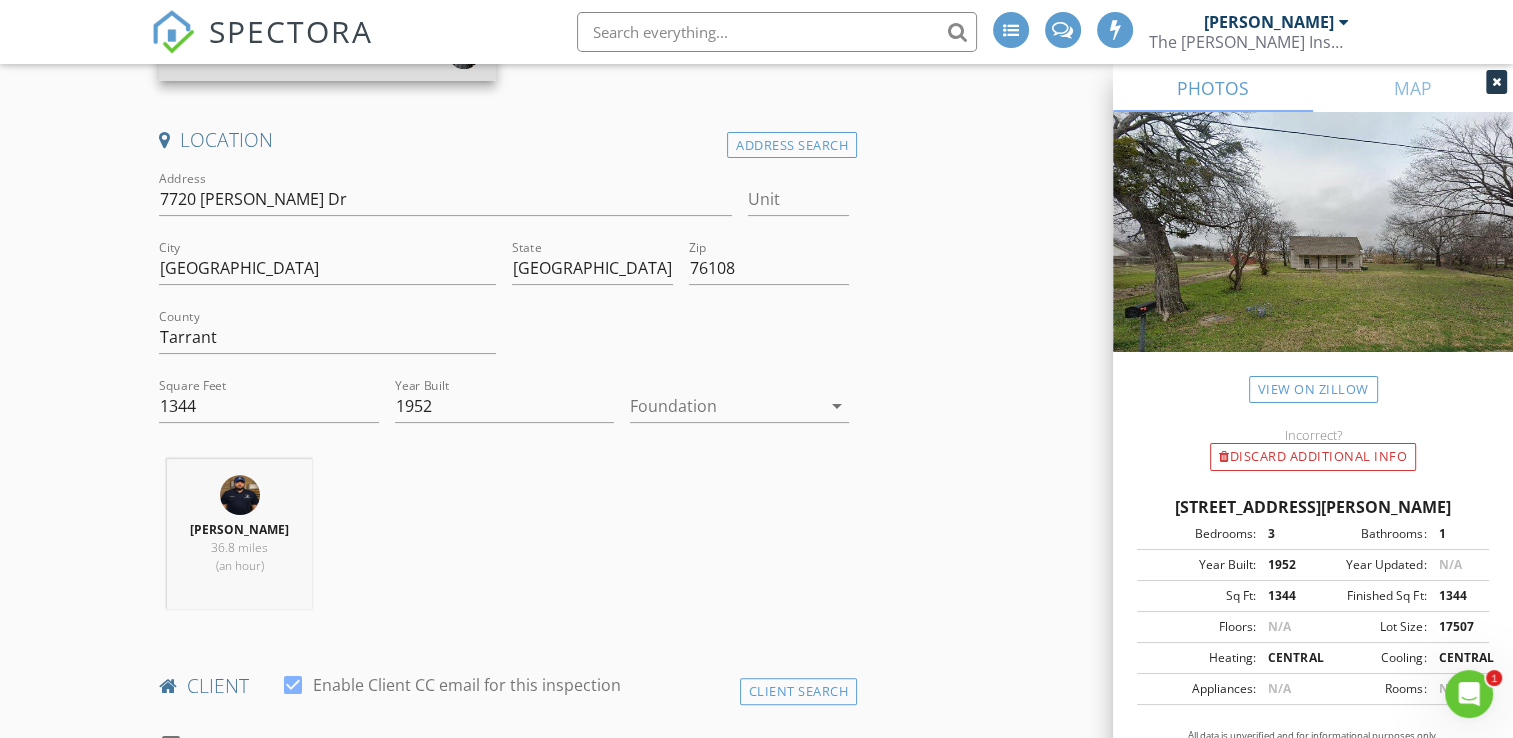 scroll, scrollTop: 0, scrollLeft: 0, axis: both 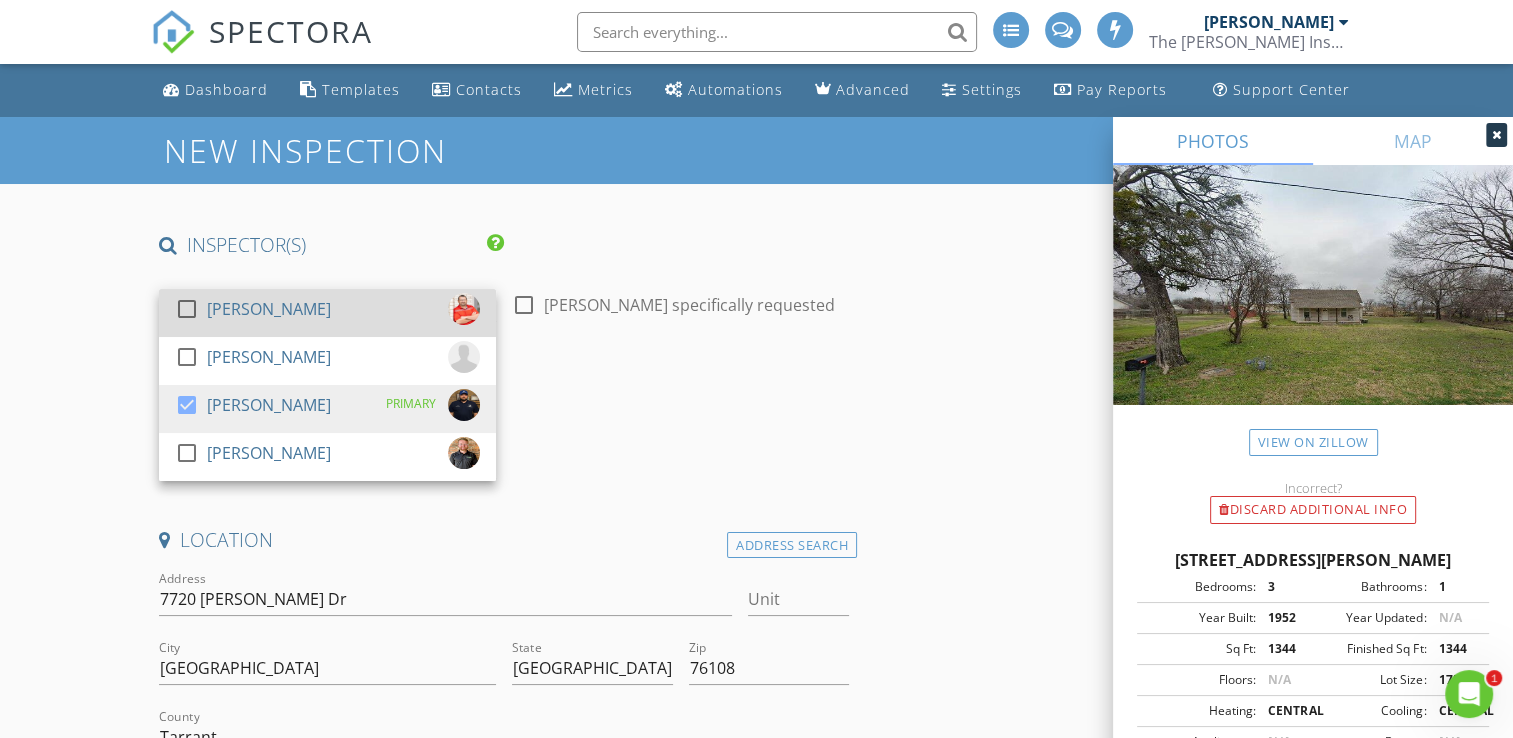 click on "check_box_outline_blank   Jonnie Wells" at bounding box center (327, 313) 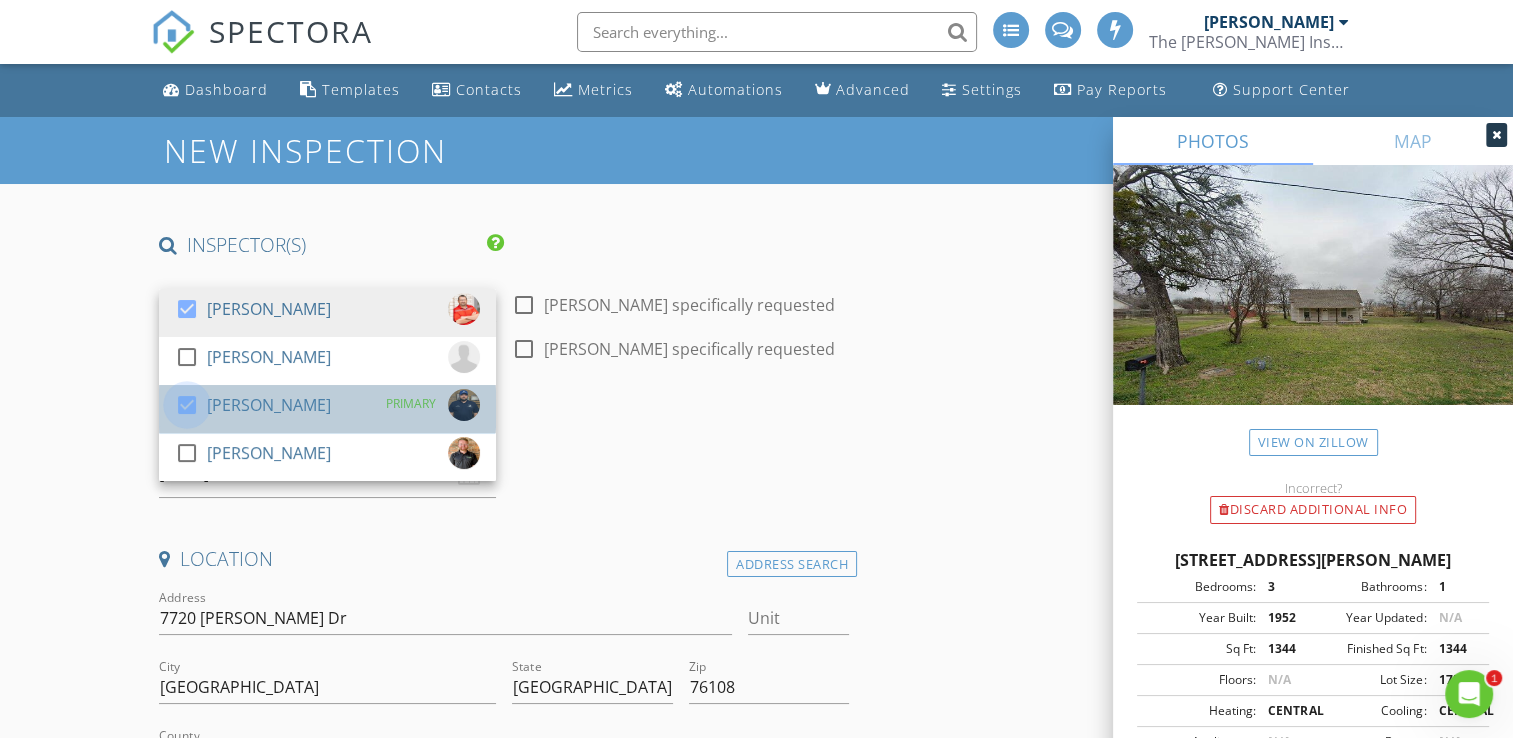 click at bounding box center (187, 405) 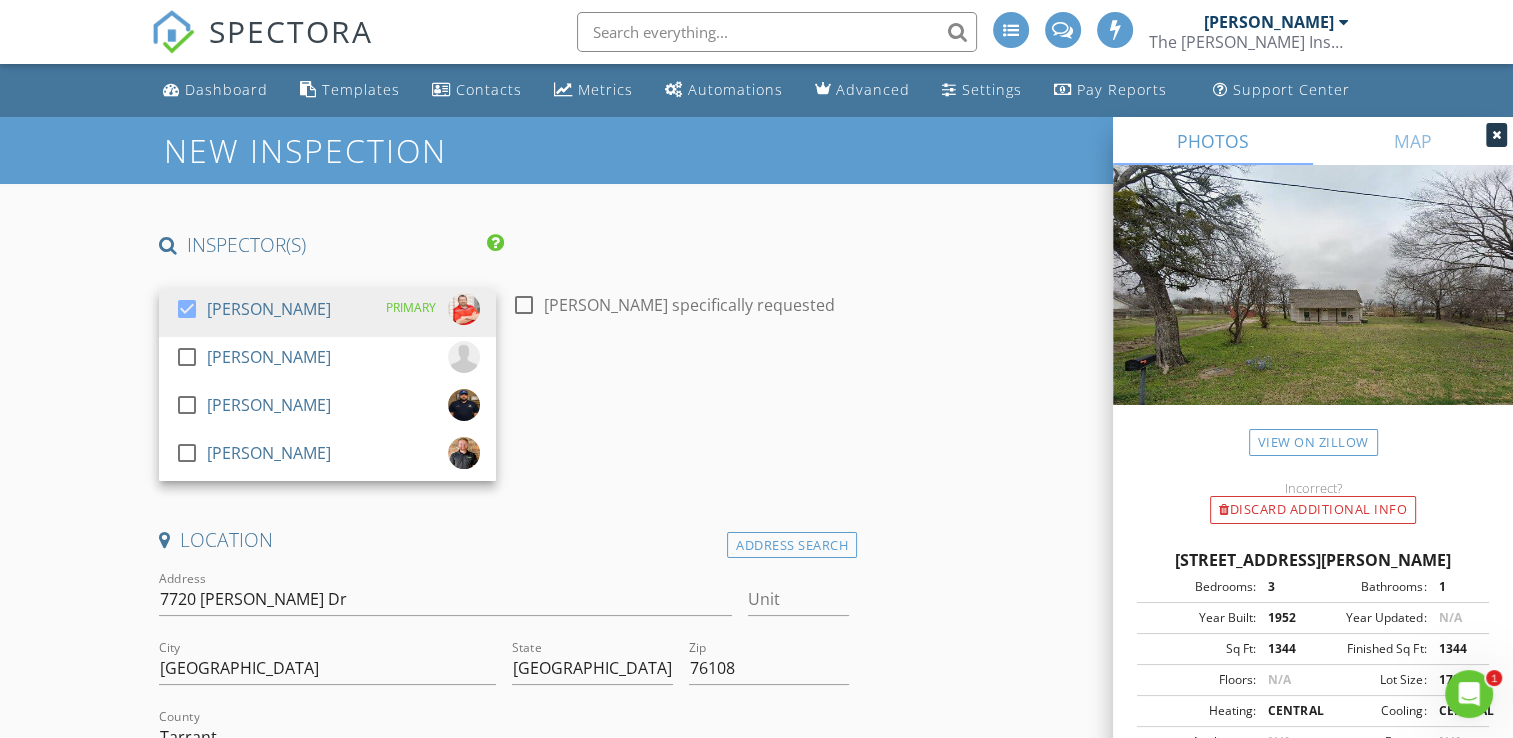 click on "Date/Time" at bounding box center (504, 403) 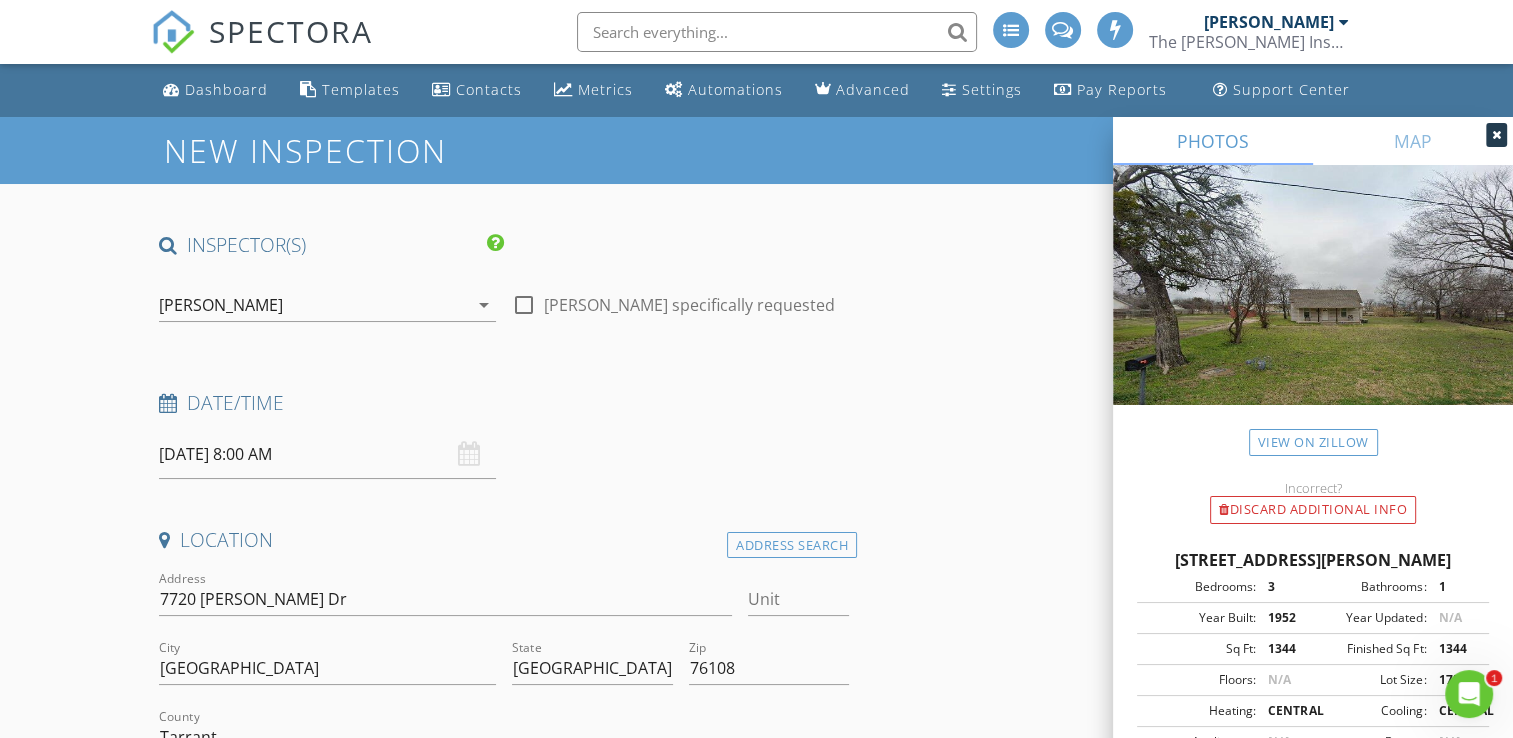 scroll, scrollTop: 0, scrollLeft: 0, axis: both 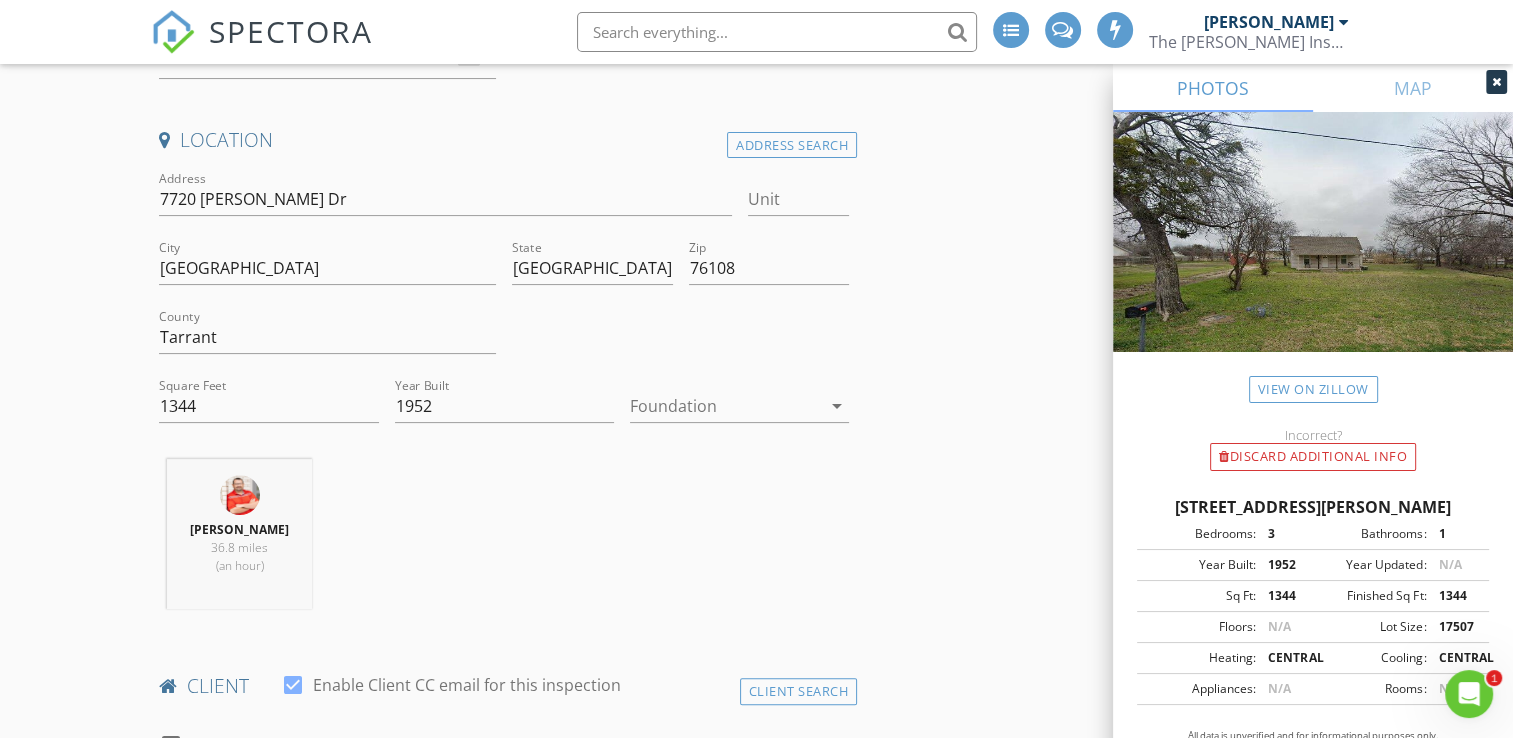 click at bounding box center (725, 406) 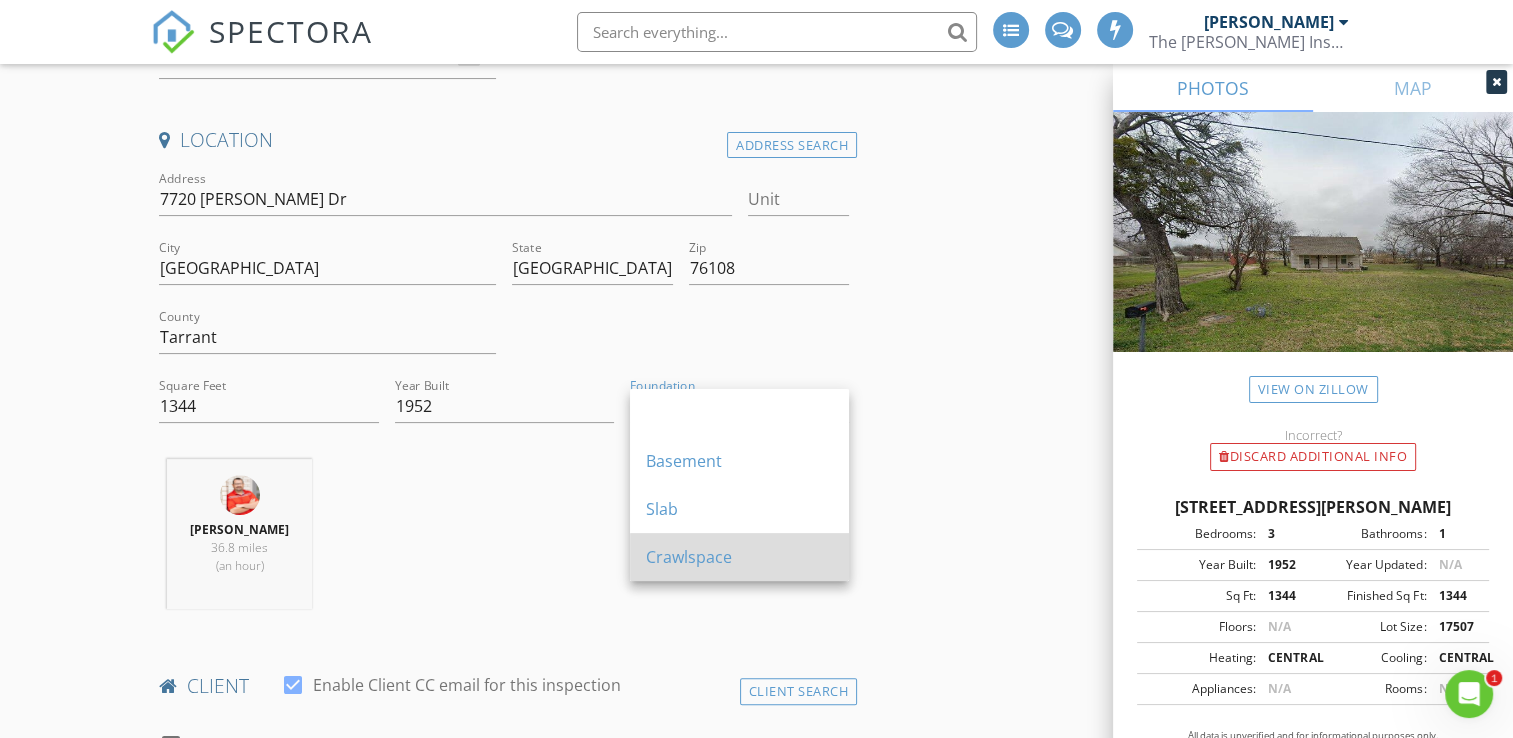 click on "Crawlspace" at bounding box center (739, 557) 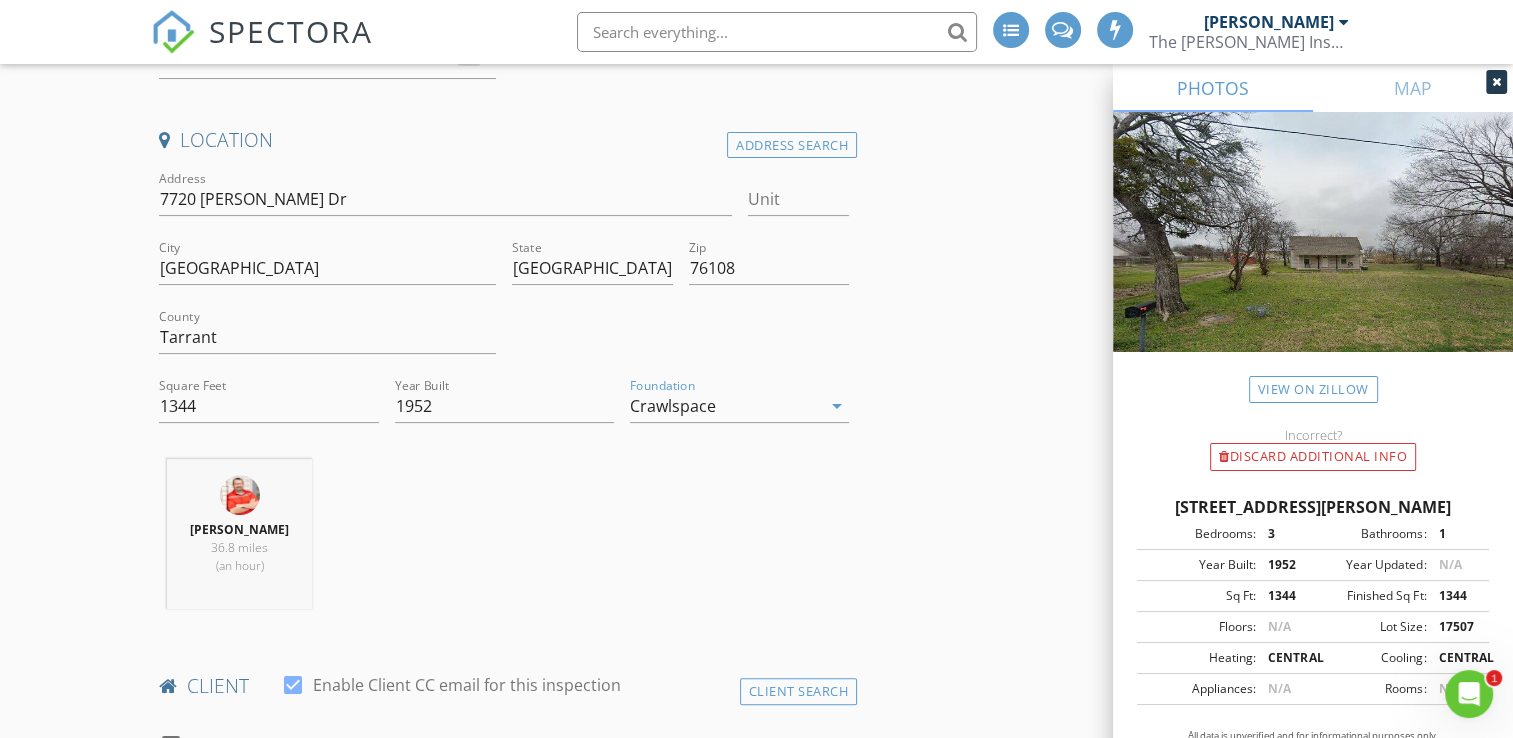 click on "Jonnie Wells     36.8 miles     (an hour)" at bounding box center [504, 542] 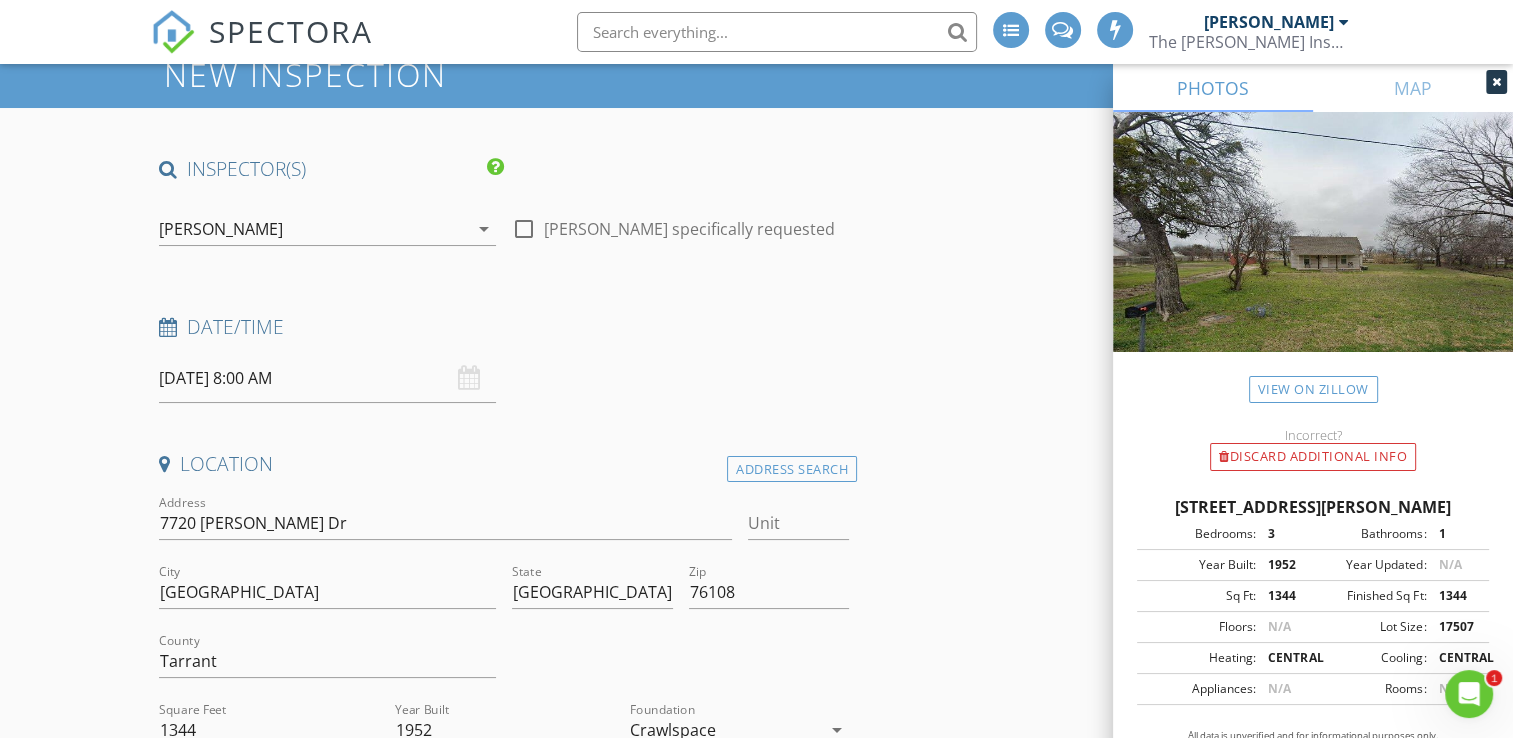 scroll, scrollTop: 0, scrollLeft: 0, axis: both 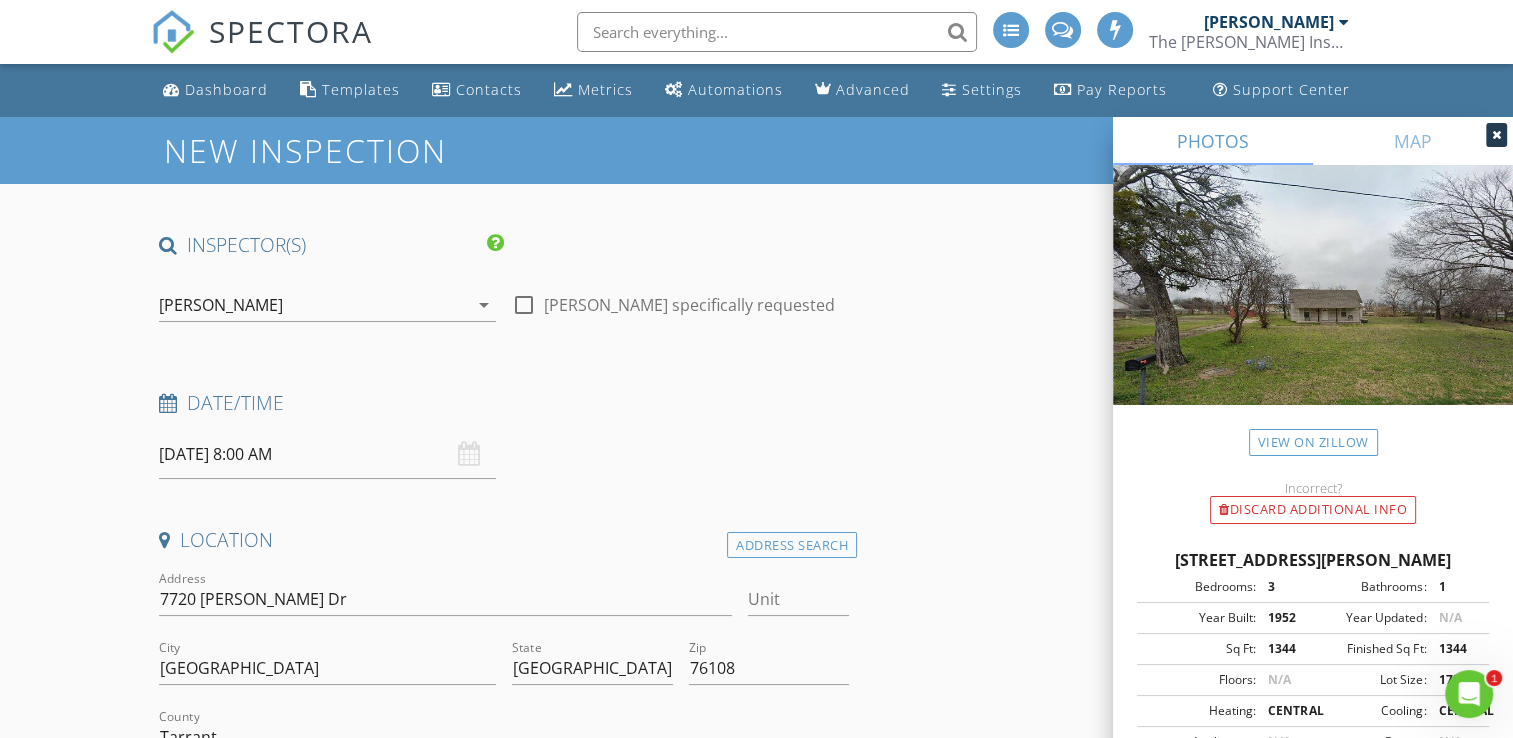 click on "Jonnie Wells arrow_drop_down" at bounding box center [327, 315] 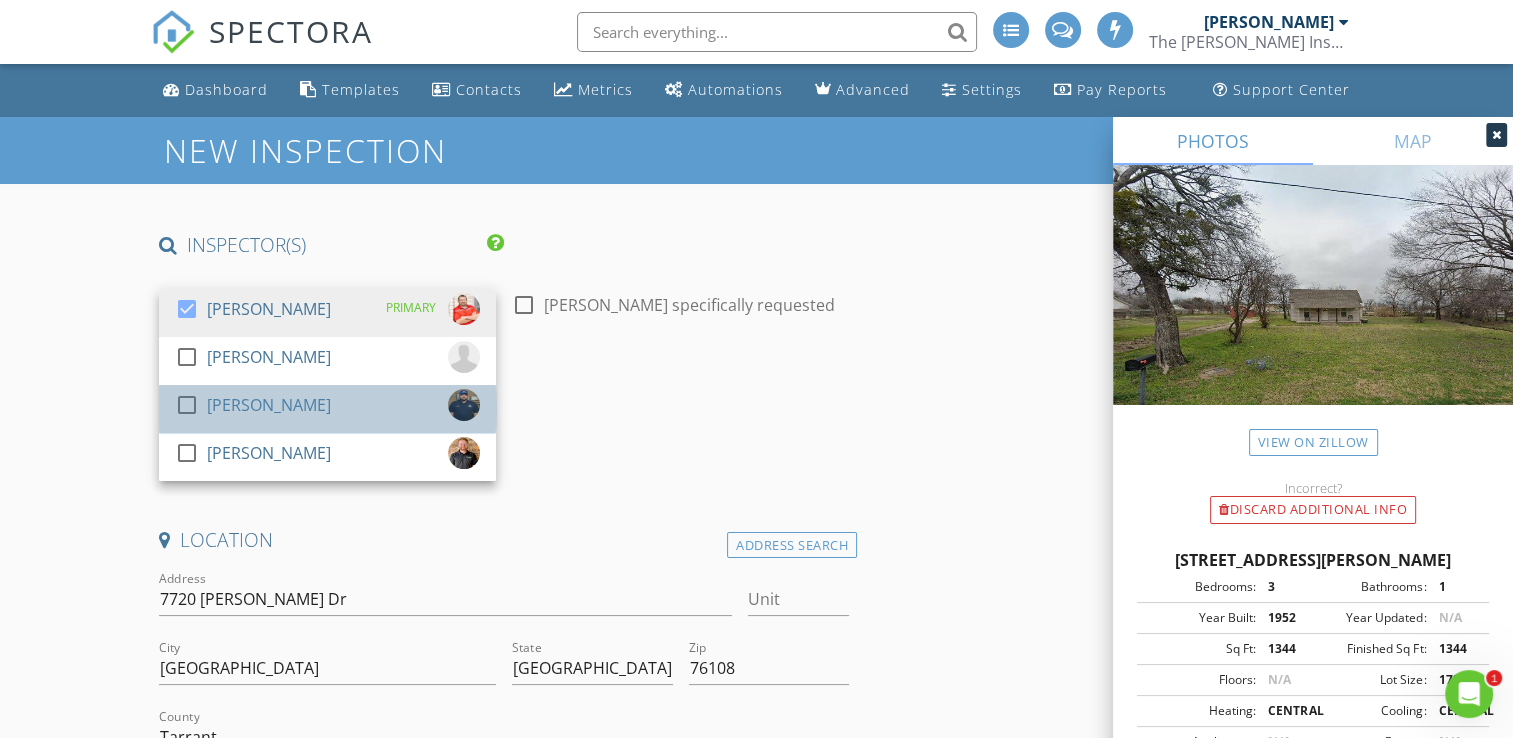 click on "[PERSON_NAME]" at bounding box center (269, 405) 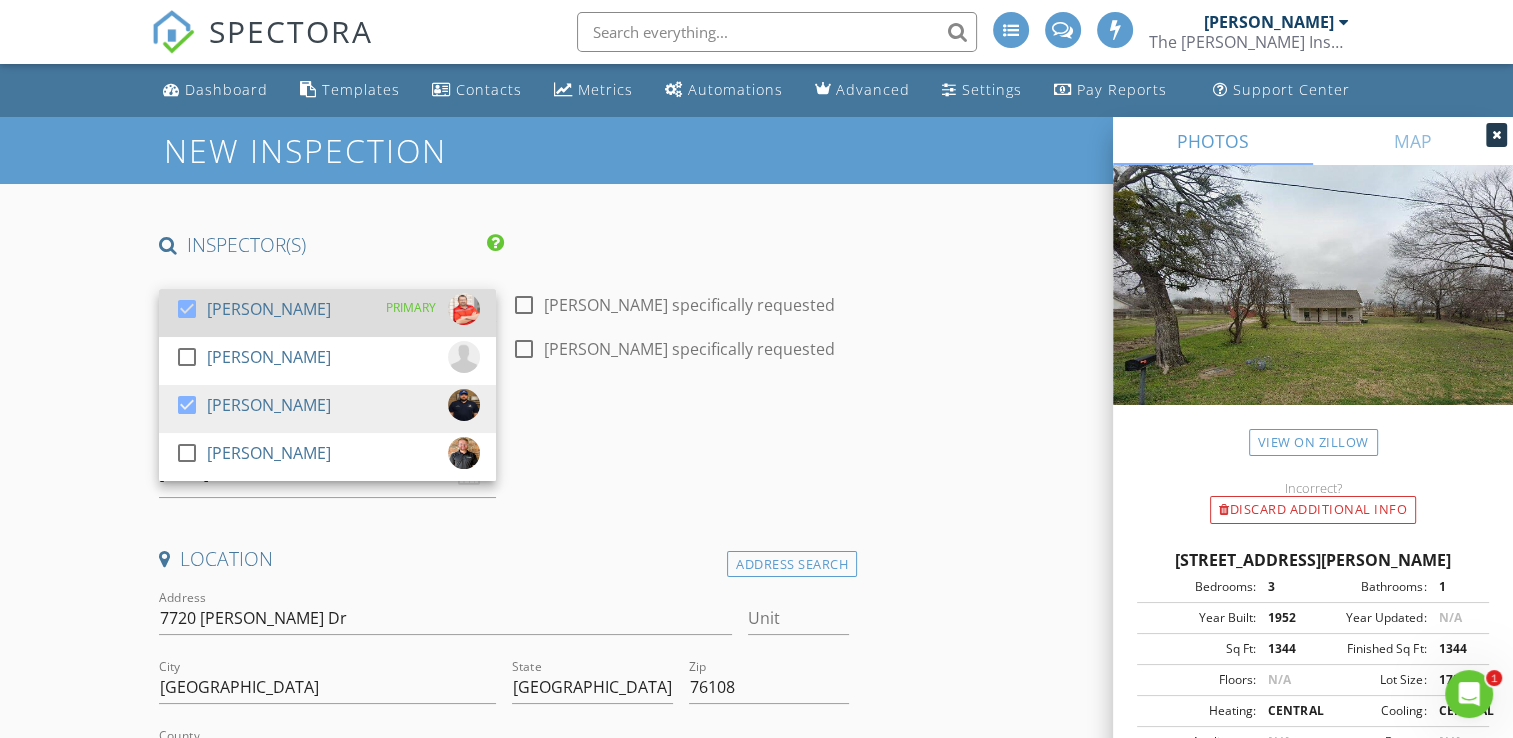 click at bounding box center (187, 309) 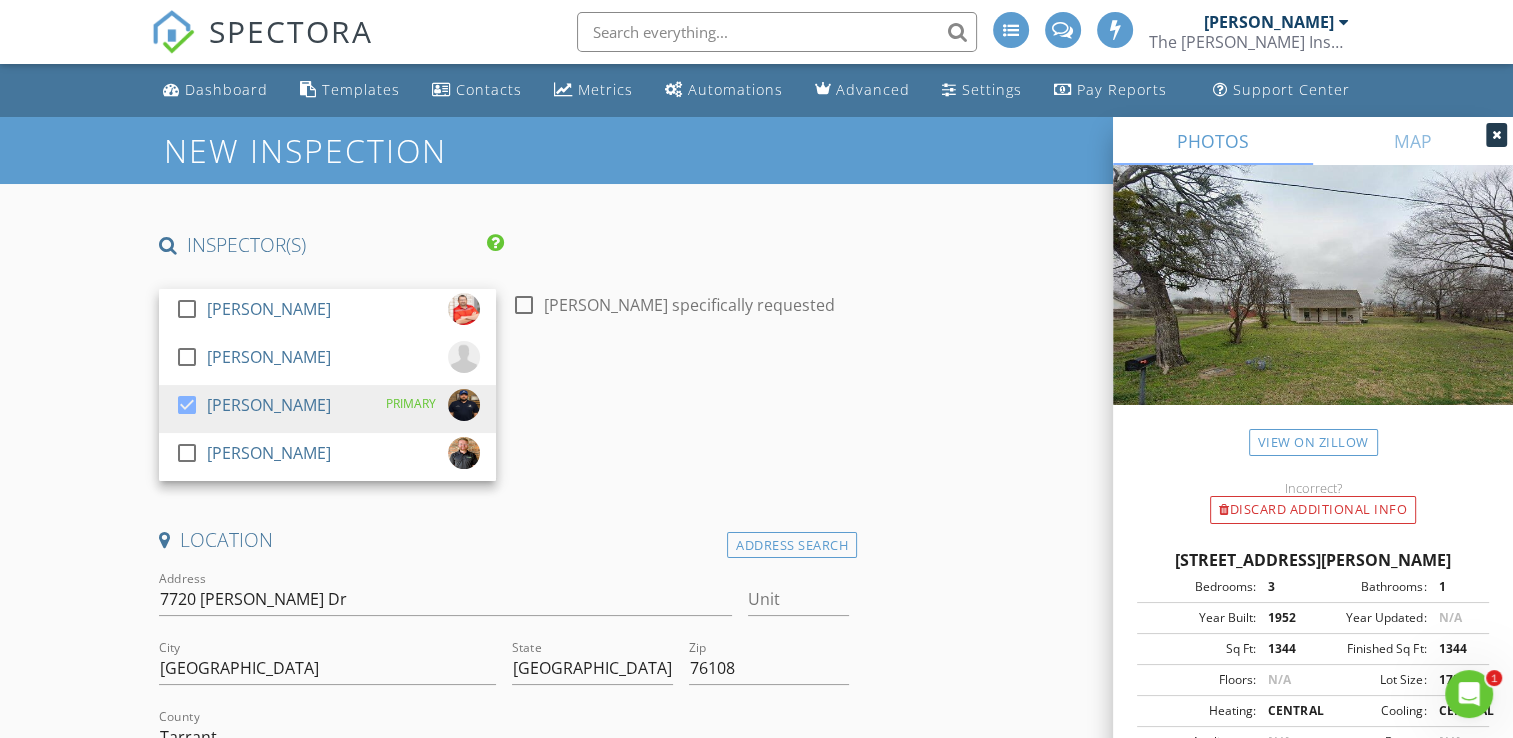 click on "INSPECTOR(S)
check_box_outline_blank   Jonnie Wells     check_box_outline_blank   Mark Welch     check_box   Christopher Strickland   PRIMARY   check_box_outline_blank   Brian Prater     Christopher Strickland arrow_drop_down   check_box_outline_blank Christopher Strickland specifically requested
Date/Time
07/12/2025 8:00 AM
Location
Address Search       Address 7720 Corina Dr   Unit   City Fort Worth   State TX   Zip 76108   County Tarrant     Square Feet 1344   Year Built 1952   Foundation Crawlspace arrow_drop_down     Christopher Strickland     36.8 miles     (an hour)
client
check_box Enable Client CC email for this inspection   Client Search     check_box_outline_blank Client is a Company/Organization     First Name Andrew   Last Name Quintero   Email andrewquintero68@gmail.com   CC Email   Phone 823-331-1462         Tags         Notes   Private Notes" at bounding box center [756, 2376] 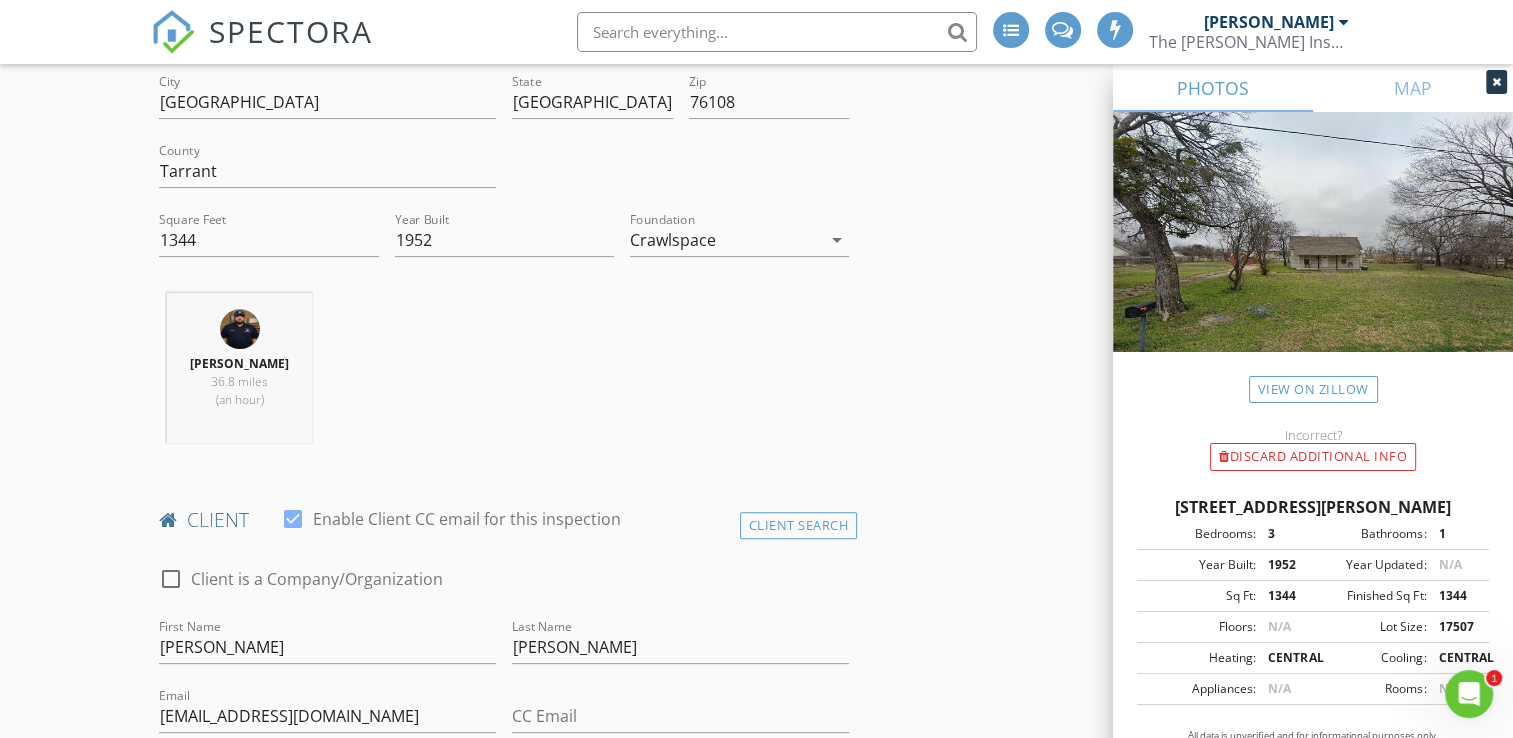 scroll, scrollTop: 600, scrollLeft: 0, axis: vertical 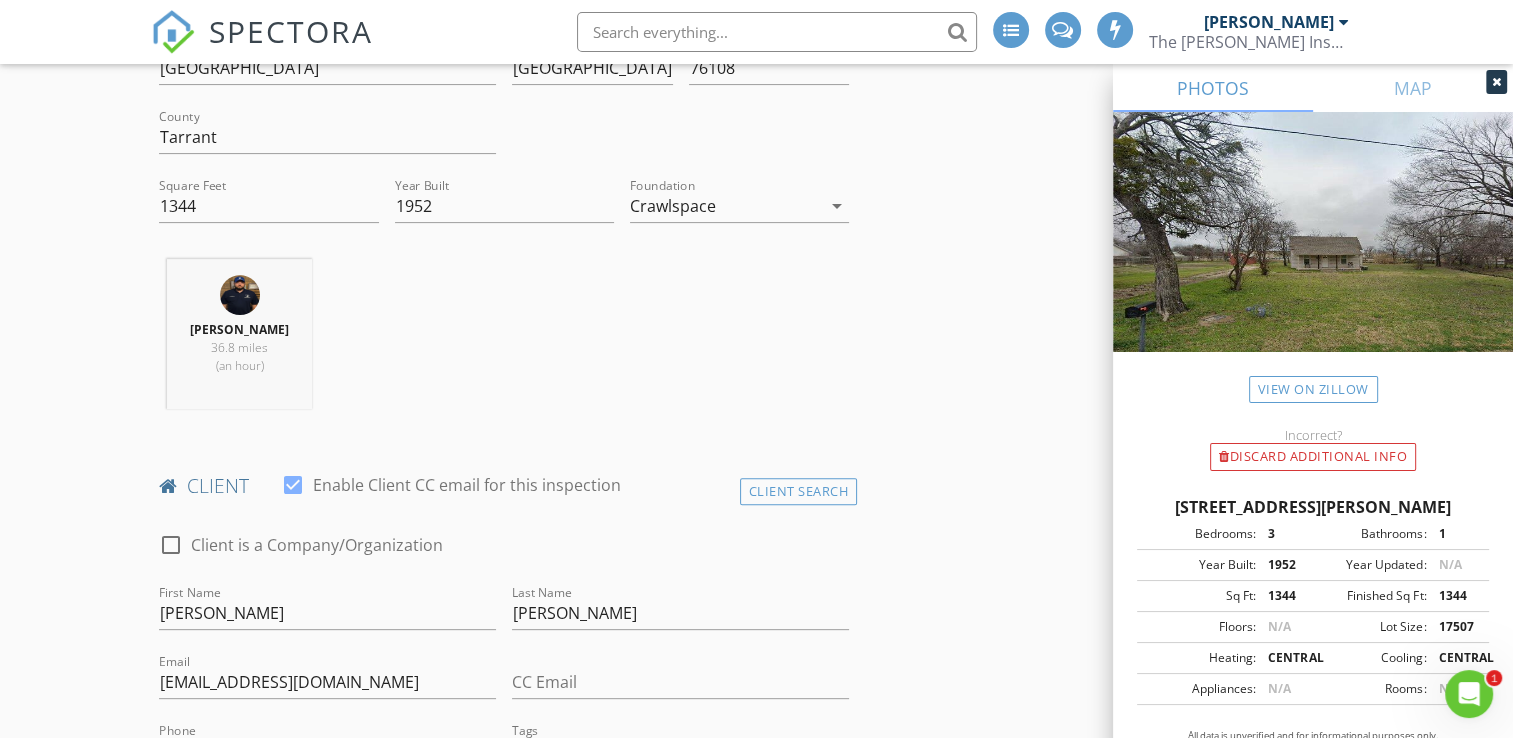 click on "INSPECTOR(S)
check_box_outline_blank   Jonnie Wells     check_box_outline_blank   Mark Welch     check_box   Christopher Strickland   PRIMARY   check_box_outline_blank   Brian Prater     Christopher Strickland arrow_drop_down   check_box_outline_blank Christopher Strickland specifically requested
Date/Time
07/12/2025 8:00 AM
Location
Address Search       Address 7720 Corina Dr   Unit   City Fort Worth   State TX   Zip 76108   County Tarrant     Square Feet 1344   Year Built 1952   Foundation Crawlspace arrow_drop_down     Christopher Strickland     36.8 miles     (an hour)
client
check_box Enable Client CC email for this inspection   Client Search     check_box_outline_blank Client is a Company/Organization     First Name Andrew   Last Name Quintero   Email andrewquintero68@gmail.com   CC Email   Phone 823-331-1462         Tags         Notes   Private Notes" at bounding box center (756, 1776) 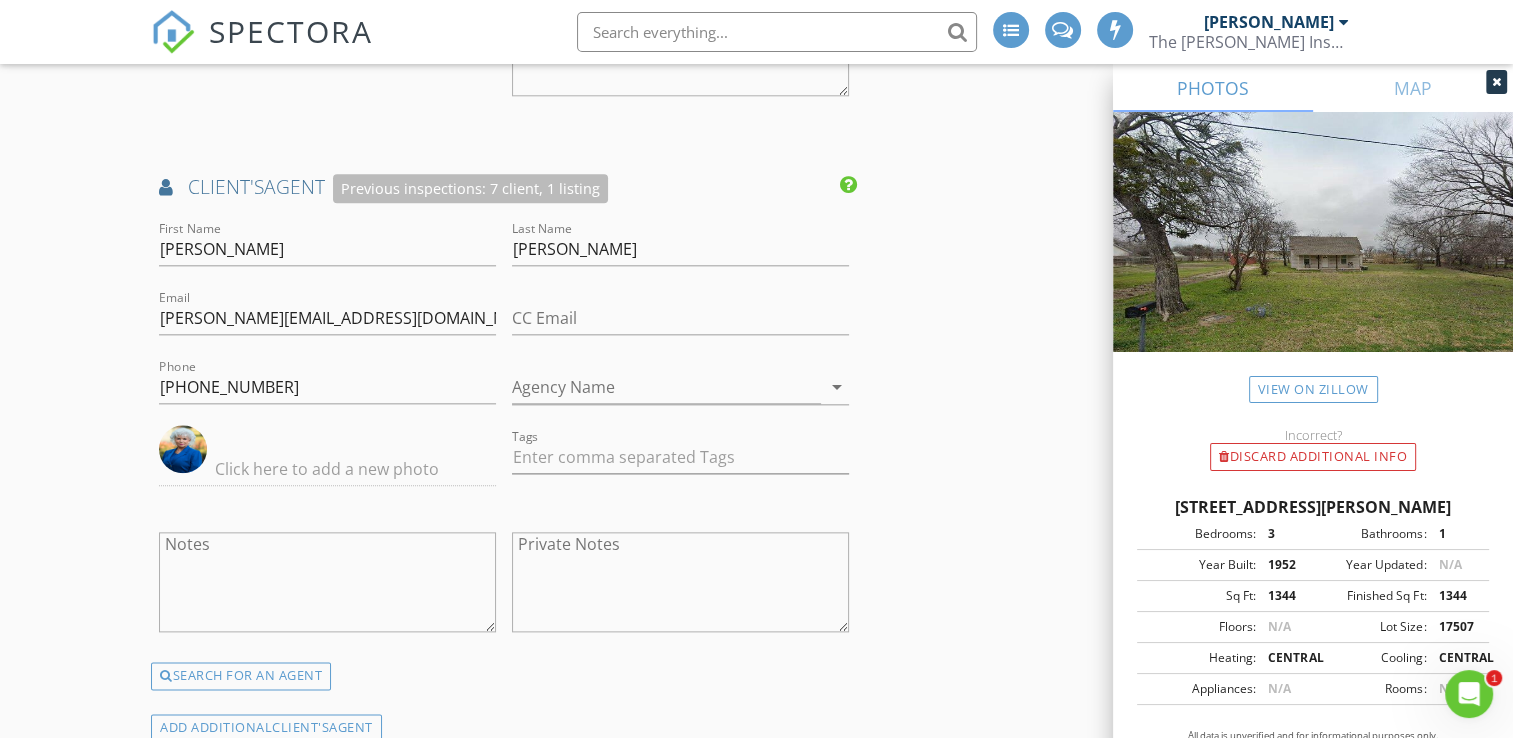 scroll, scrollTop: 2135, scrollLeft: 0, axis: vertical 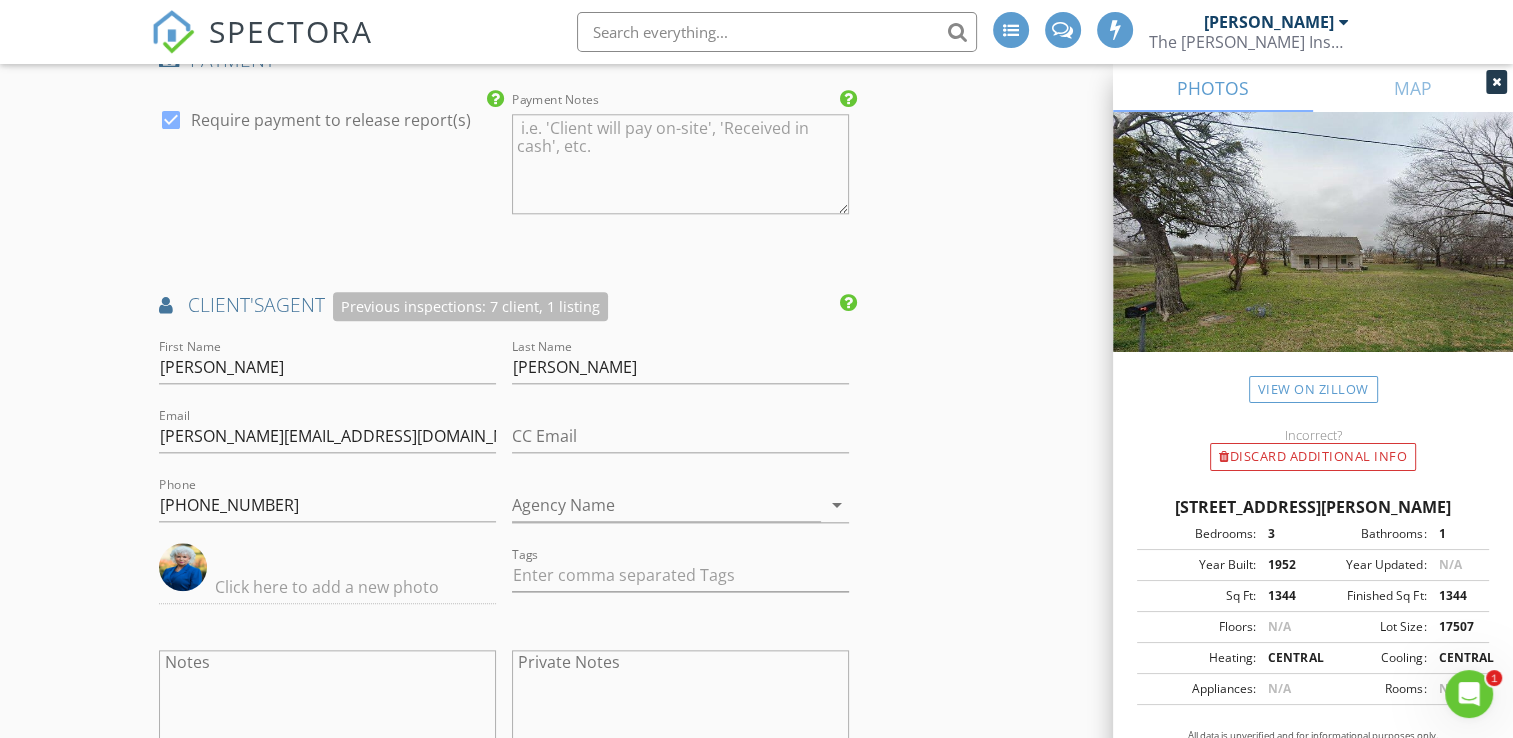 click on "INSPECTOR(S)
check_box_outline_blank   Jonnie Wells     check_box_outline_blank   Mark Welch     check_box   Christopher Strickland   PRIMARY   check_box_outline_blank   Brian Prater     Christopher Strickland arrow_drop_down   check_box_outline_blank Christopher Strickland specifically requested
Date/Time
07/12/2025 8:00 AM
Location
Address Search       Address 7720 Corina Dr   Unit   City Fort Worth   State TX   Zip 76108   County Tarrant     Square Feet 1344   Year Built 1952   Foundation Crawlspace arrow_drop_down     Christopher Strickland     36.8 miles     (an hour)
client
check_box Enable Client CC email for this inspection   Client Search     check_box_outline_blank Client is a Company/Organization     First Name Andrew   Last Name Quintero   Email andrewquintero68@gmail.com   CC Email   Phone 823-331-1462         Tags         Notes   Private Notes" at bounding box center [756, 241] 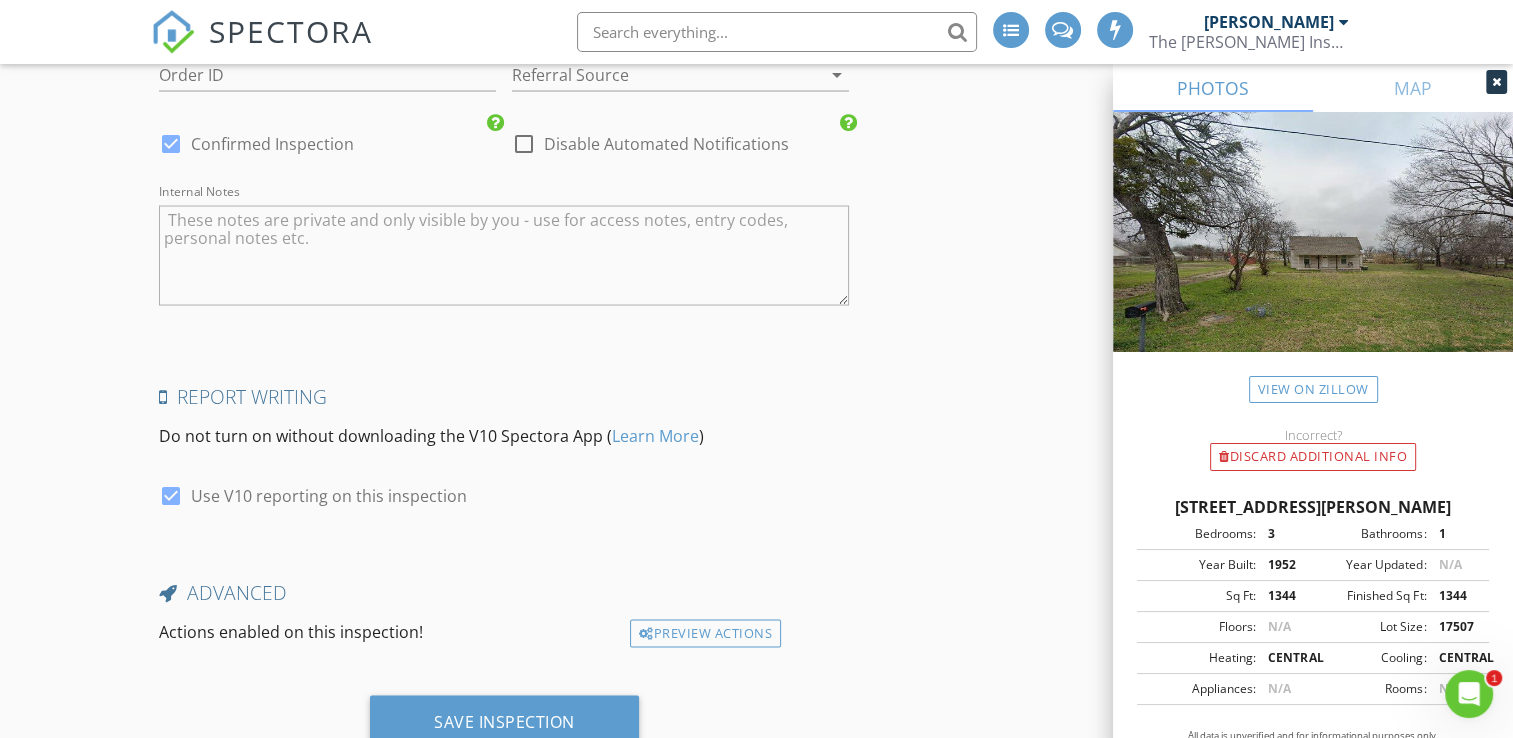 scroll, scrollTop: 3835, scrollLeft: 0, axis: vertical 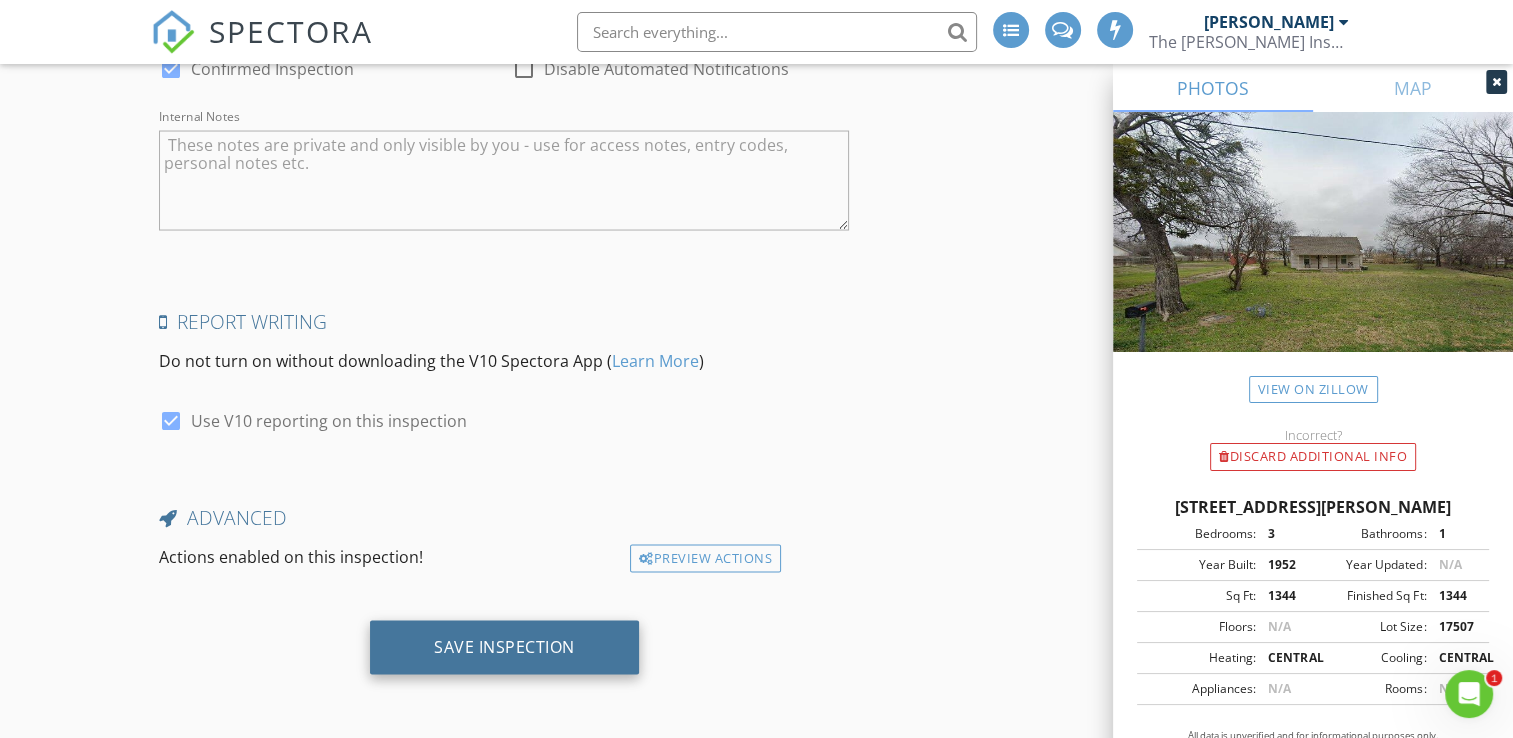 click on "Save Inspection" at bounding box center (504, 648) 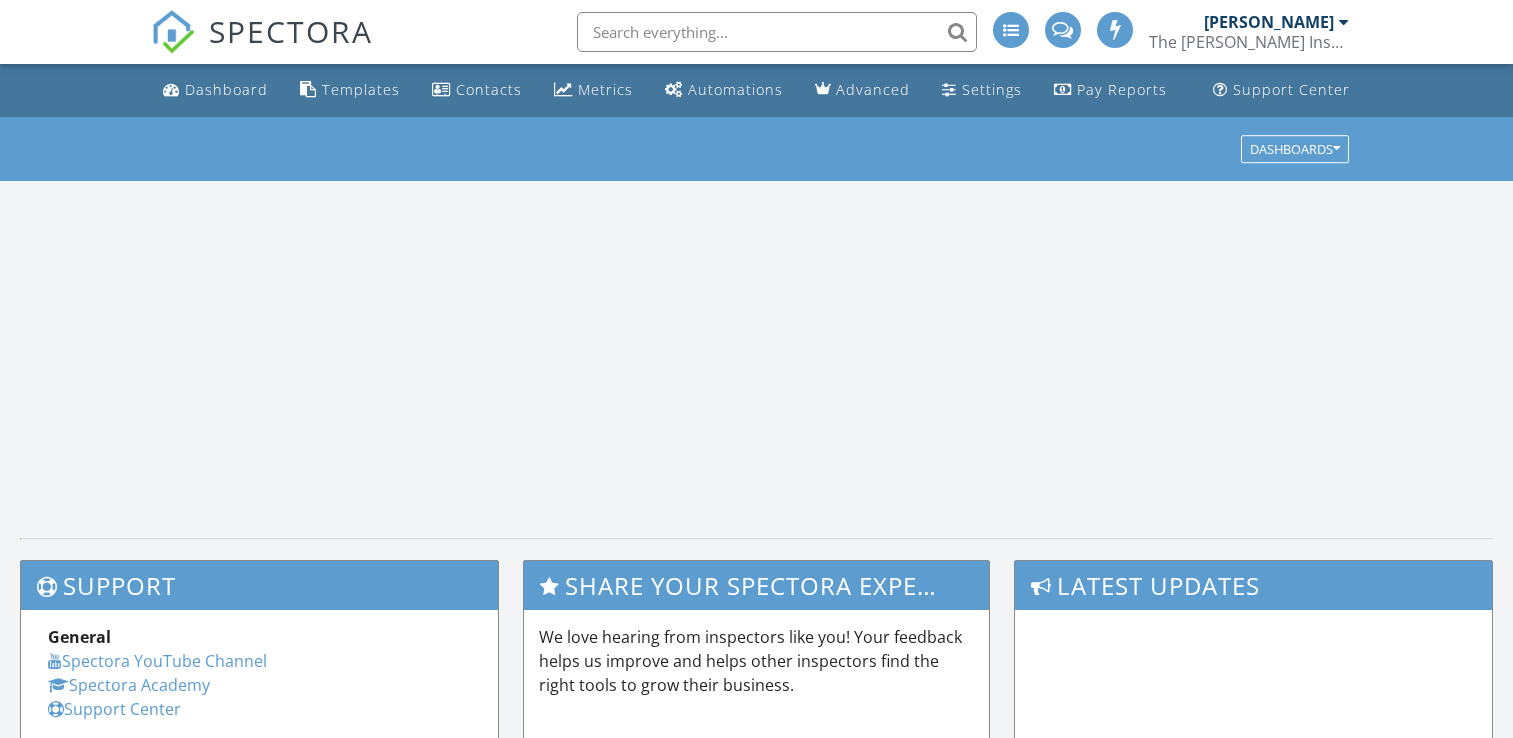 scroll, scrollTop: 0, scrollLeft: 0, axis: both 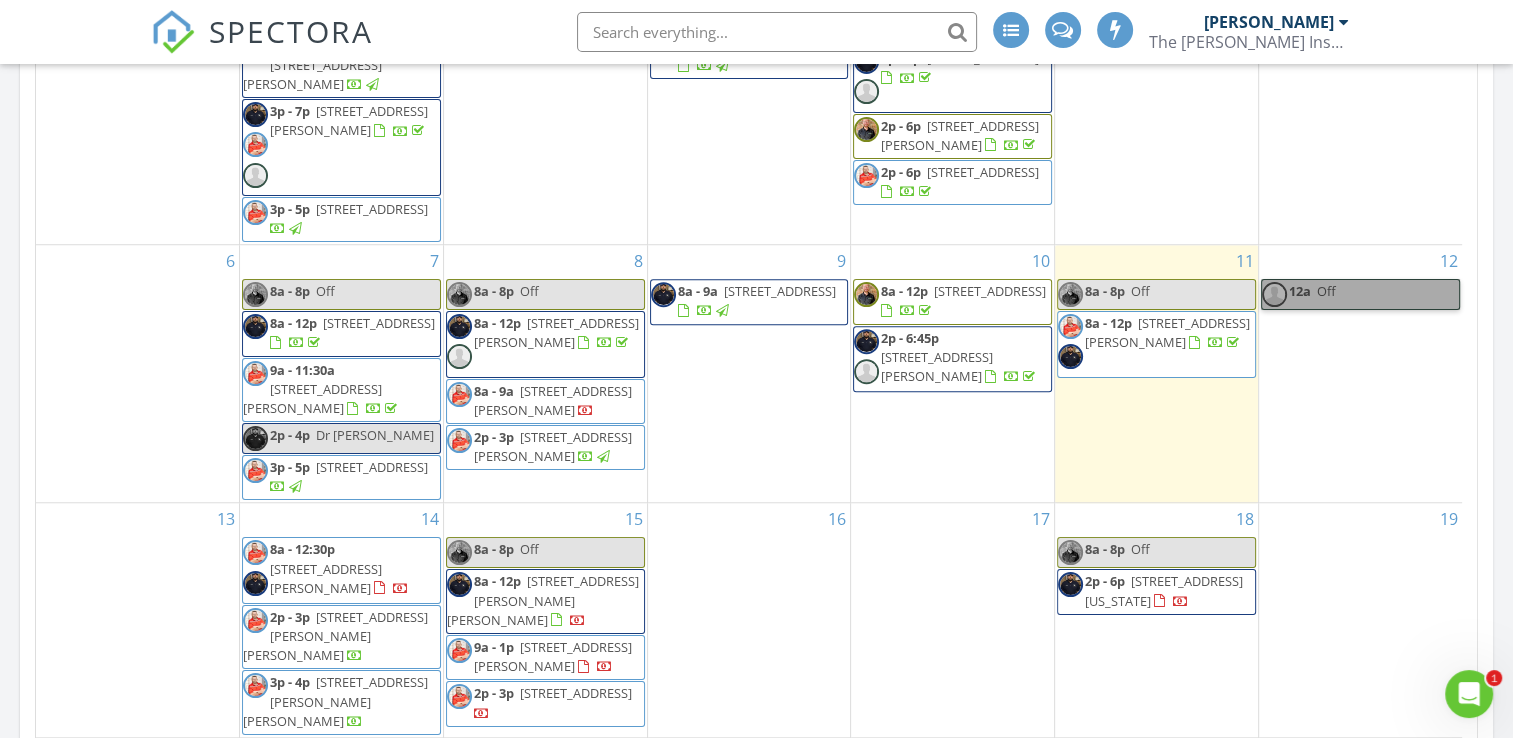 click on "12
12a
Off" at bounding box center (1360, 373) 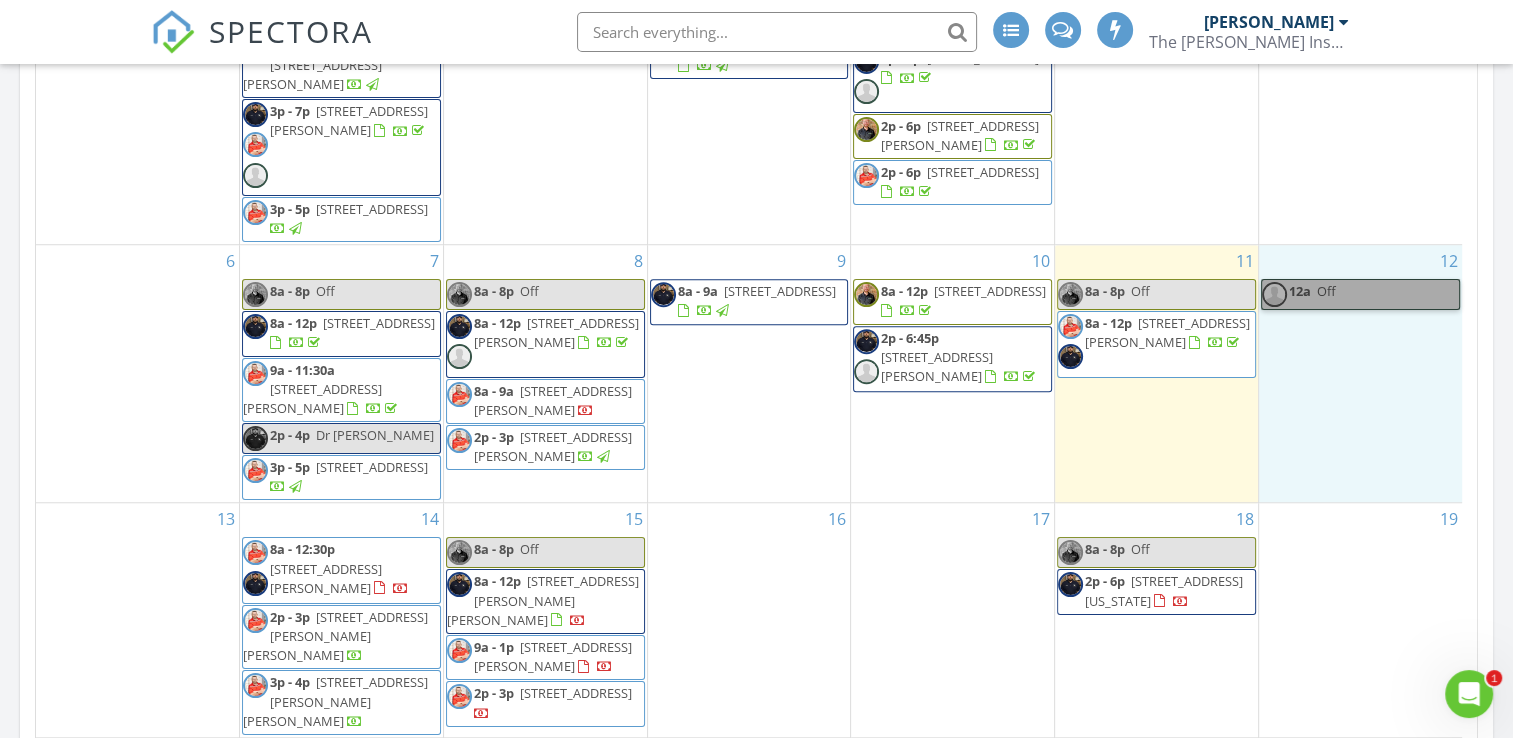 click on "8a - 8p
Off" at bounding box center [1156, 294] 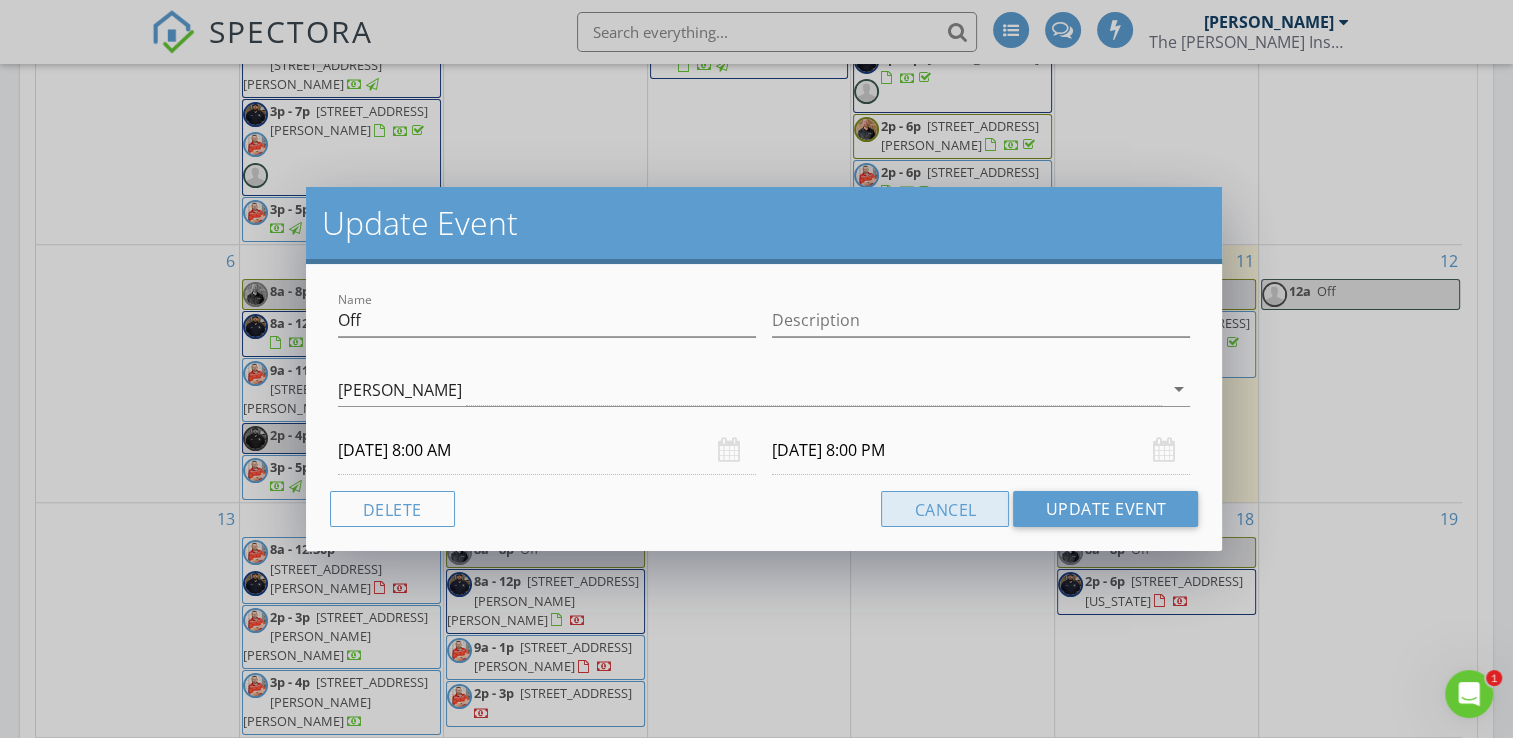 click on "Cancel" at bounding box center [945, 509] 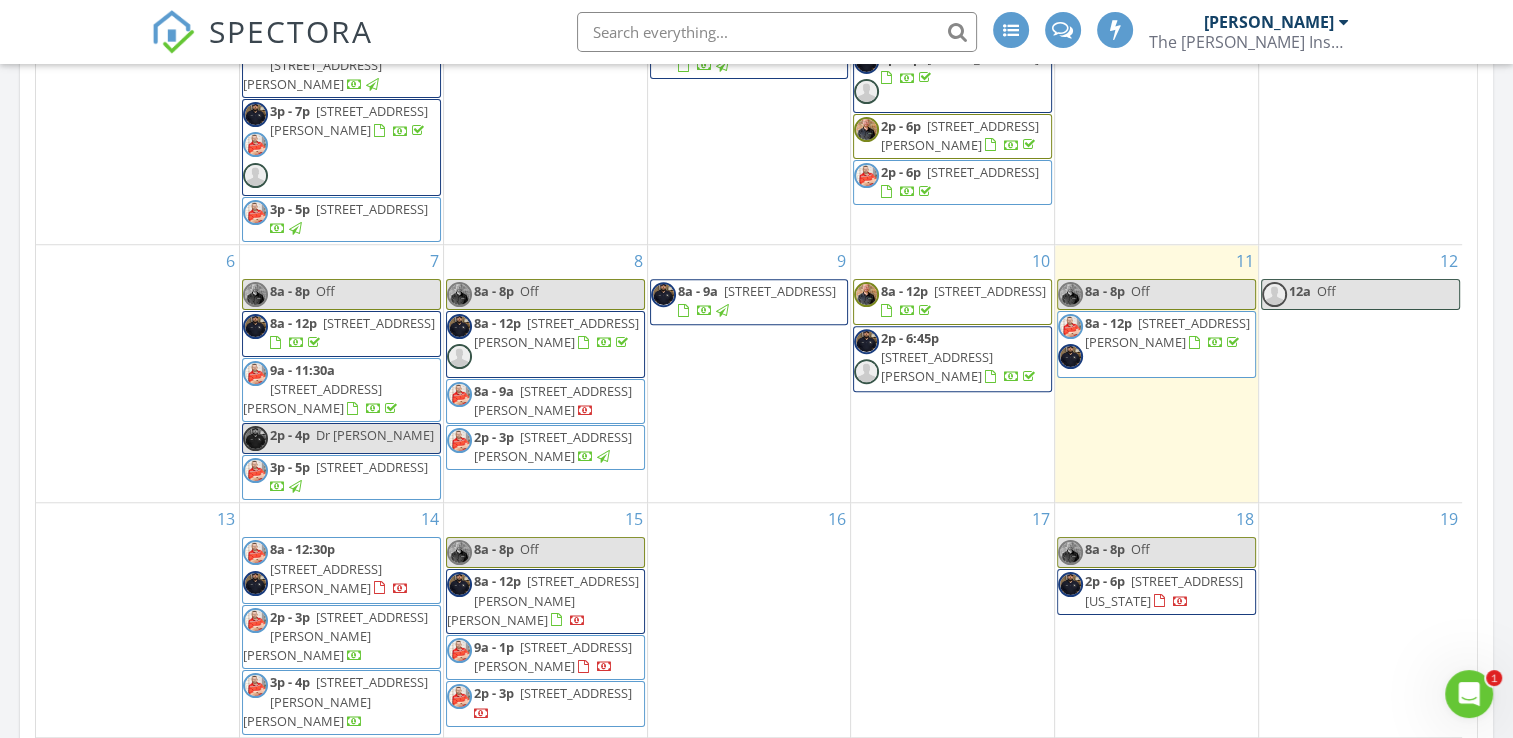 click on "12a
Off" at bounding box center [1299, 291] 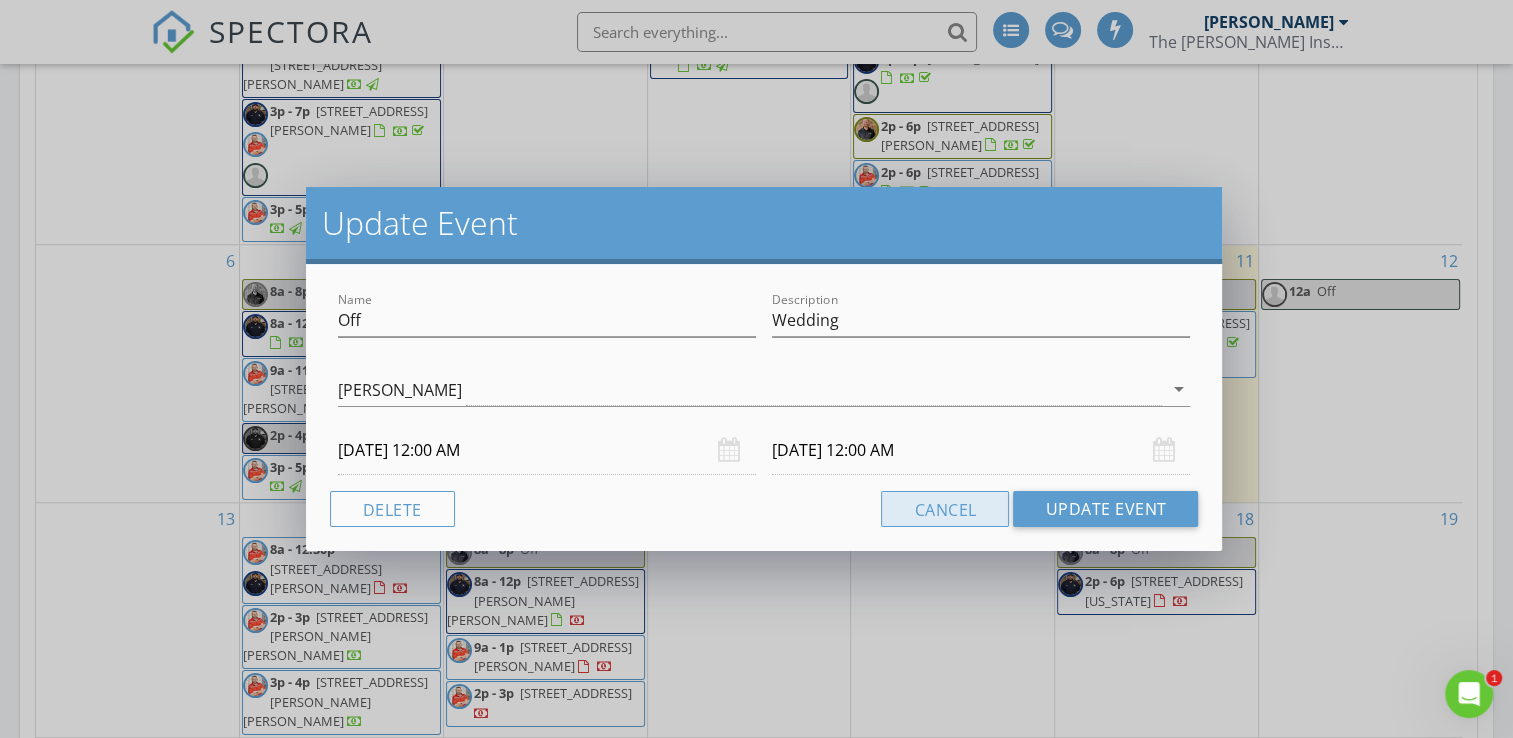 click on "Cancel" at bounding box center (945, 509) 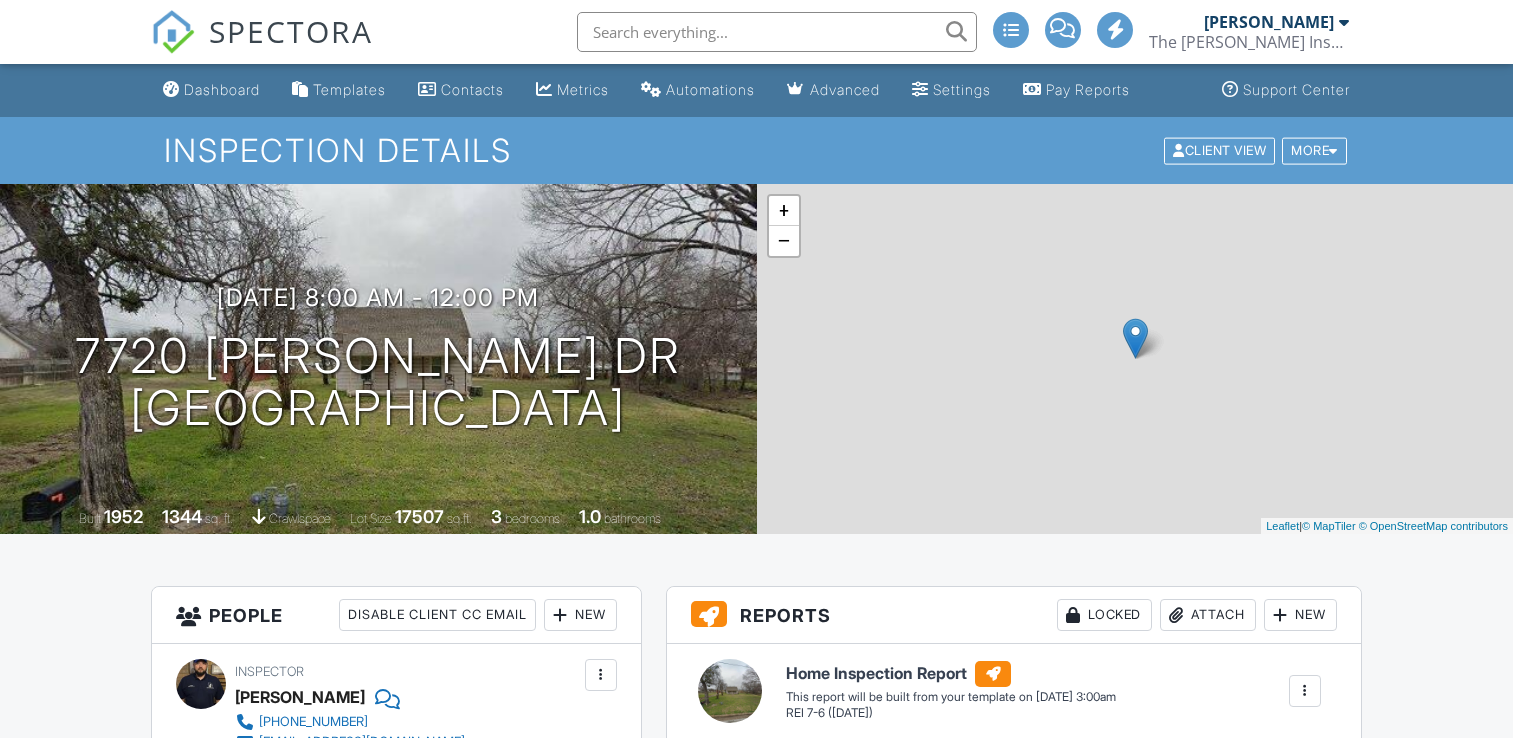 scroll, scrollTop: 0, scrollLeft: 0, axis: both 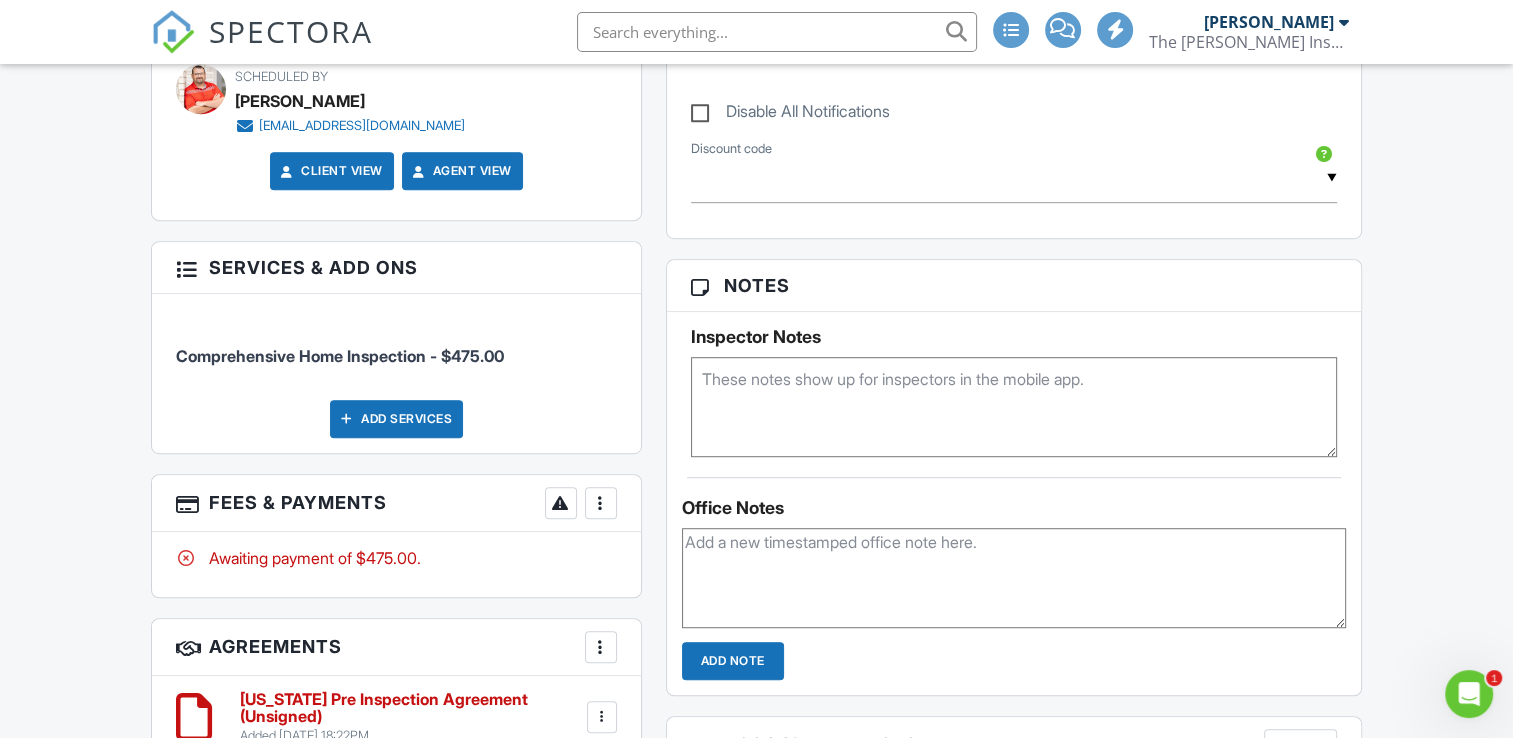 click at bounding box center [1014, 407] 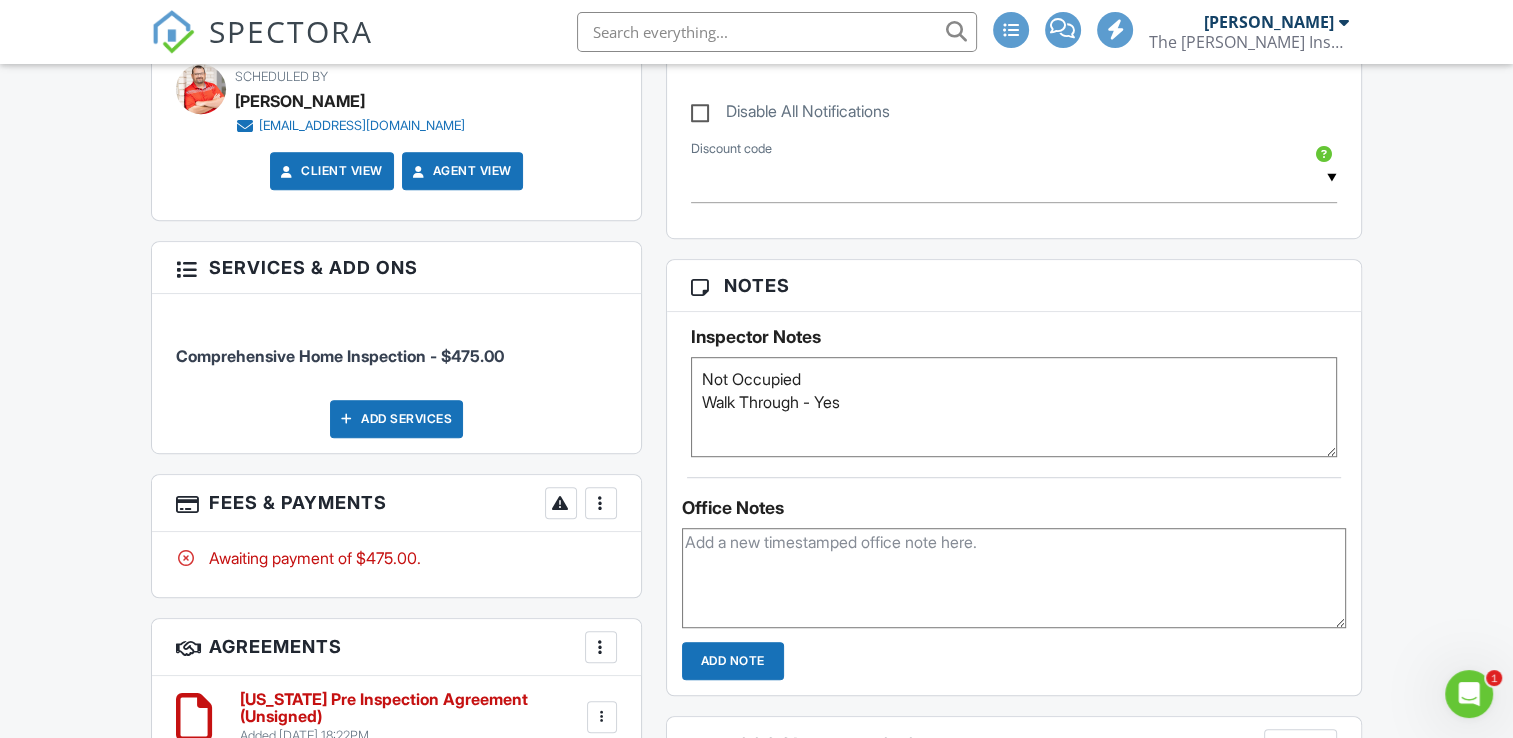 type on "Not Occupied
Walk Through - Yes" 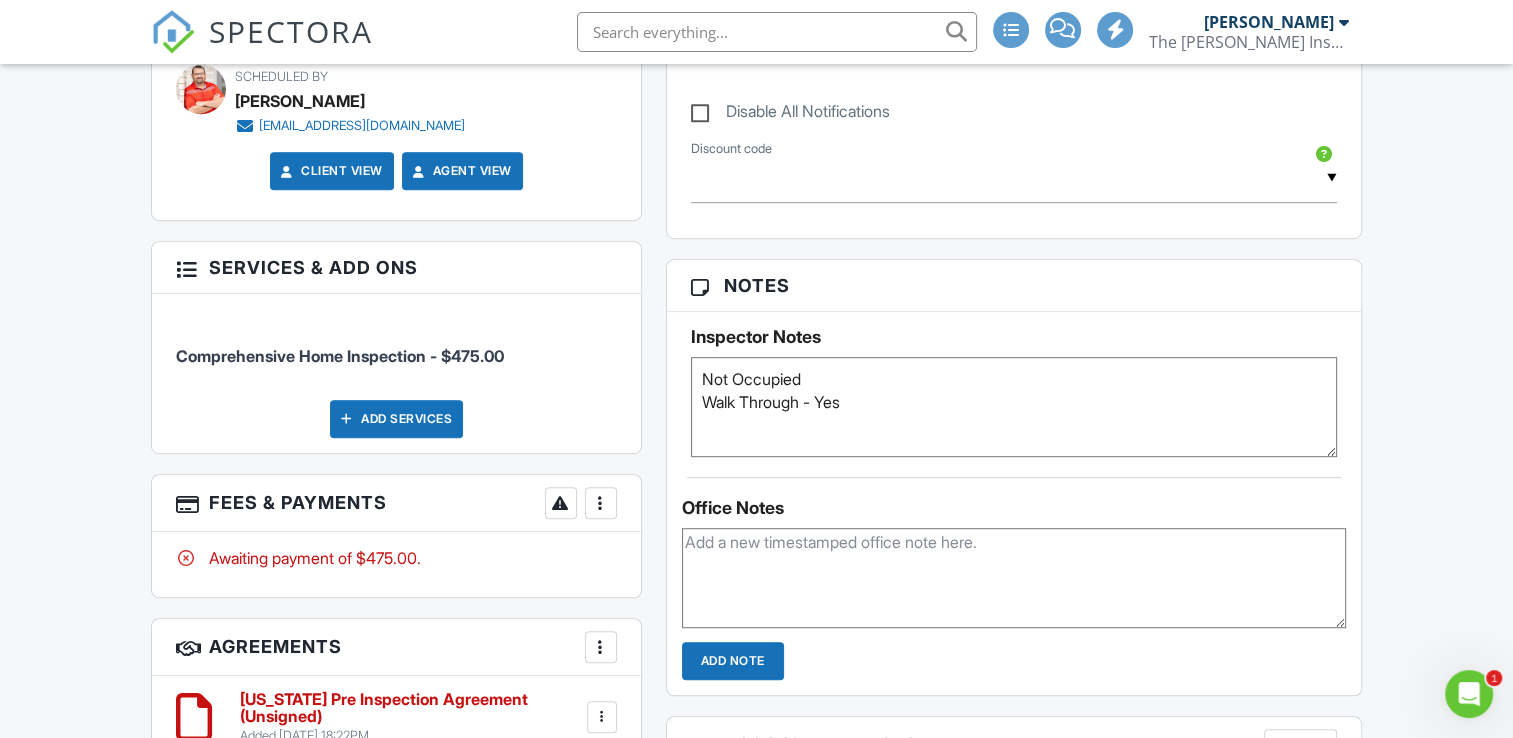 click on "Inspector Notes
Not Occupied
Walk Through - Yes" at bounding box center (1014, 384) 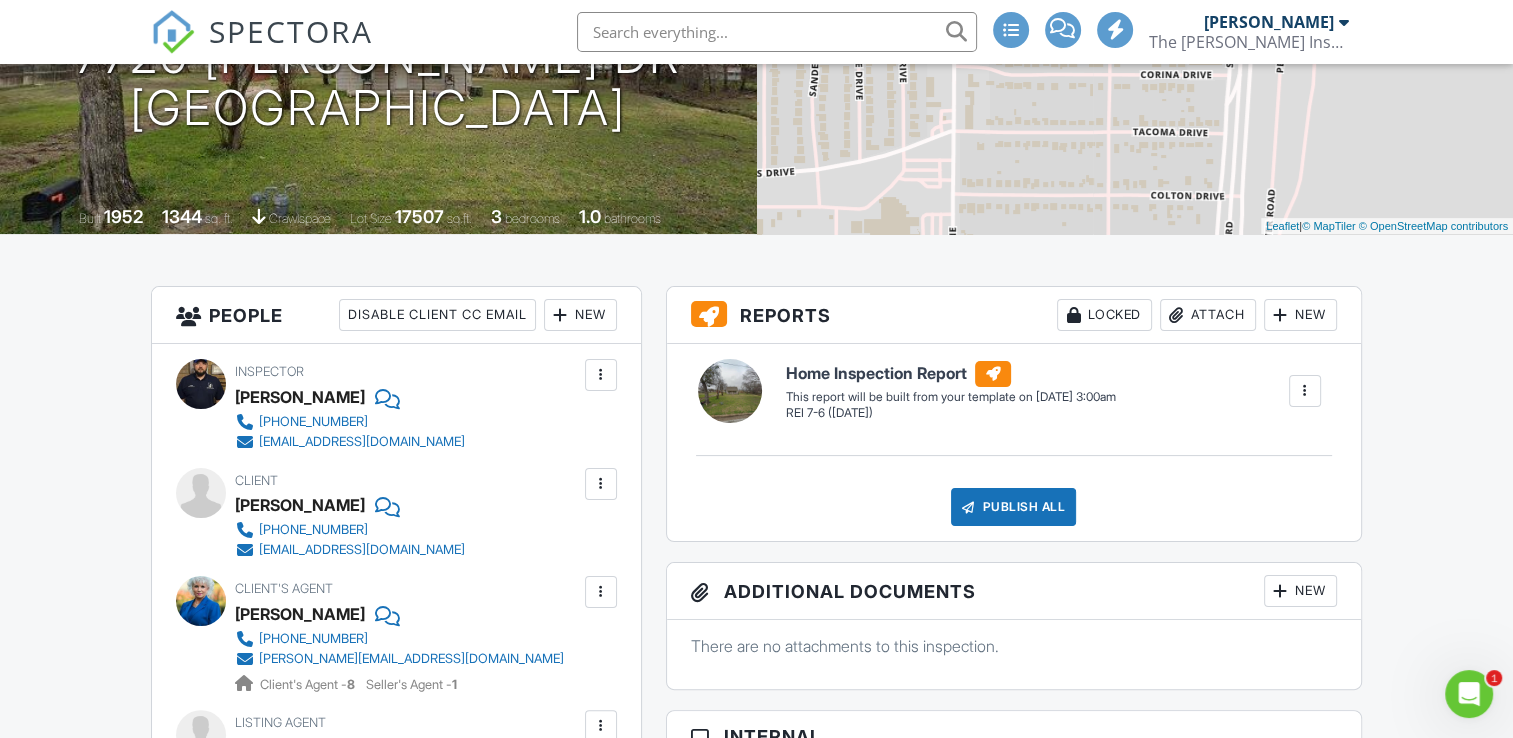 scroll, scrollTop: 400, scrollLeft: 0, axis: vertical 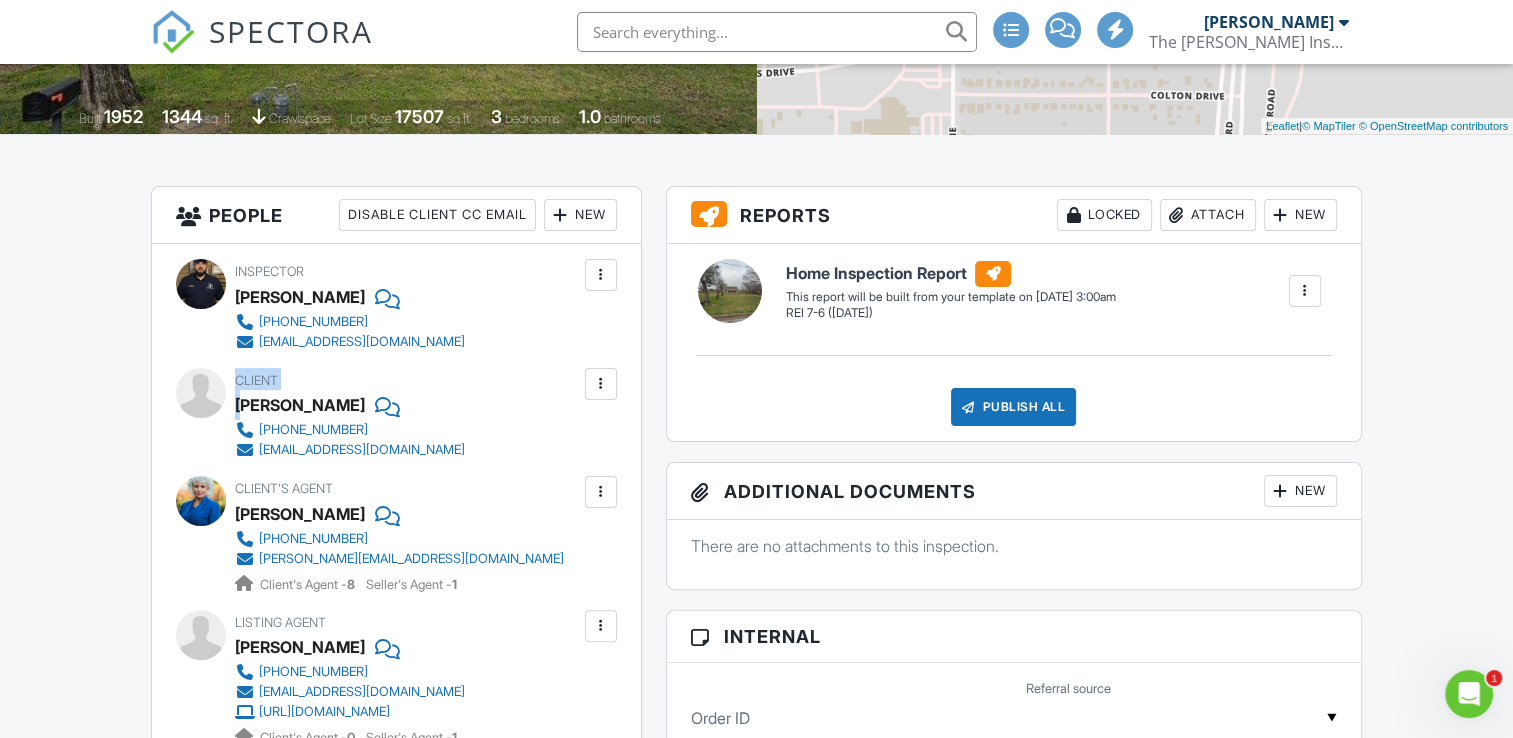drag, startPoint x: 233, startPoint y: 404, endPoint x: 251, endPoint y: 403, distance: 18.027756 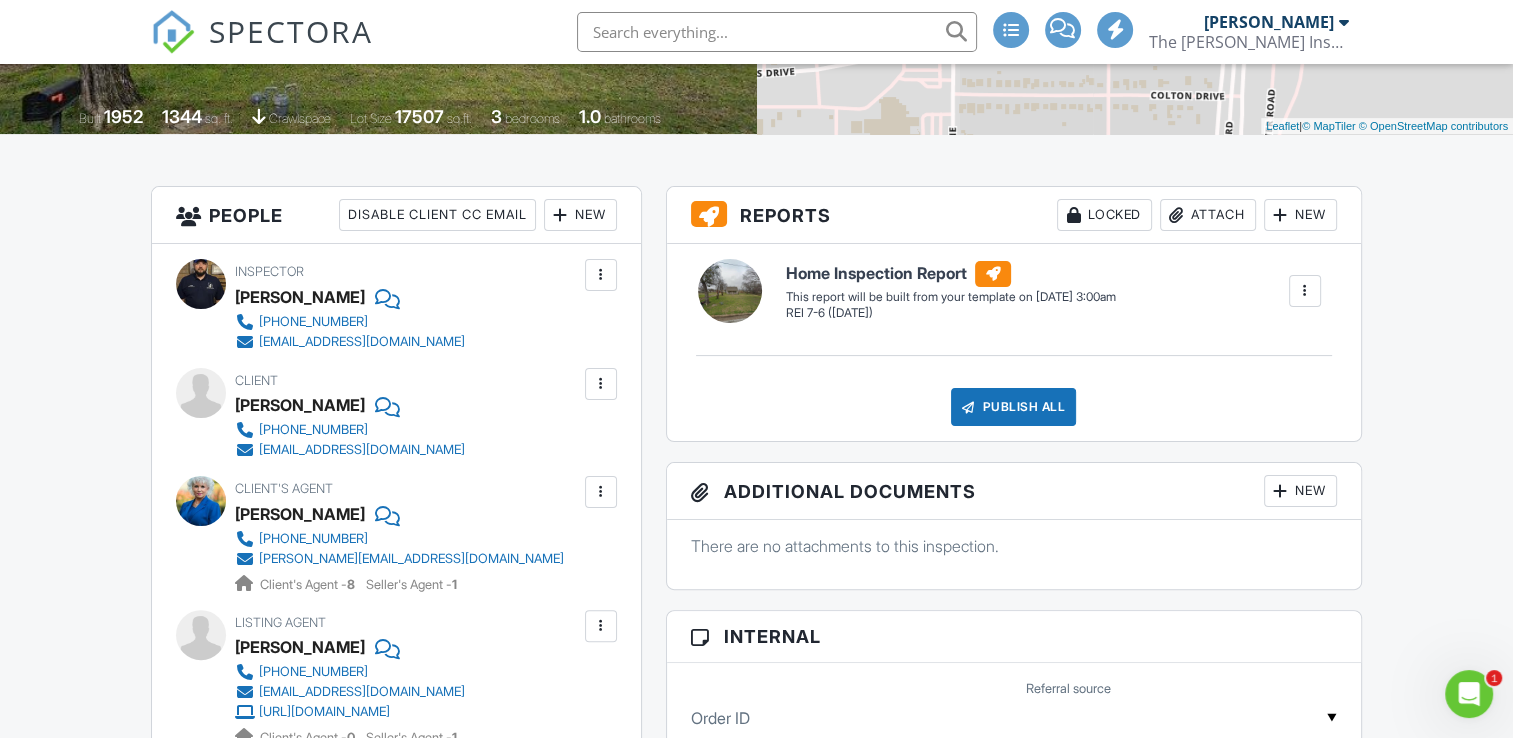 click on "People
Disable Client CC Email
New
Inspector
Client
Client's Agent
Listing Agent
Add Another Person
Inspector
Christopher Strickland
682-970-8921
cstrickland@thewellsinspectiongroup.com
Make Invisible
Mark As Requested
Remove
Update Client
First name
Andrew
Last name
Quintero
Email (required)
andrewquintero68@gmail.com
CC Email
Phone
823-331-1462
Tags
Internal notes visible only to the company
Private notes visible only to company admins
Updating the client email address will resend the confirmation email and update all queued automated emails.
Cancel
Save
Confirm client deletion
Cancel
Remove Client
Client
Andrew Quintero" at bounding box center (396, 944) 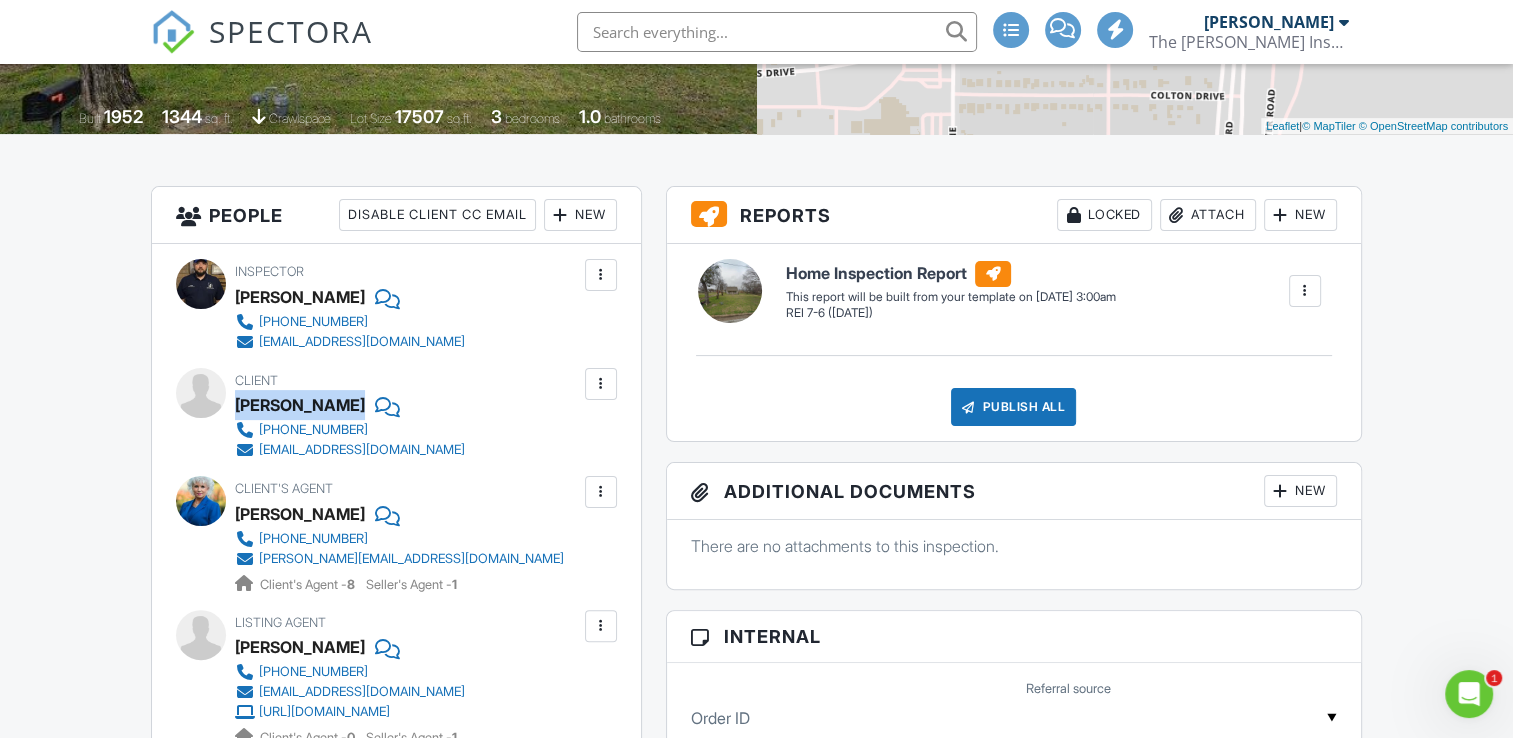 drag, startPoint x: 488, startPoint y: 394, endPoint x: 238, endPoint y: 404, distance: 250.19992 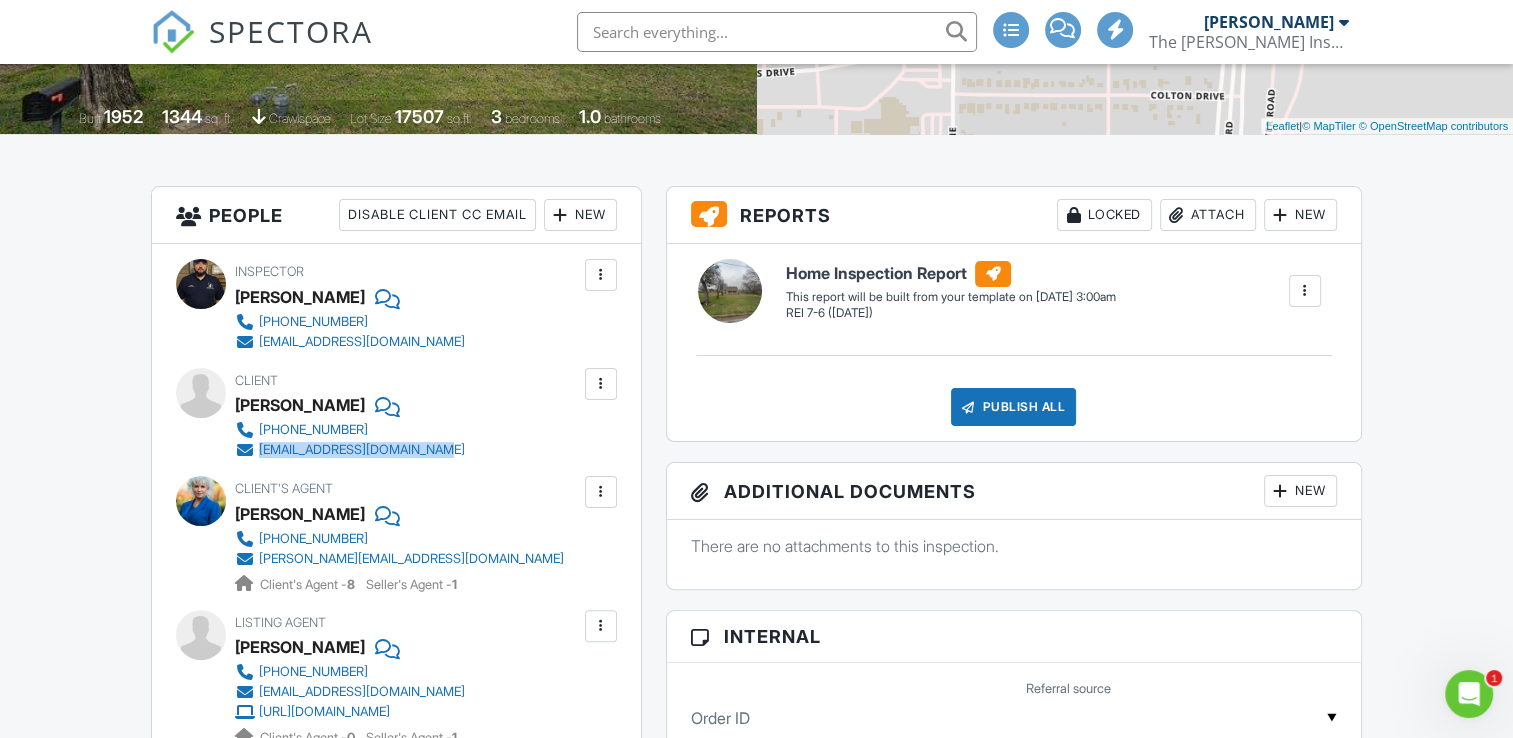 drag, startPoint x: 484, startPoint y: 457, endPoint x: 258, endPoint y: 448, distance: 226.17914 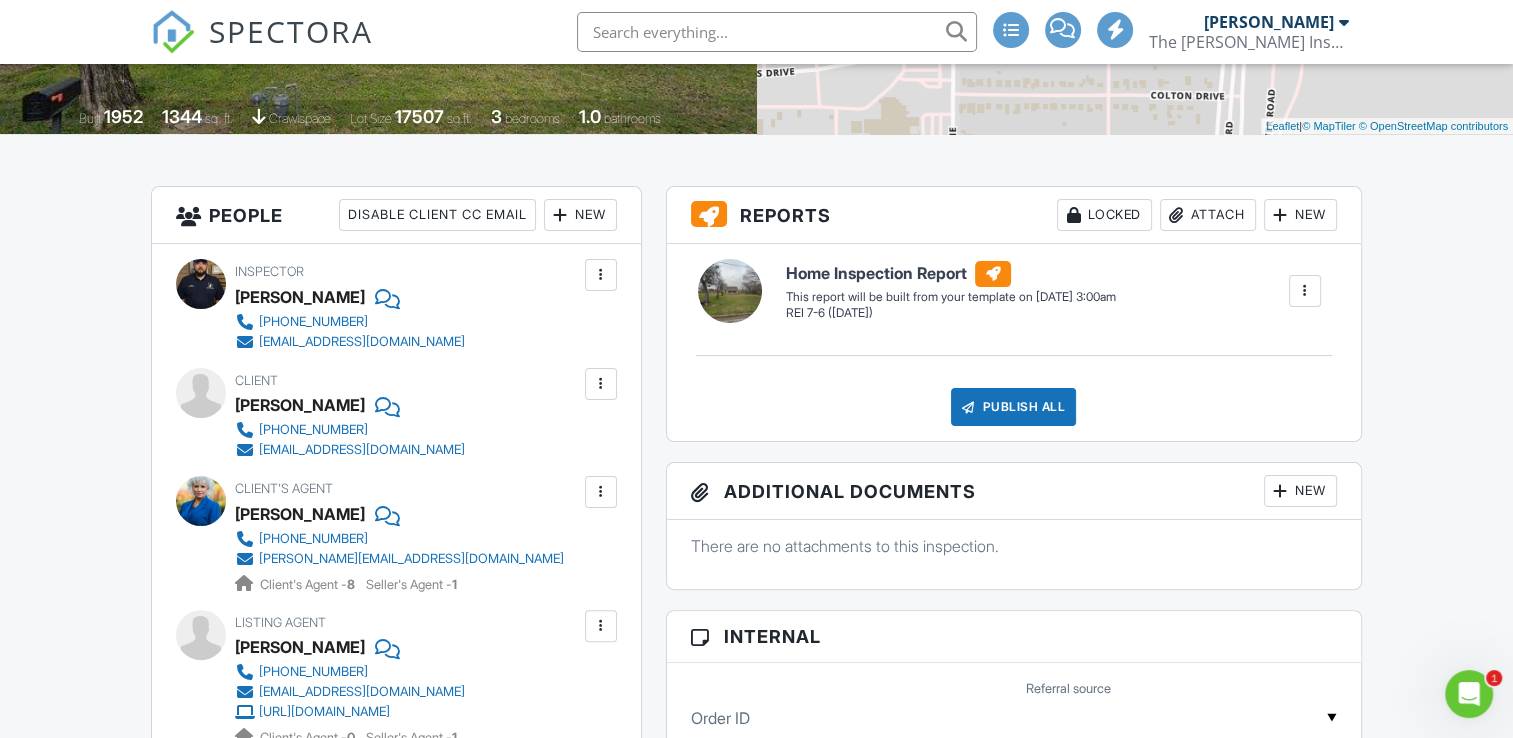 drag, startPoint x: 505, startPoint y: 420, endPoint x: 363, endPoint y: 429, distance: 142.28493 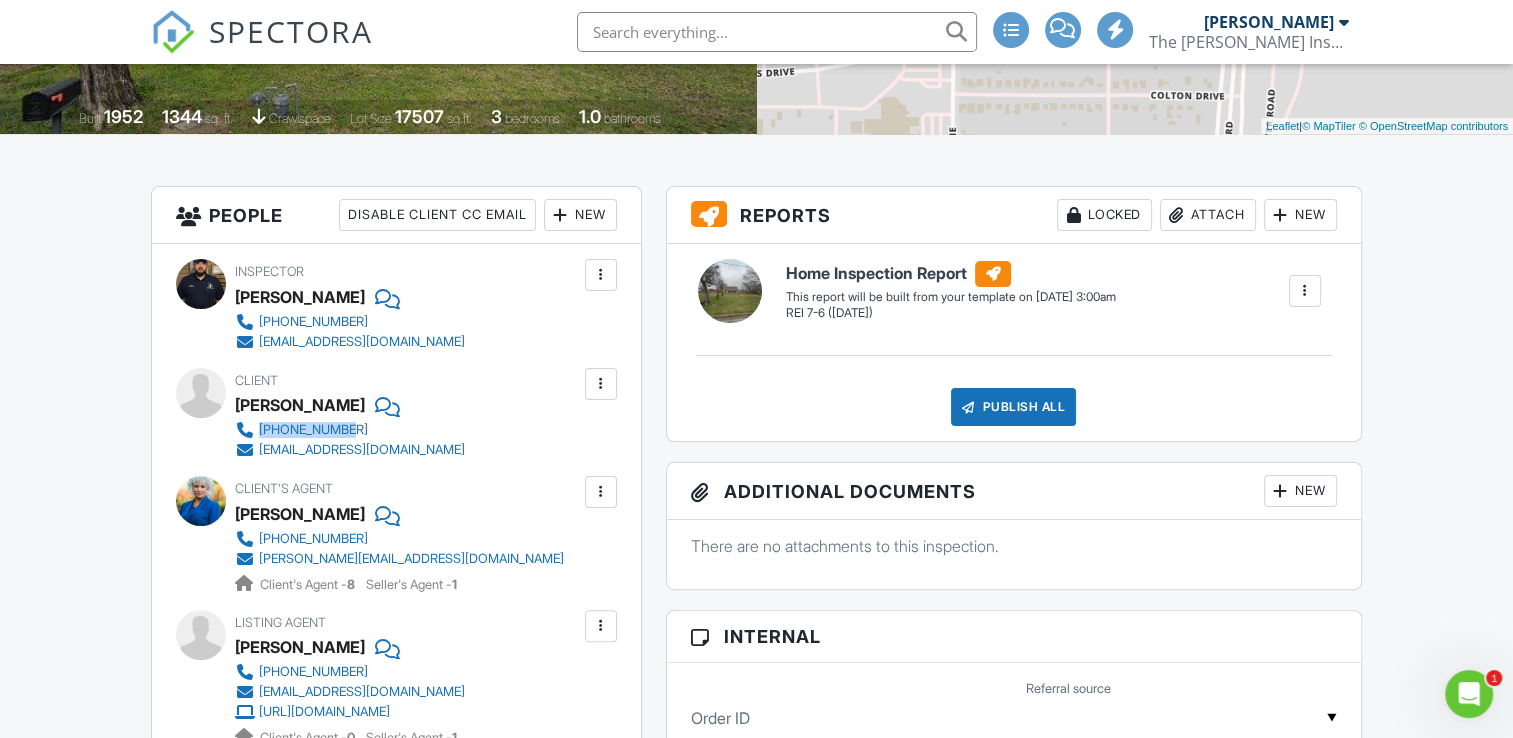 drag, startPoint x: 504, startPoint y: 422, endPoint x: 260, endPoint y: 430, distance: 244.13112 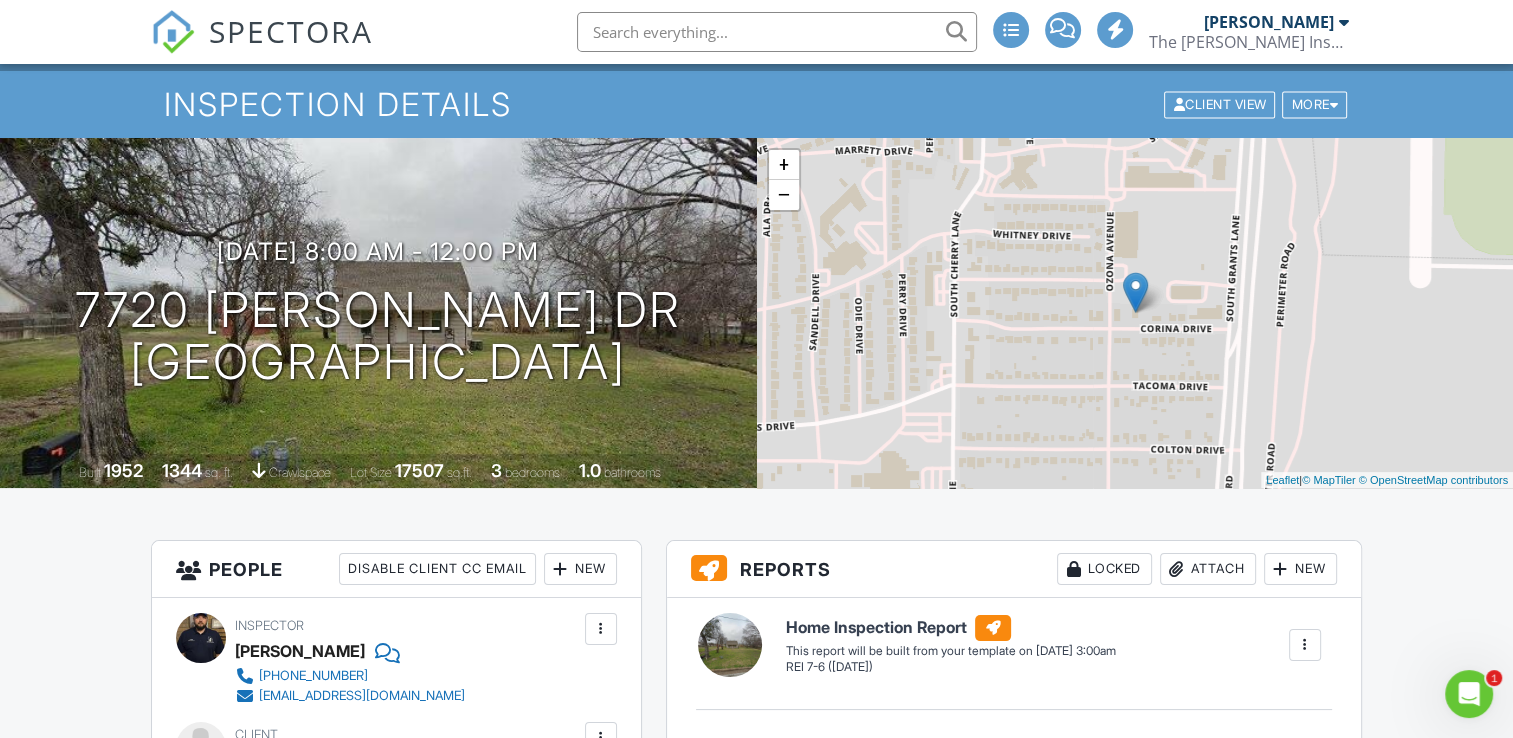 scroll, scrollTop: 0, scrollLeft: 0, axis: both 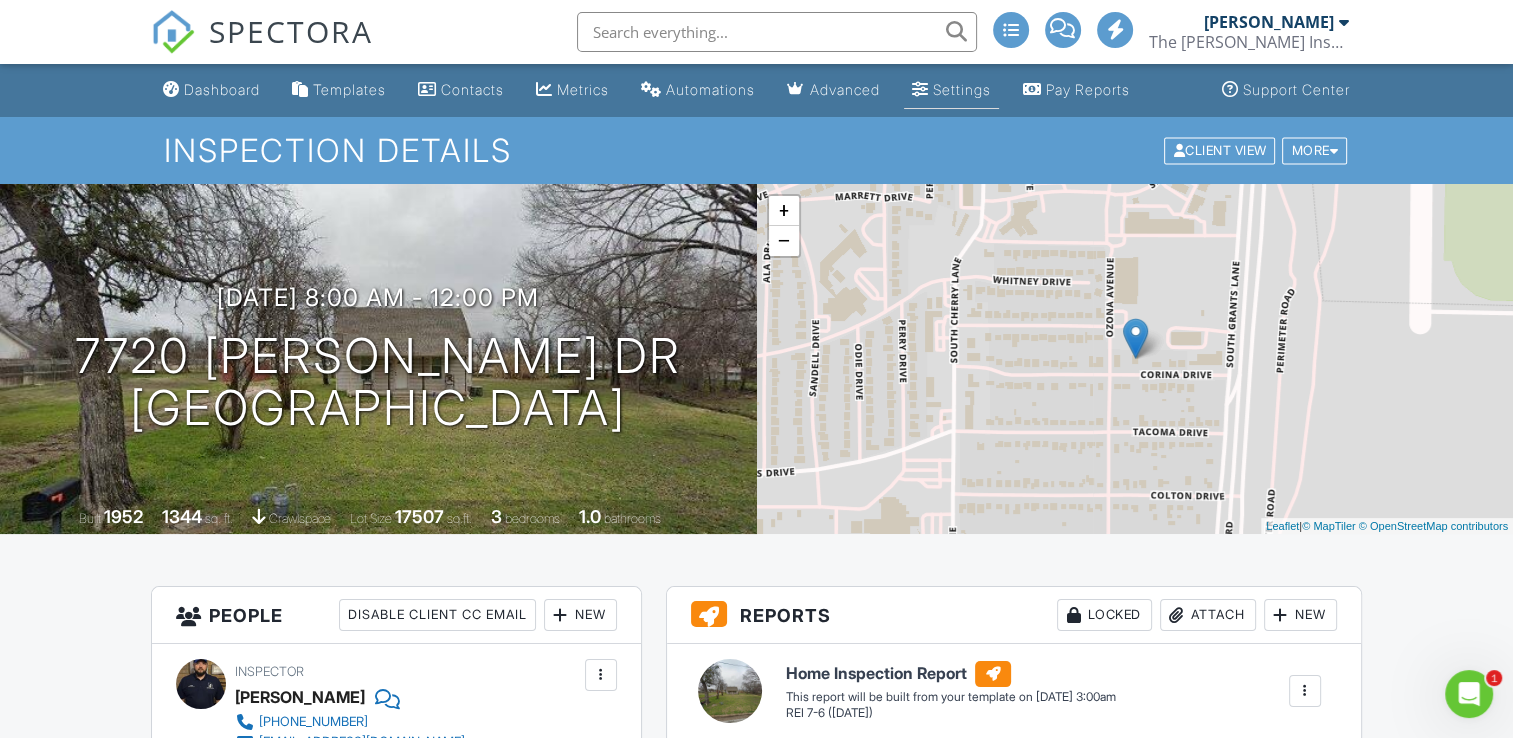click on "Settings" at bounding box center [962, 89] 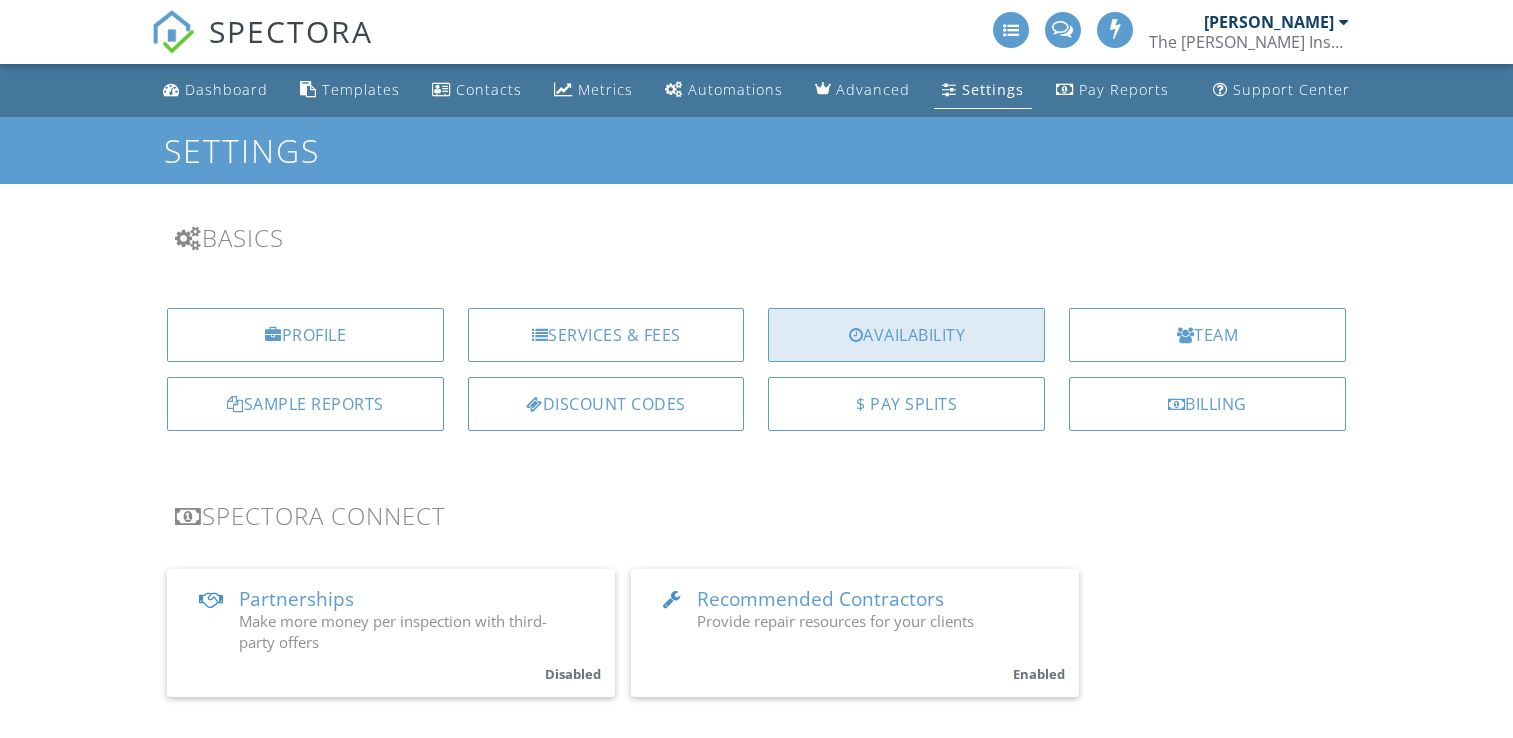 scroll, scrollTop: 0, scrollLeft: 0, axis: both 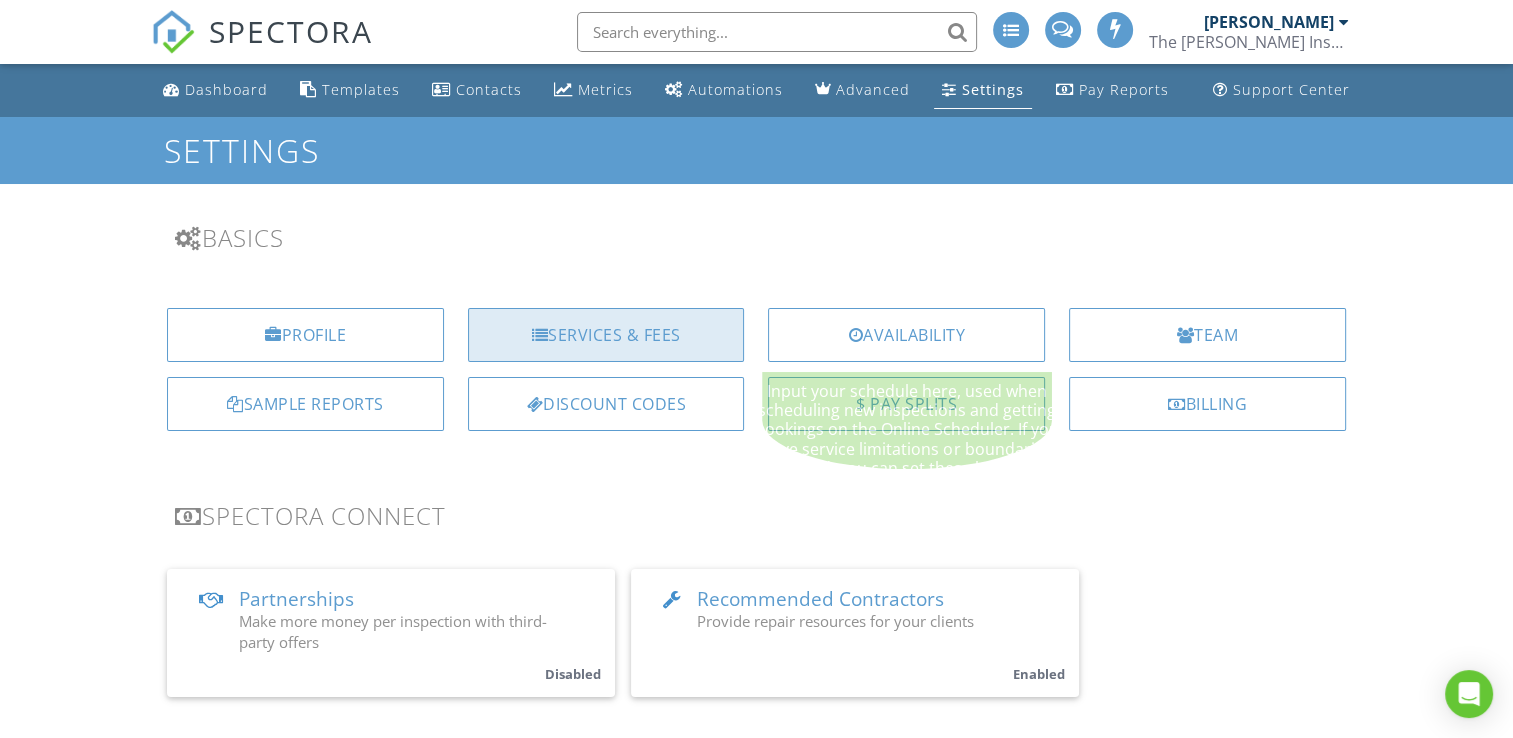 click on "Services & Fees" at bounding box center (606, 335) 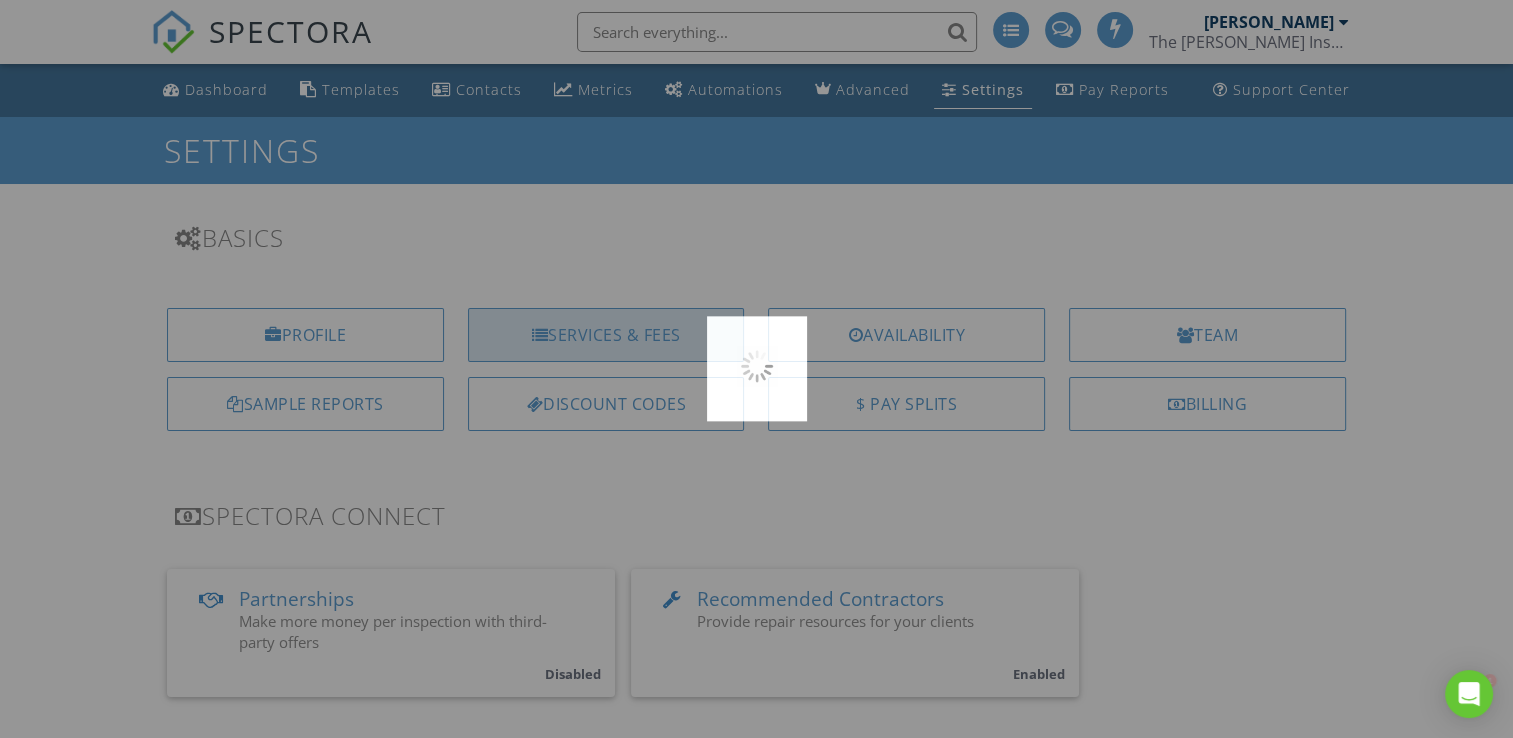 scroll, scrollTop: 0, scrollLeft: 0, axis: both 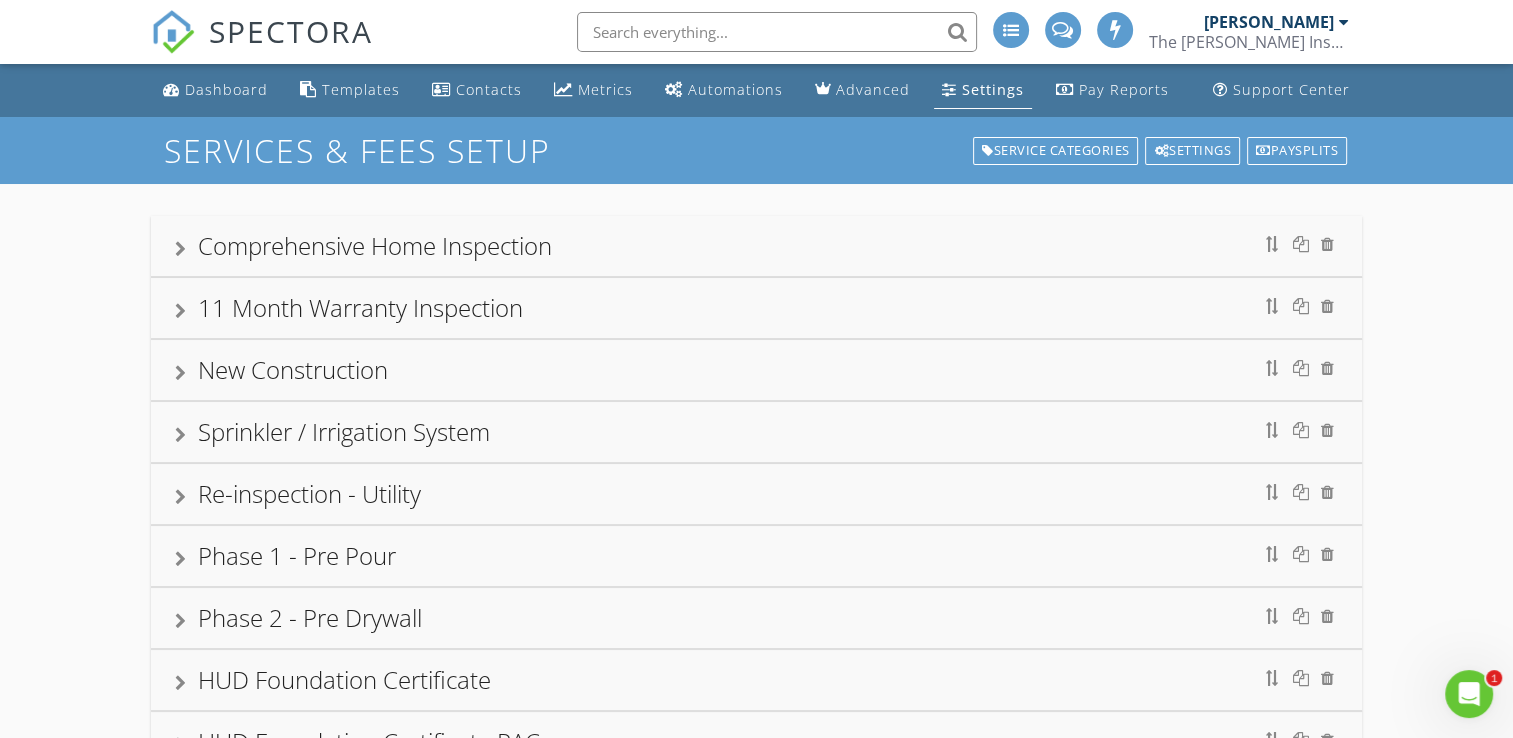click on "Comprehensive Home Inspection" at bounding box center [375, 245] 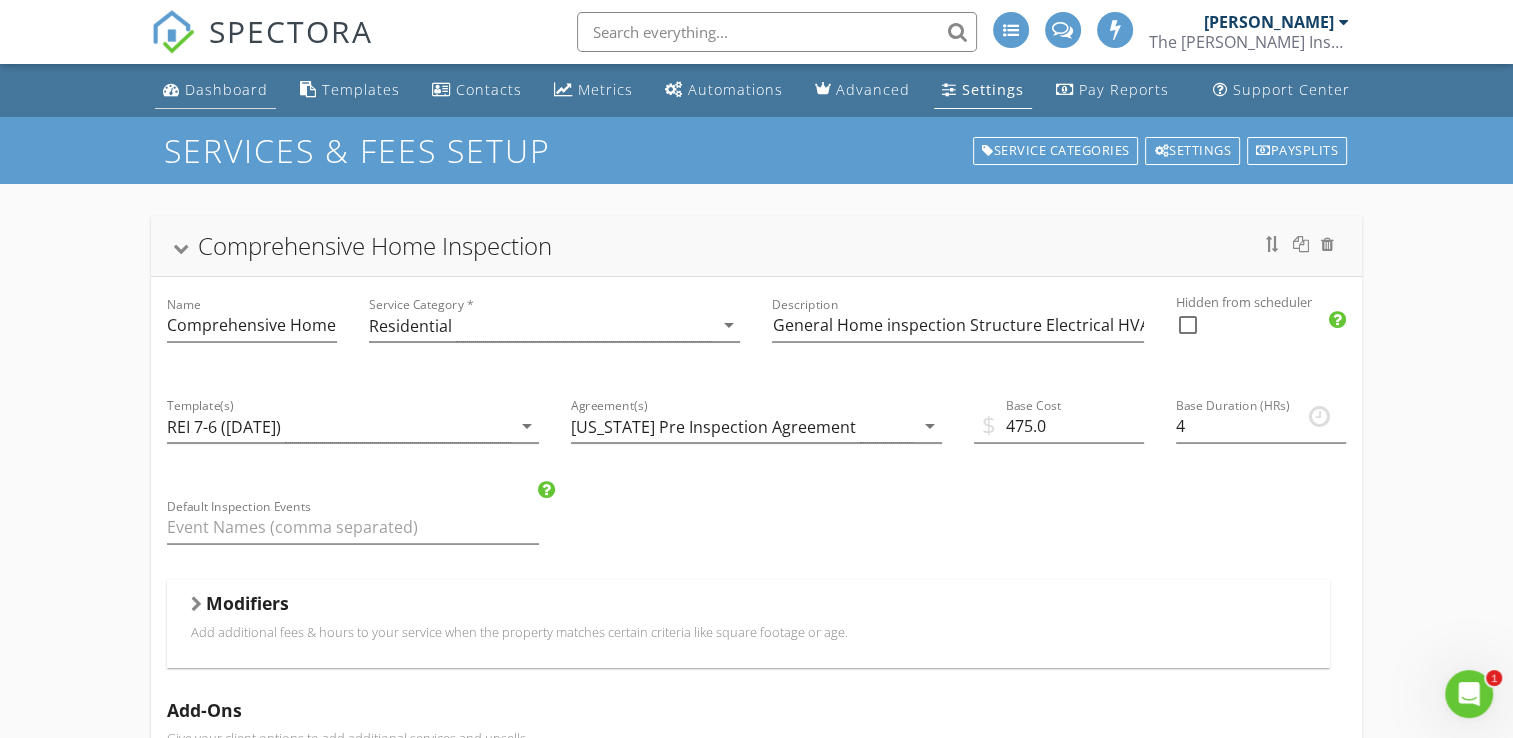 click on "Dashboard" at bounding box center (215, 90) 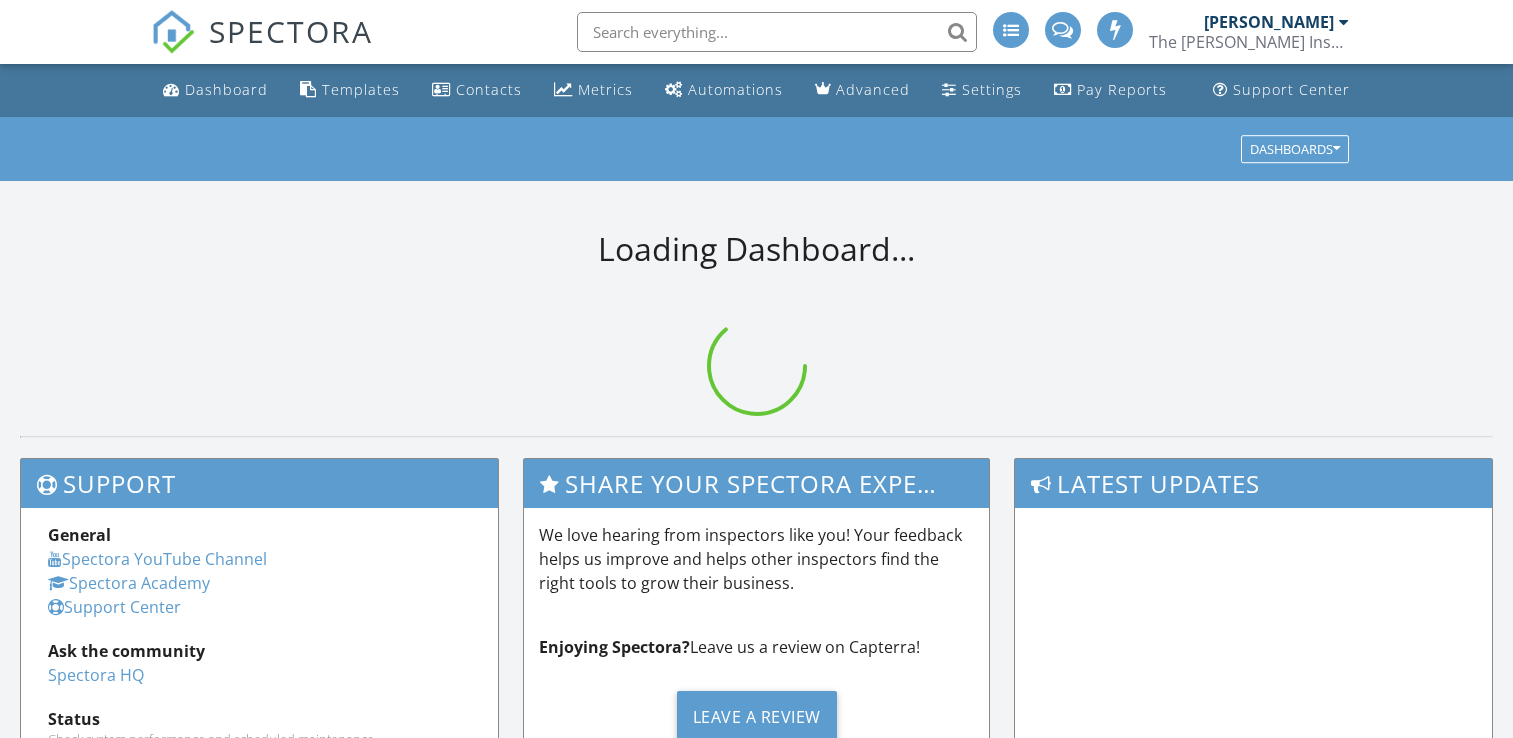 scroll, scrollTop: 0, scrollLeft: 0, axis: both 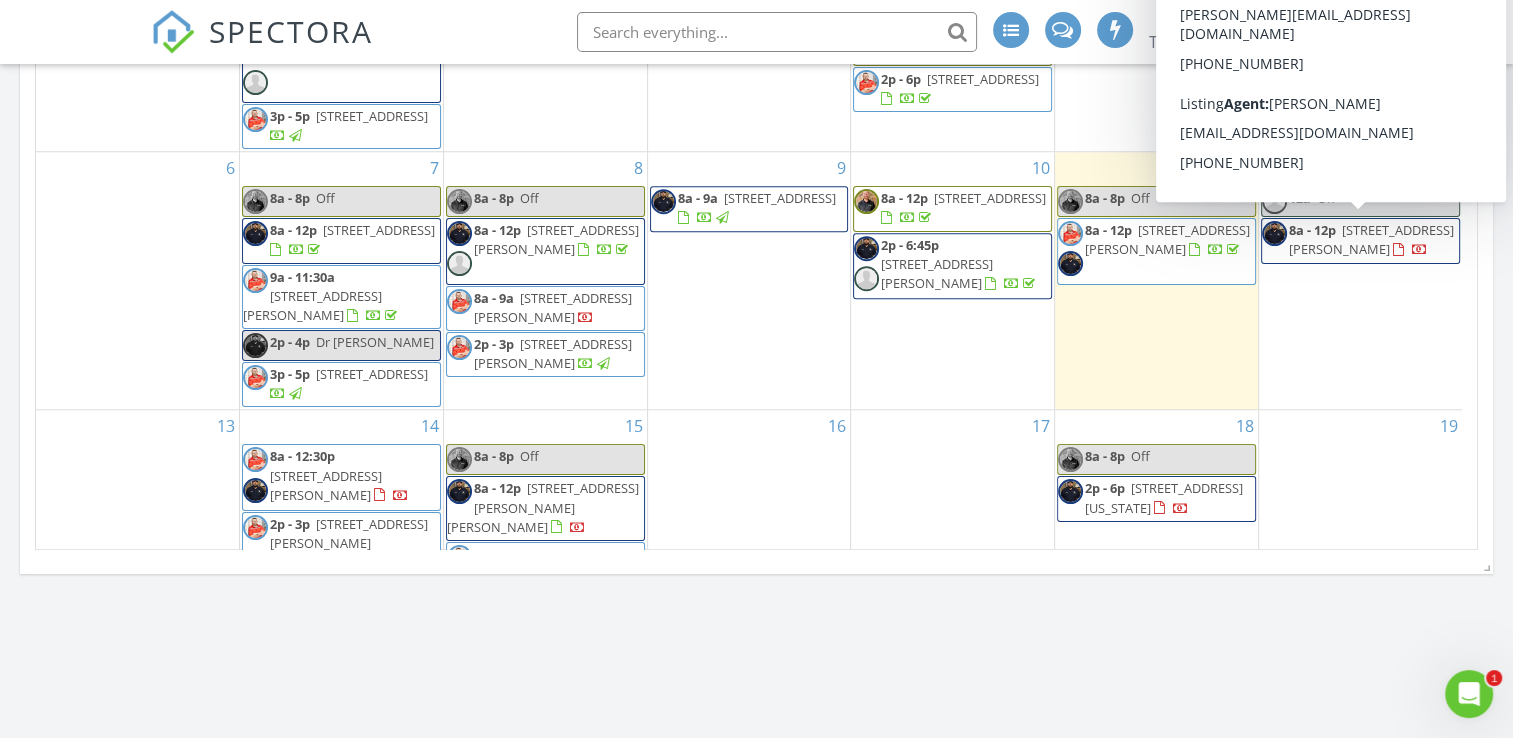 click on "[STREET_ADDRESS][PERSON_NAME]" at bounding box center (1371, 239) 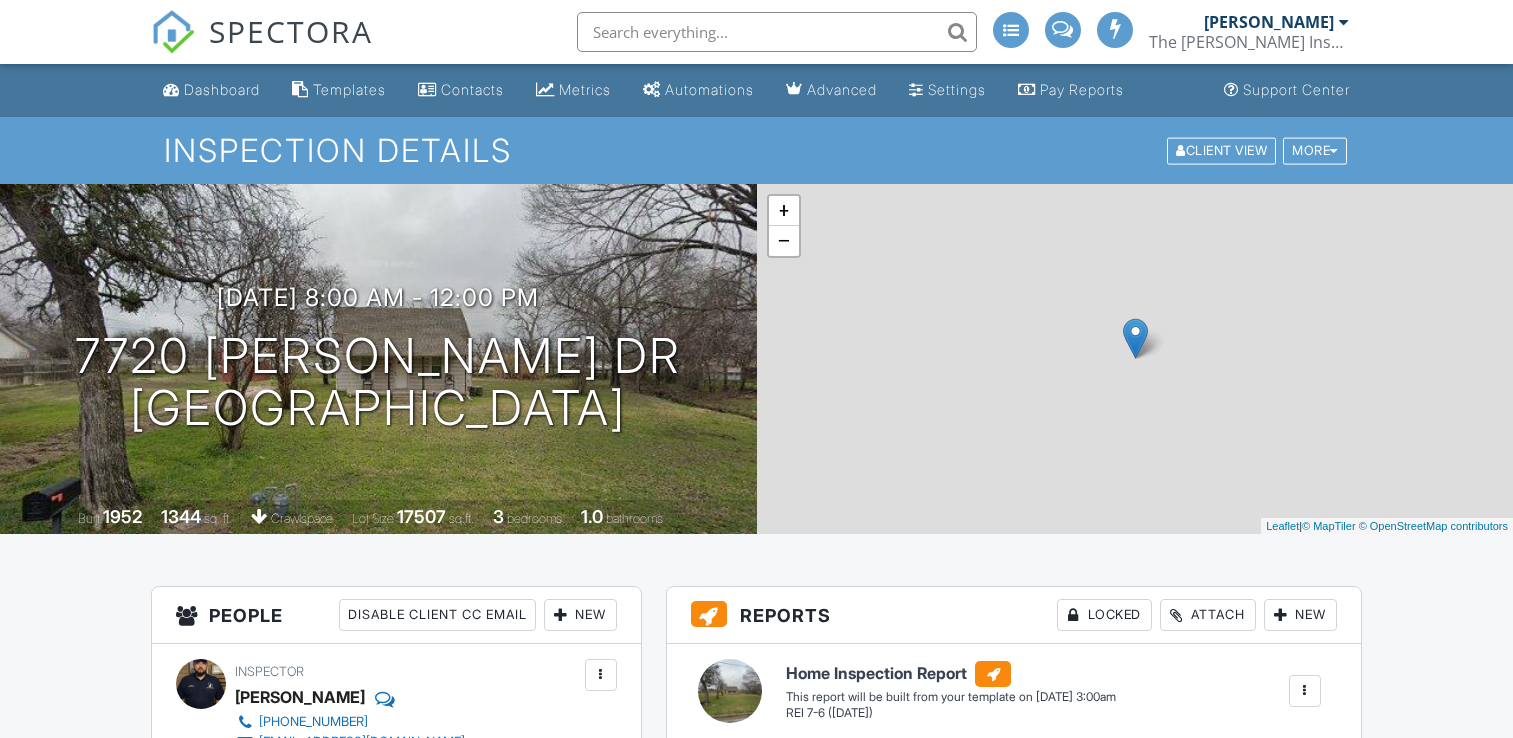 click at bounding box center (601, 784) 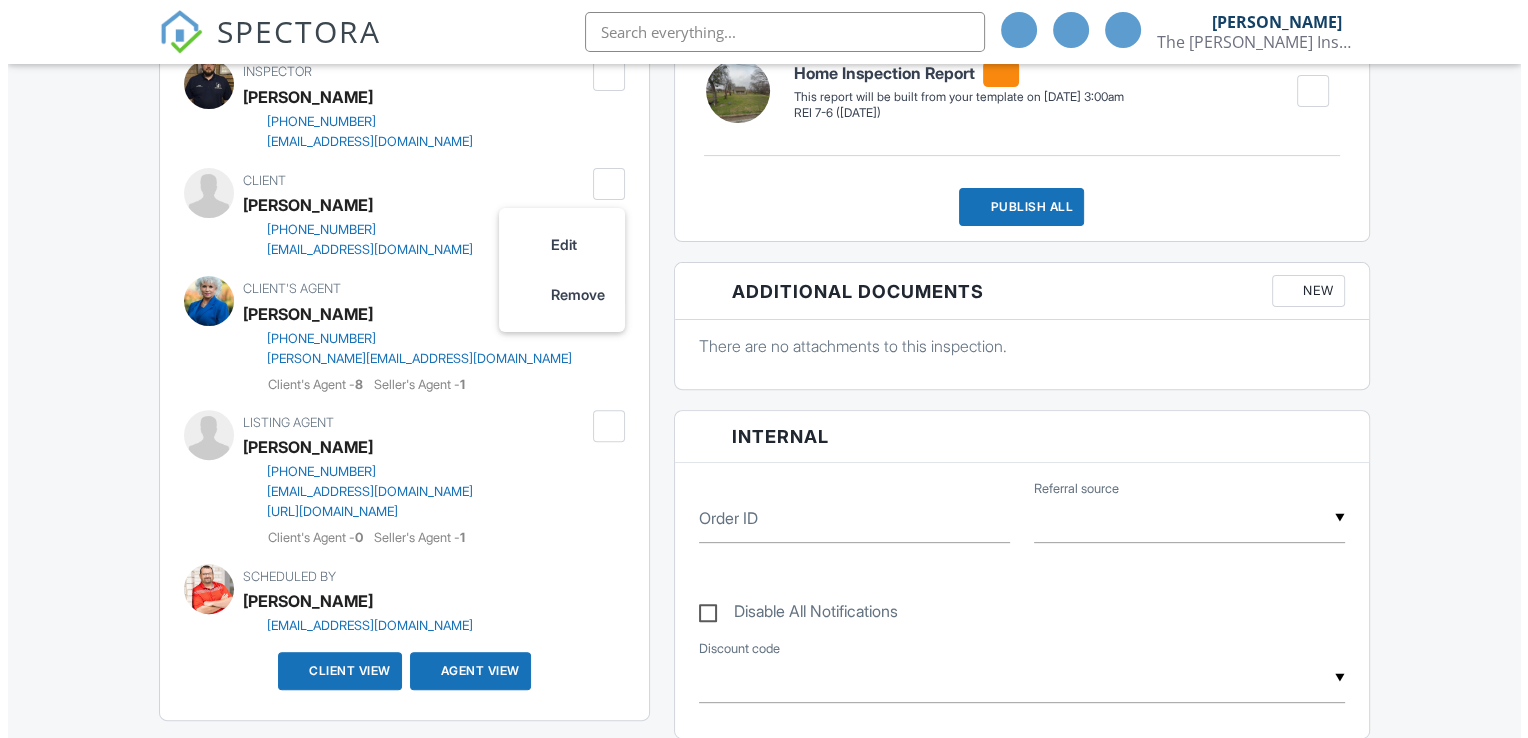 scroll, scrollTop: 600, scrollLeft: 0, axis: vertical 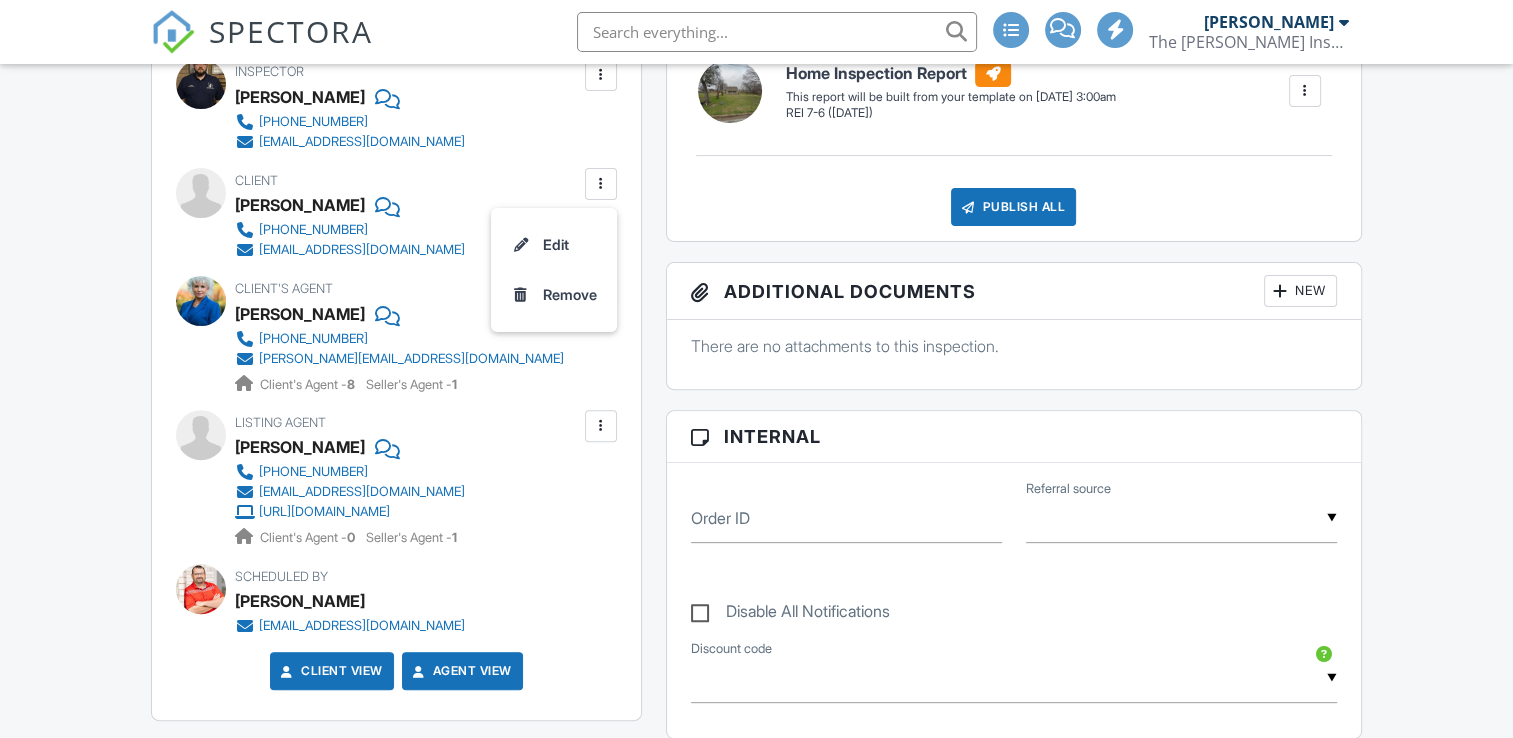 click on "Edit" at bounding box center (554, 245) 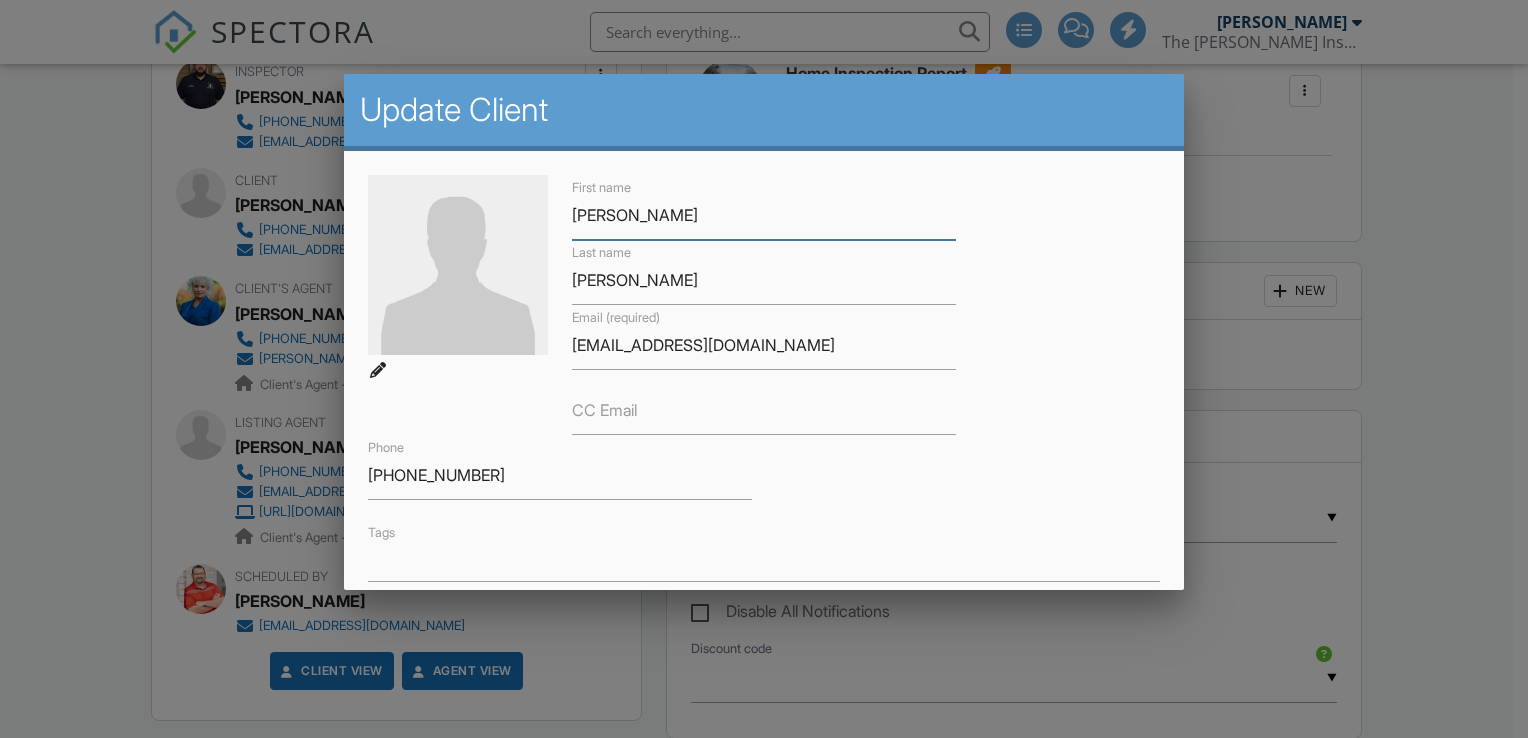 scroll, scrollTop: 0, scrollLeft: 0, axis: both 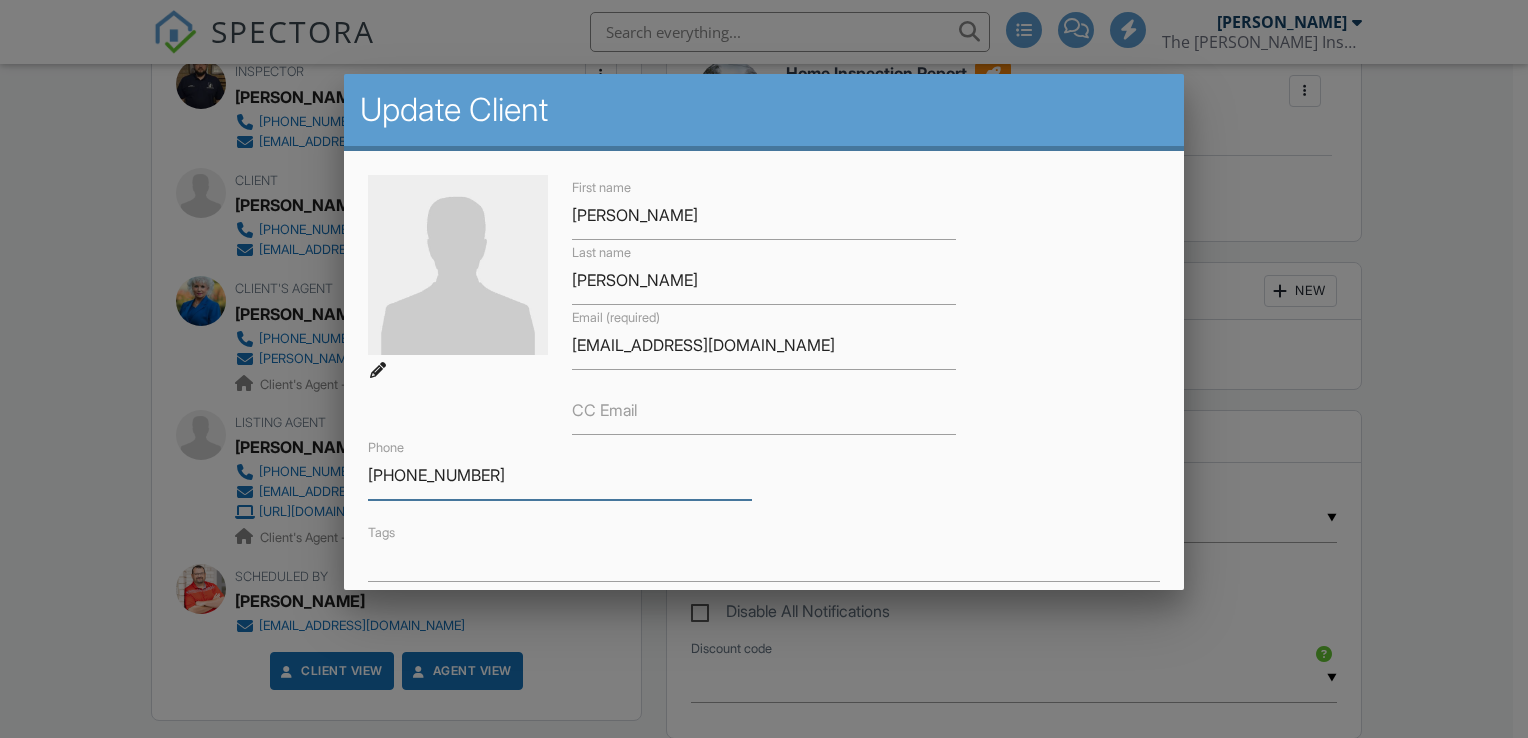 click on "823-331-1462" at bounding box center [560, 475] 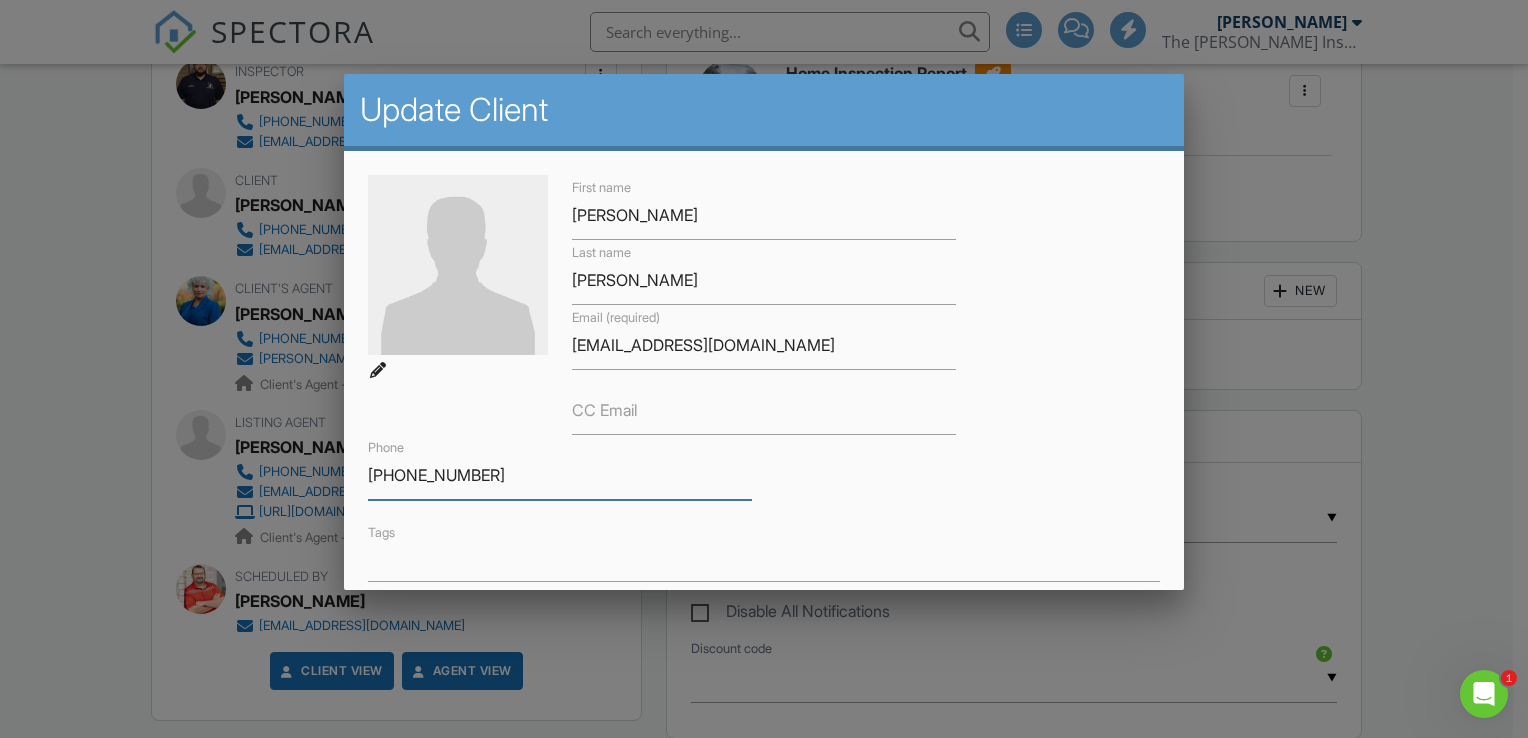 scroll, scrollTop: 0, scrollLeft: 0, axis: both 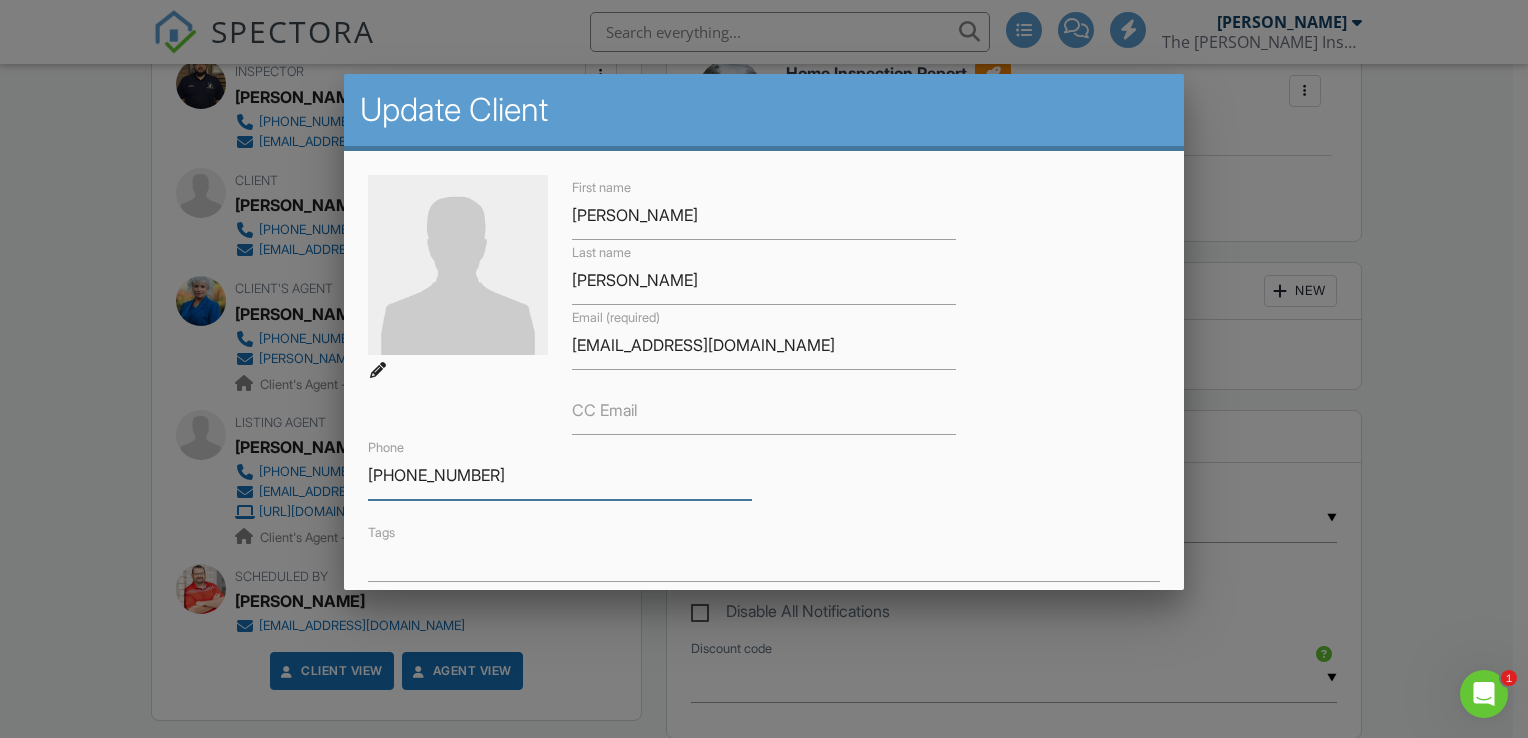type on "[PHONE_NUMBER]" 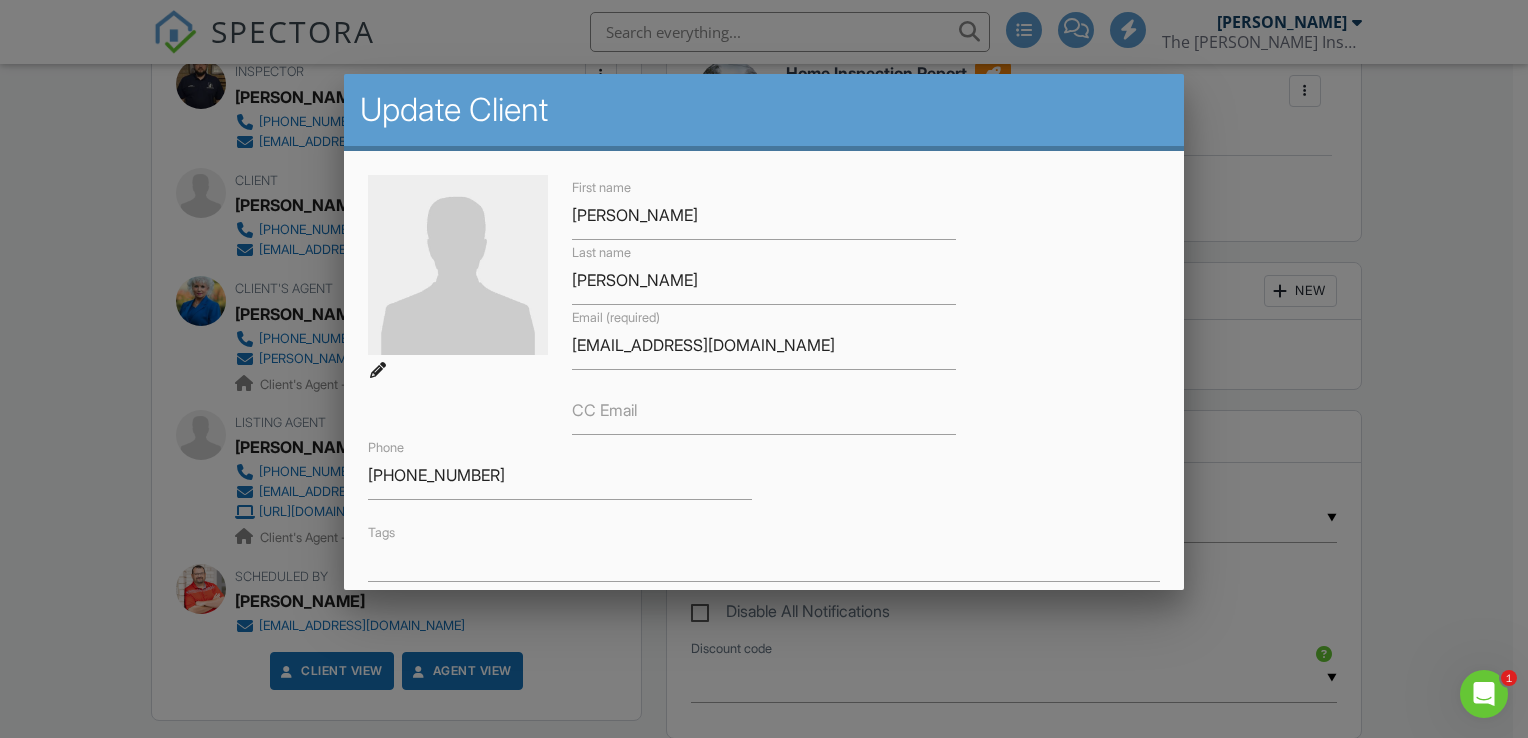 click on "First name
Andrew
Last name
Quintero
Email (required)
andrewquintero68@gmail.com
CC Email
Phone
682-331-1462
Tags" at bounding box center (764, 378) 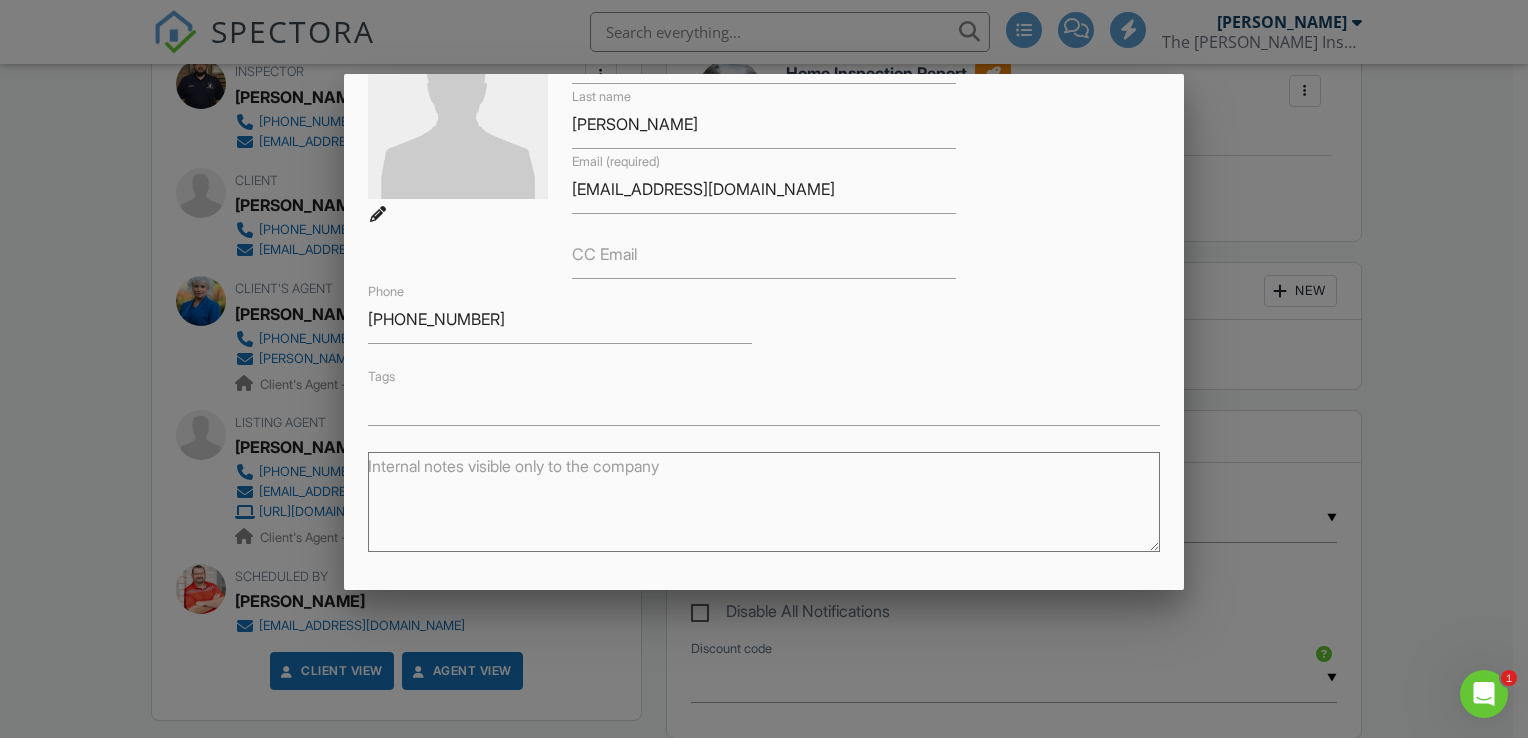 scroll, scrollTop: 348, scrollLeft: 0, axis: vertical 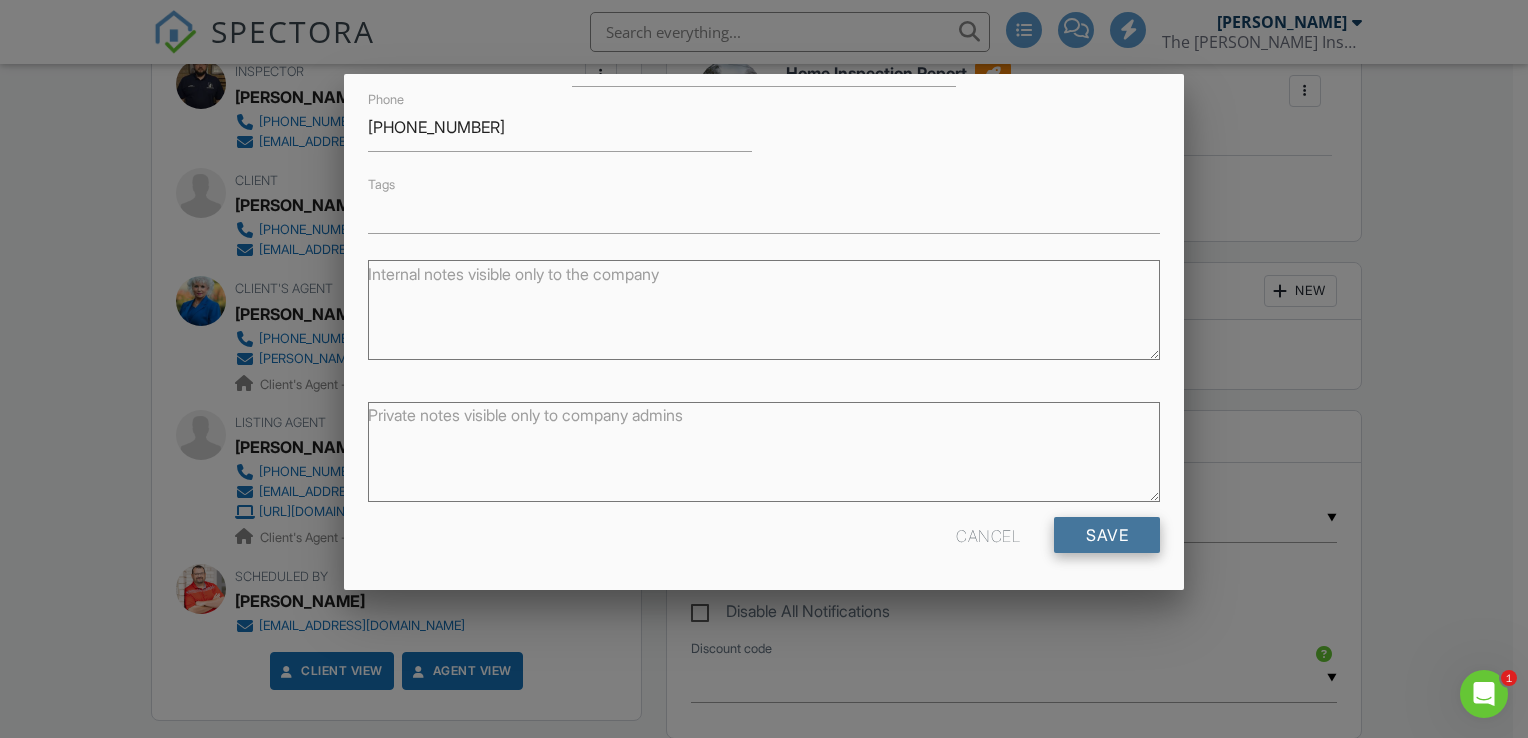 click on "Save" at bounding box center [1107, 535] 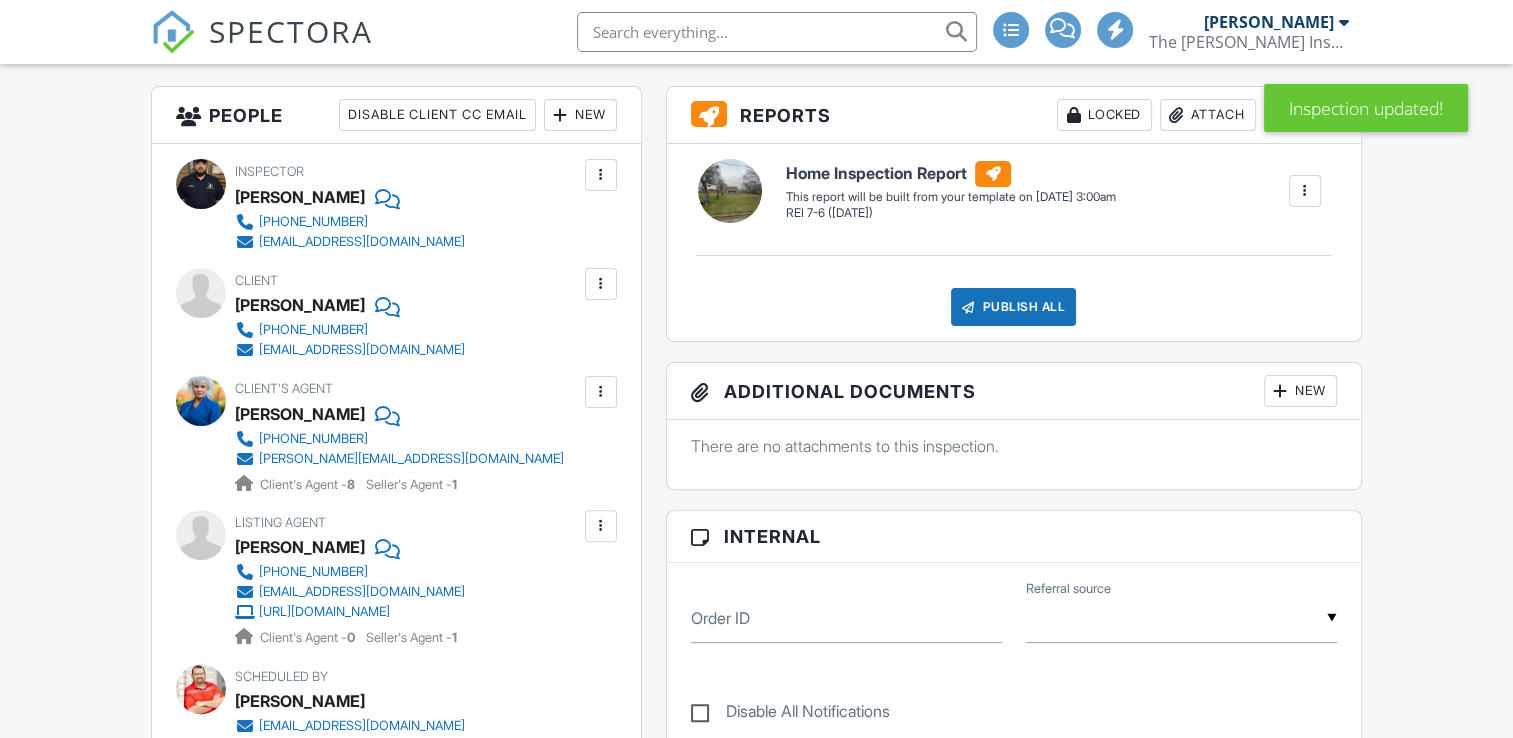 scroll, scrollTop: 700, scrollLeft: 0, axis: vertical 